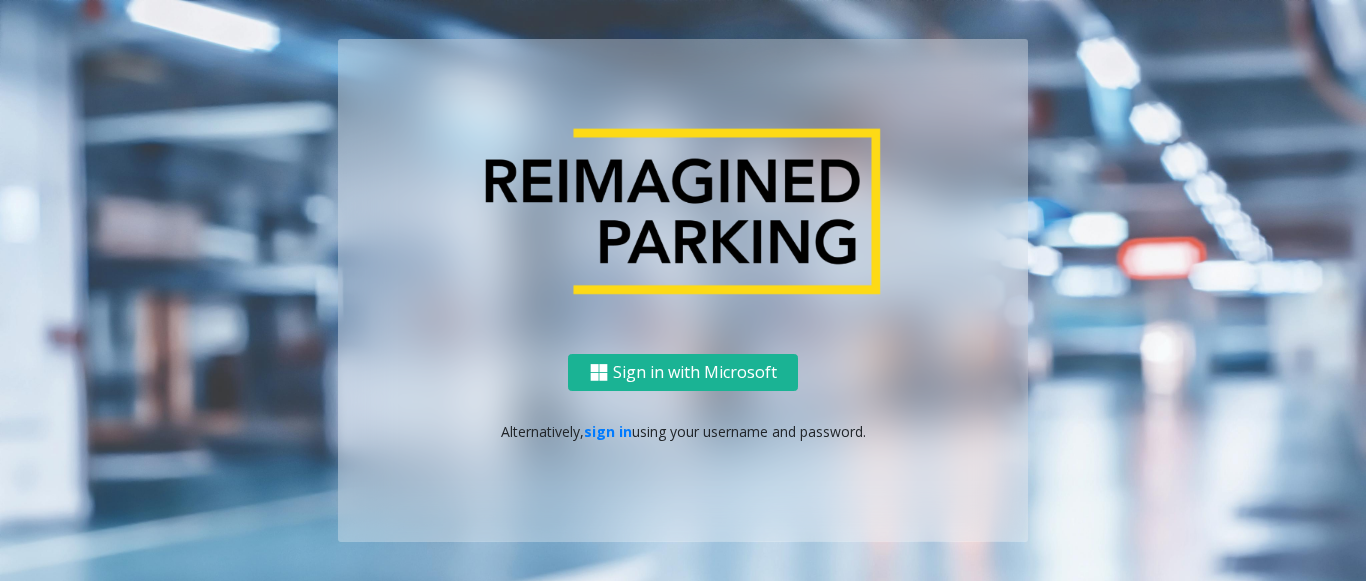 scroll, scrollTop: 0, scrollLeft: 0, axis: both 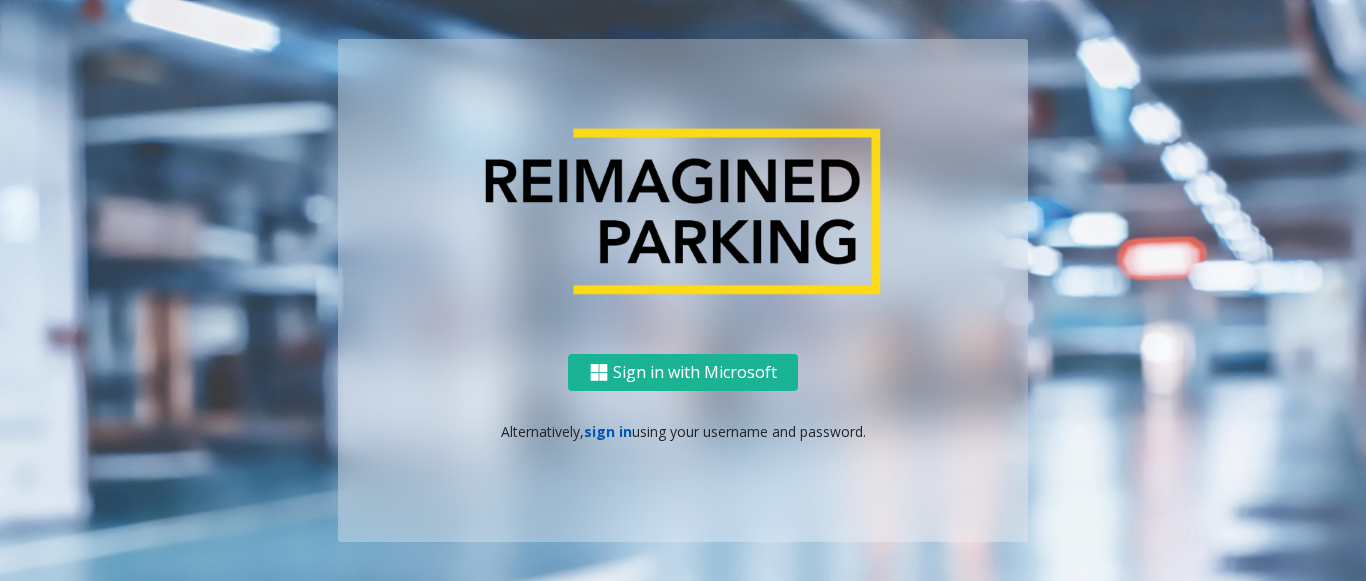 click on "sign in" 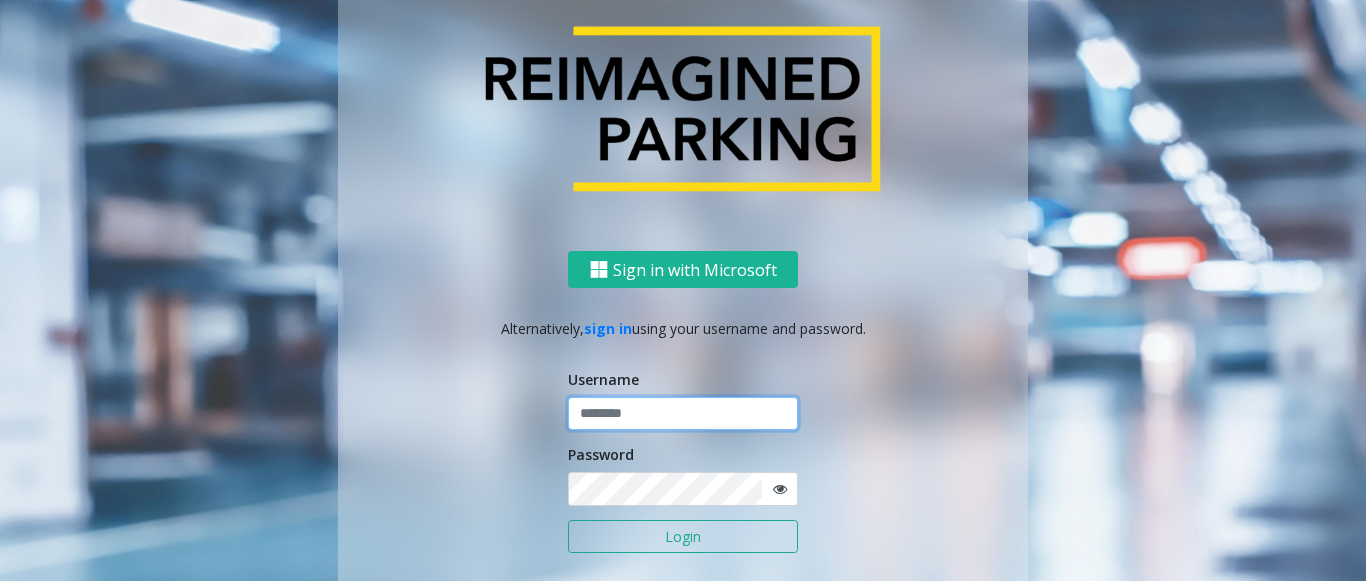 click 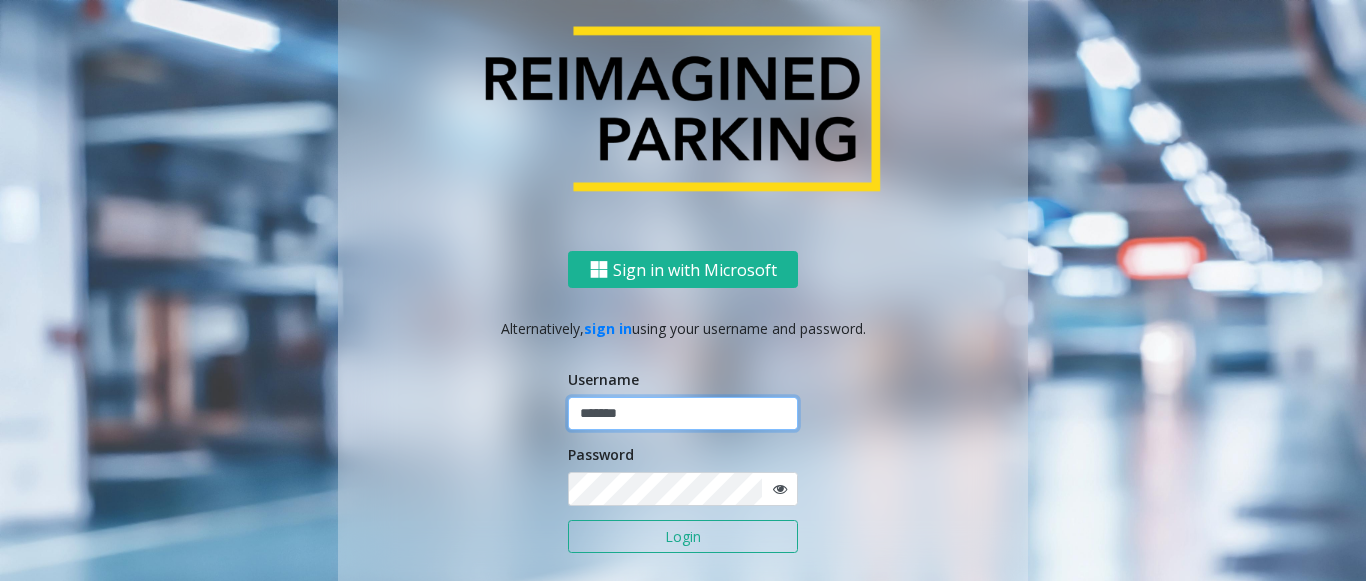 type on "*******" 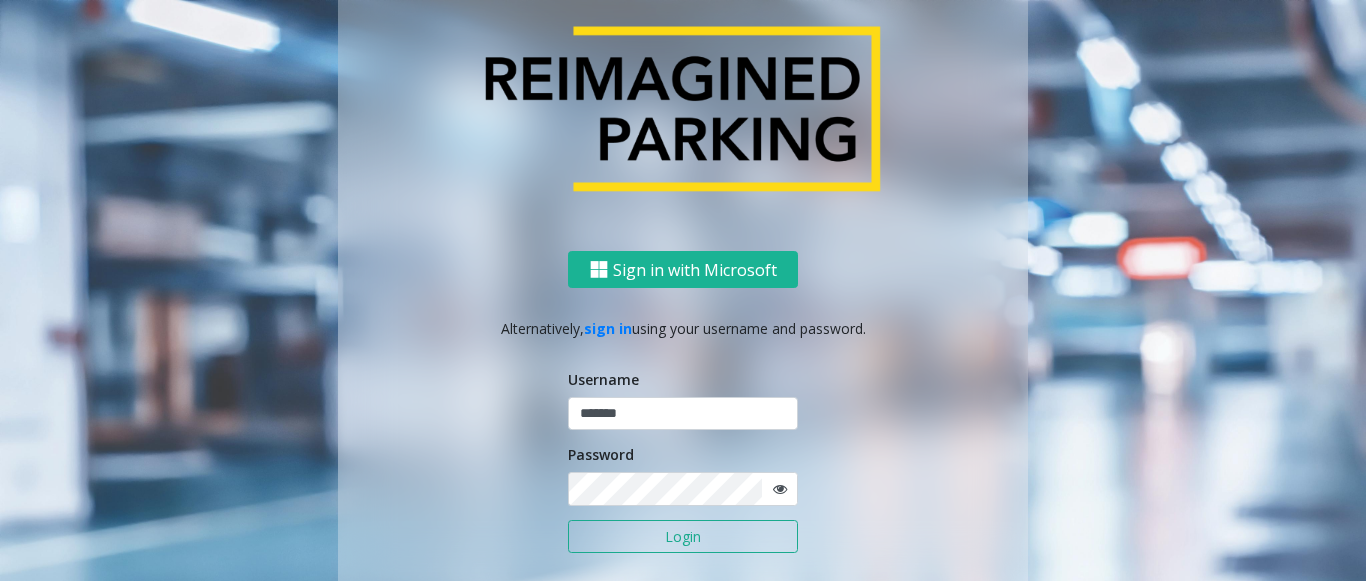 click on "Login" 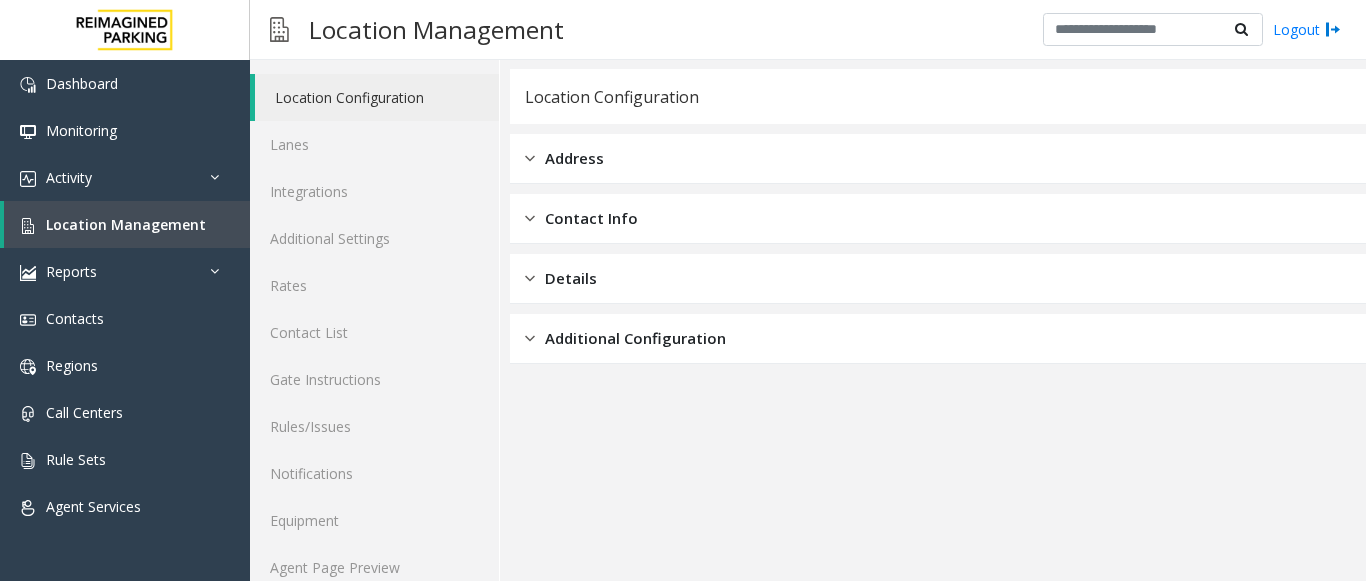 scroll, scrollTop: 78, scrollLeft: 0, axis: vertical 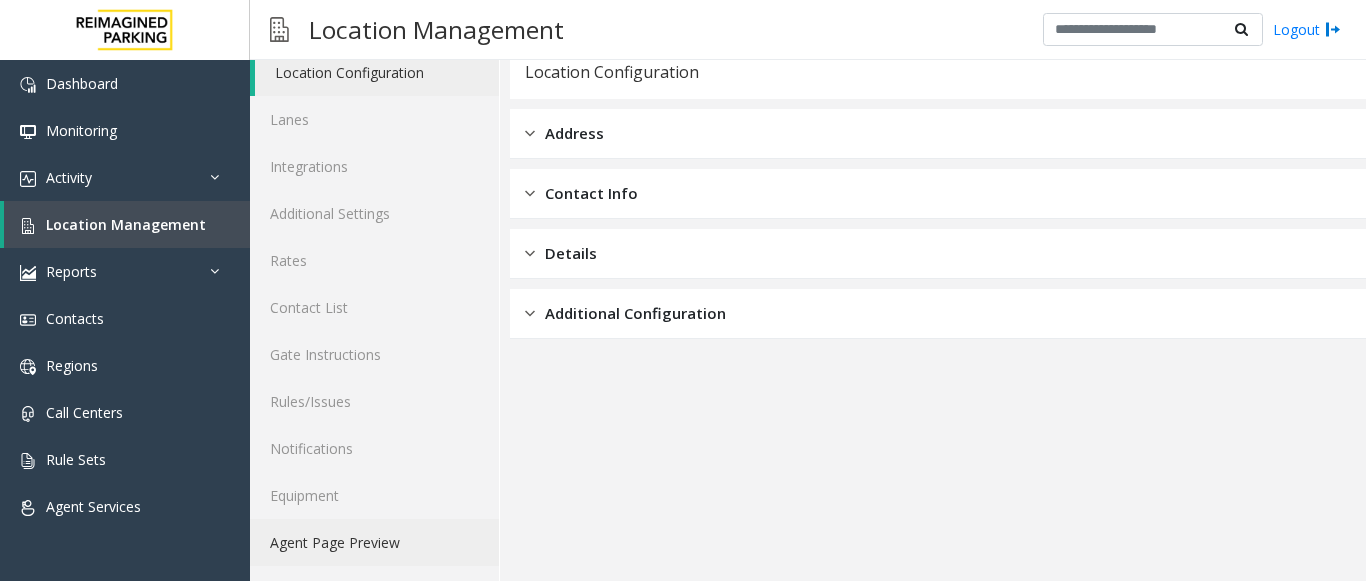 click on "Agent Page Preview" 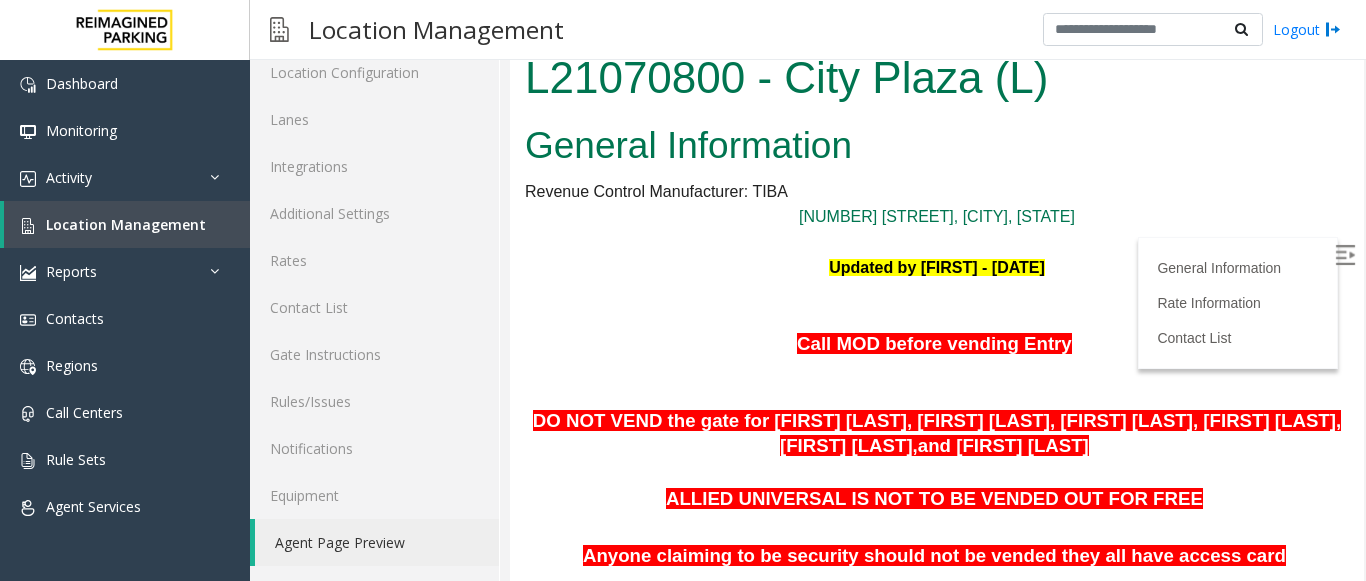 scroll, scrollTop: 0, scrollLeft: 0, axis: both 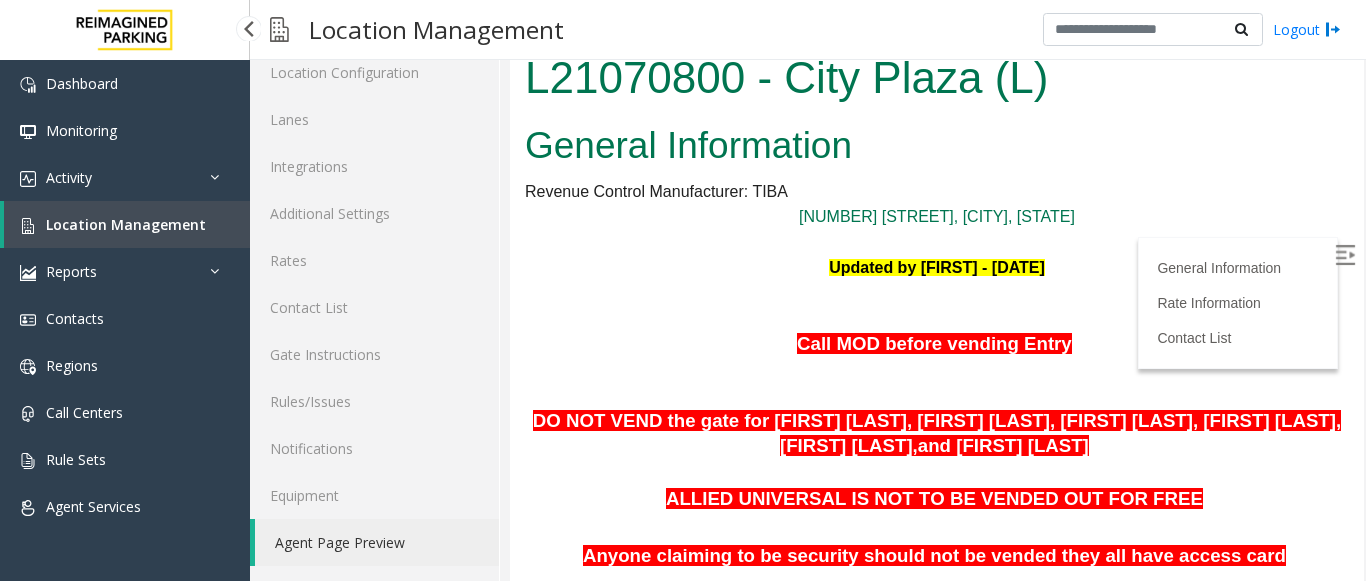 click on "Location Management" at bounding box center [126, 224] 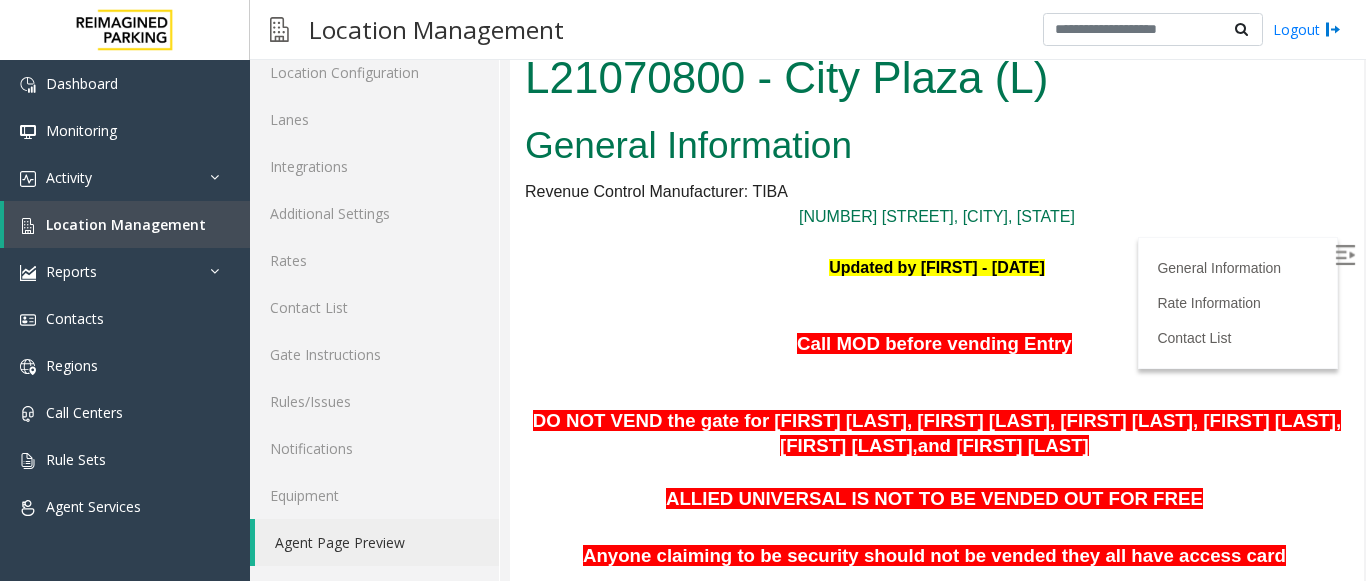 scroll, scrollTop: 0, scrollLeft: 0, axis: both 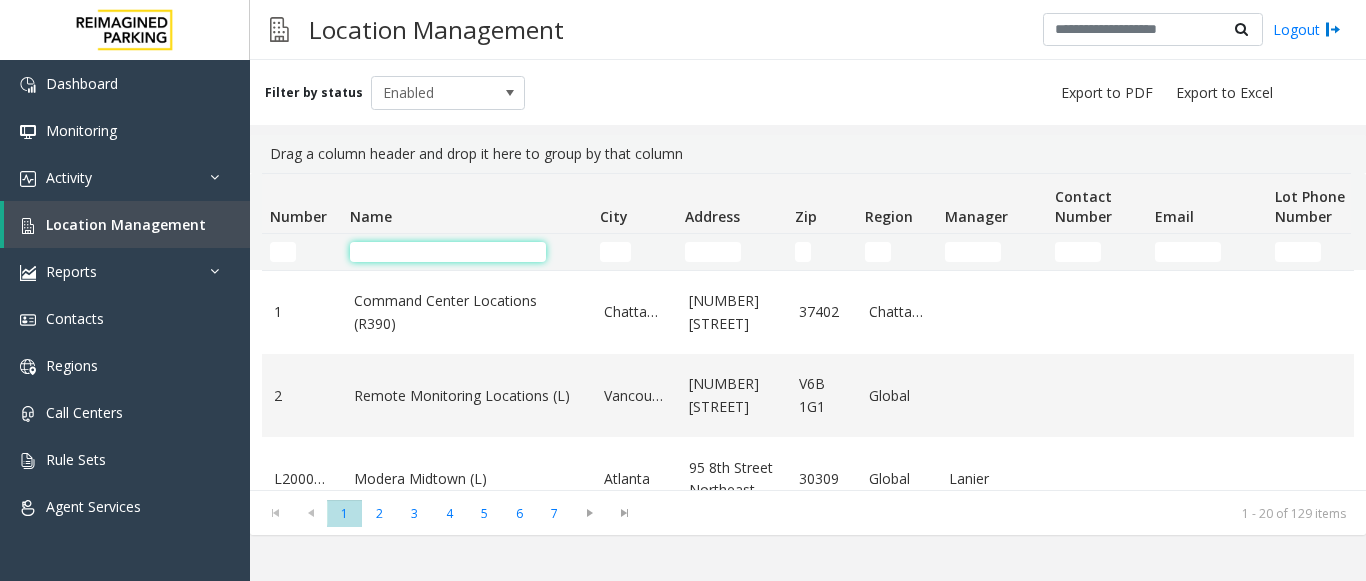 click 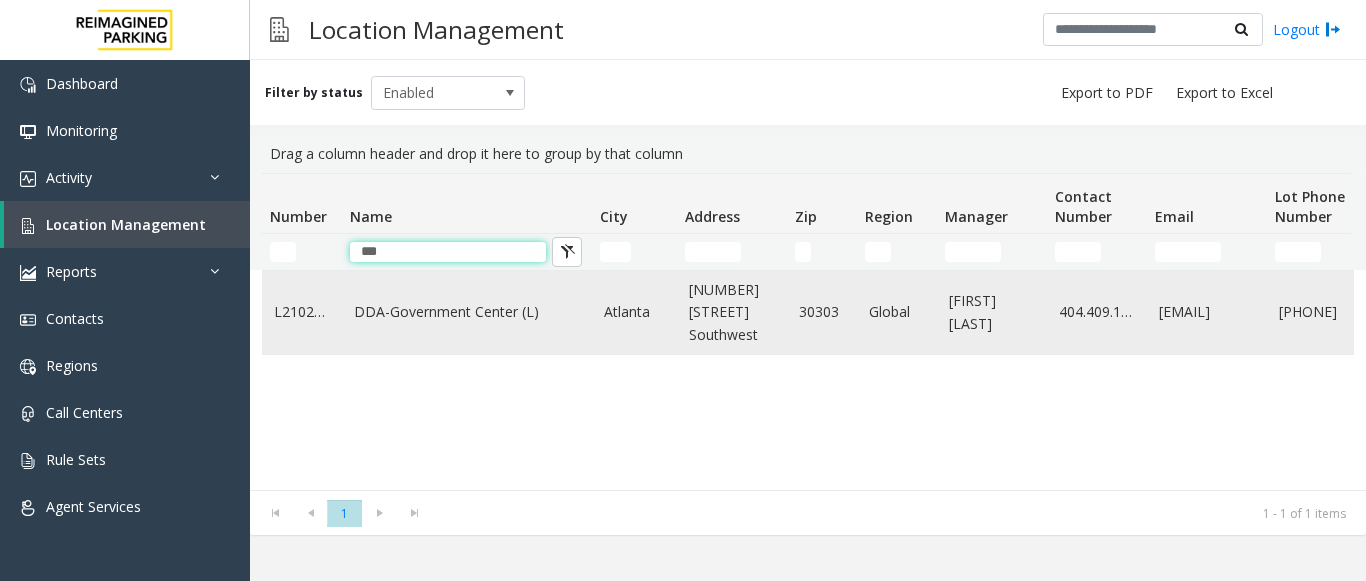 type on "***" 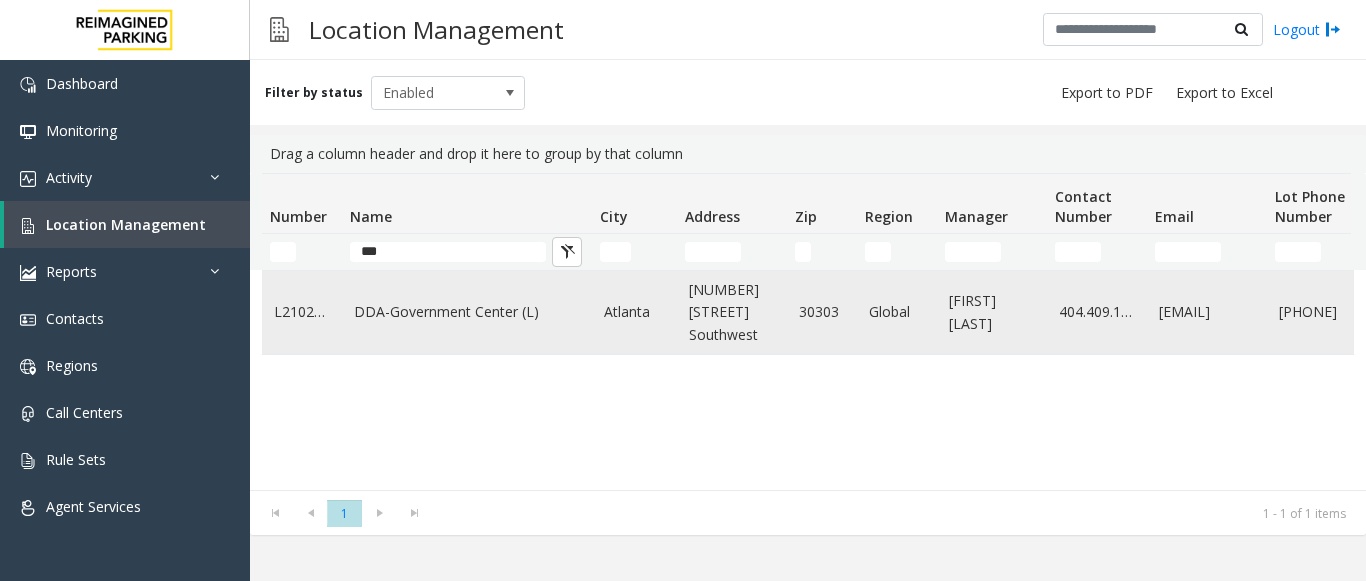 click on "DDA-Government Center (L)" 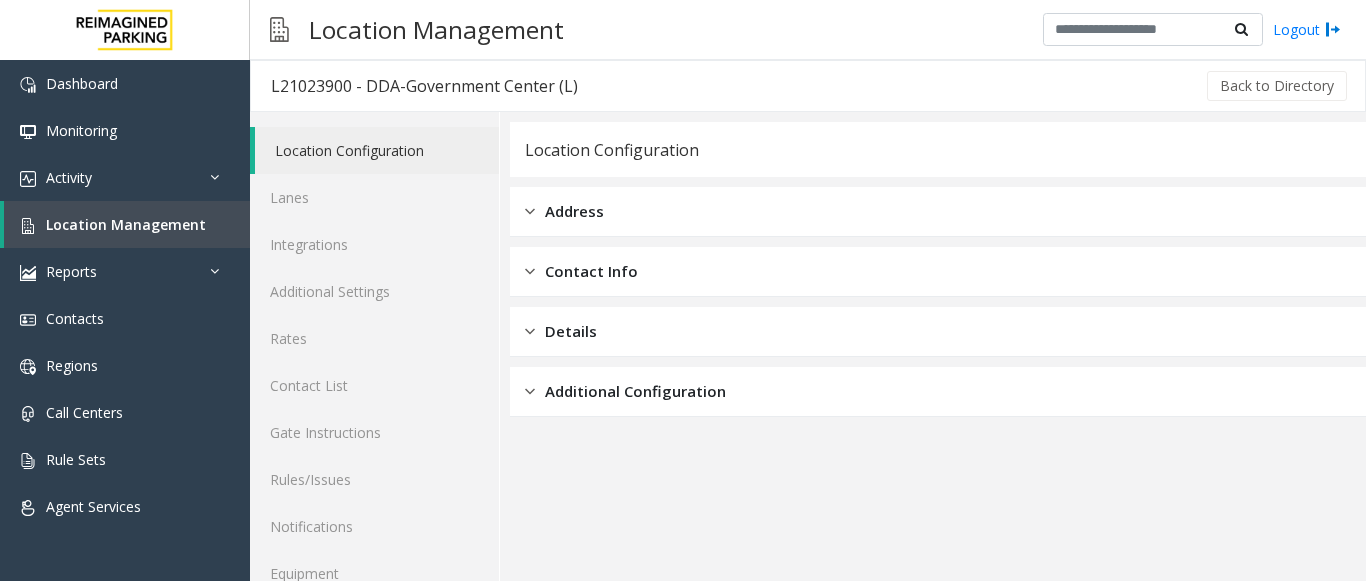 scroll, scrollTop: 78, scrollLeft: 0, axis: vertical 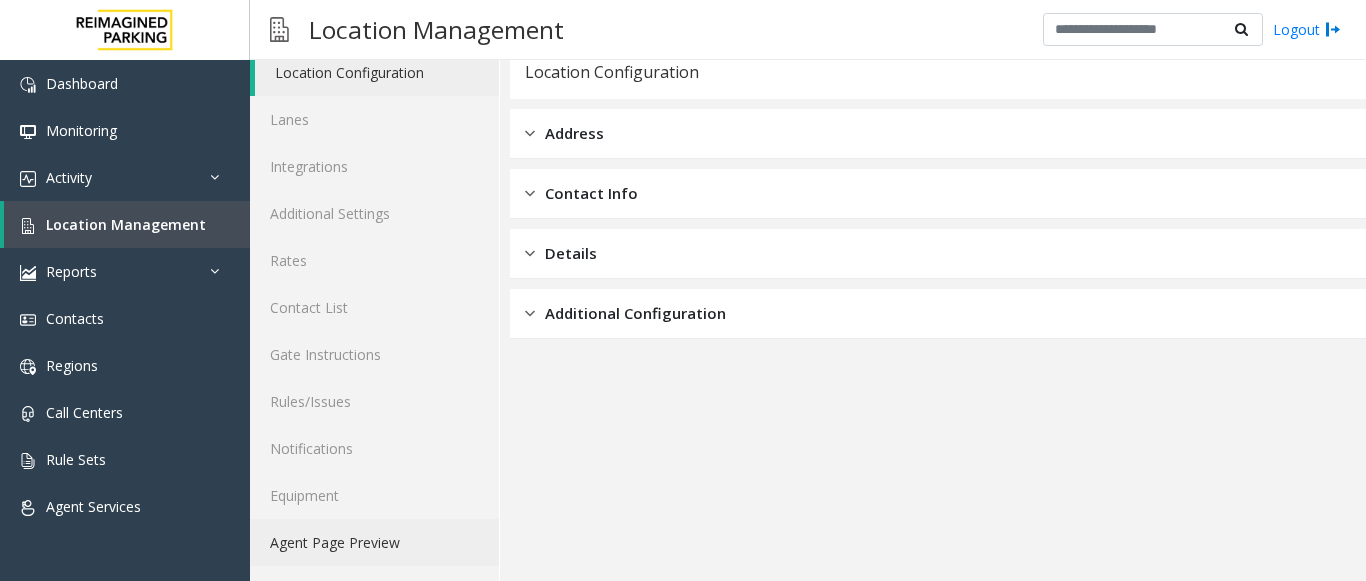 click on "Agent Page Preview" 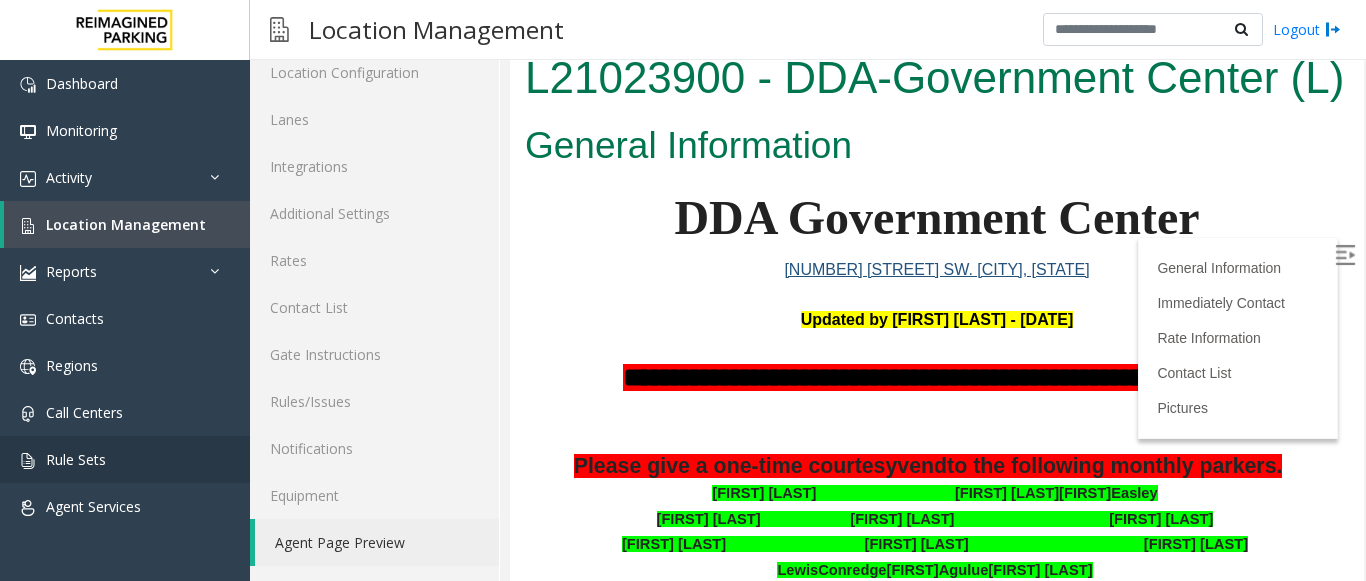 scroll, scrollTop: 0, scrollLeft: 0, axis: both 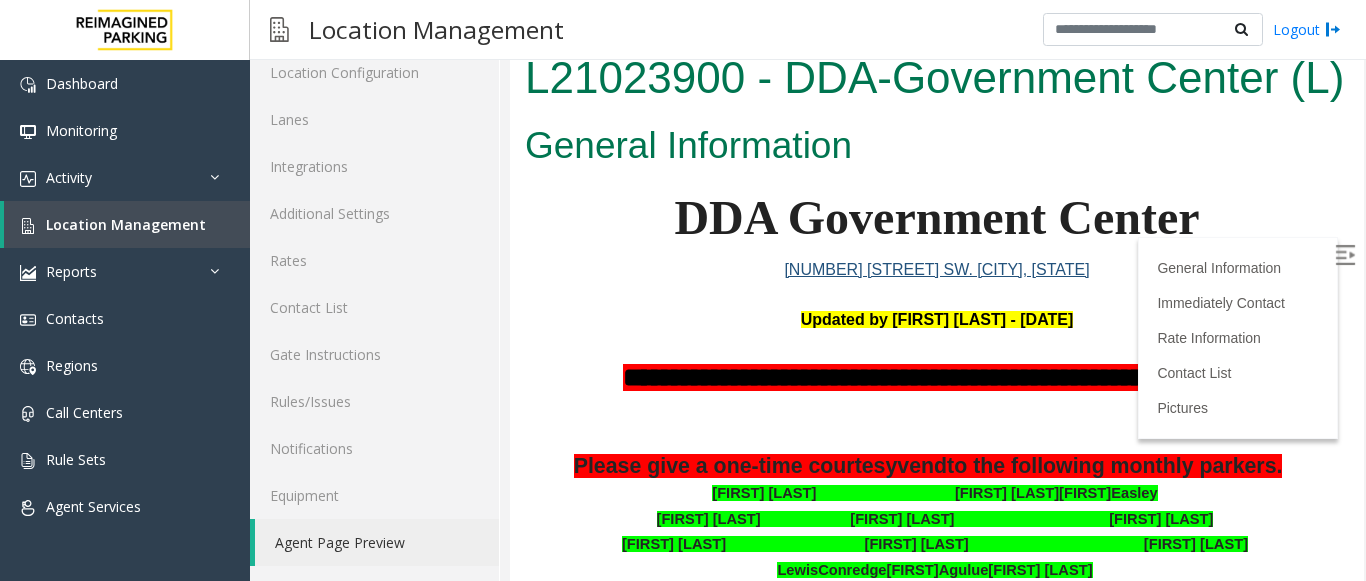 click at bounding box center [1347, 258] 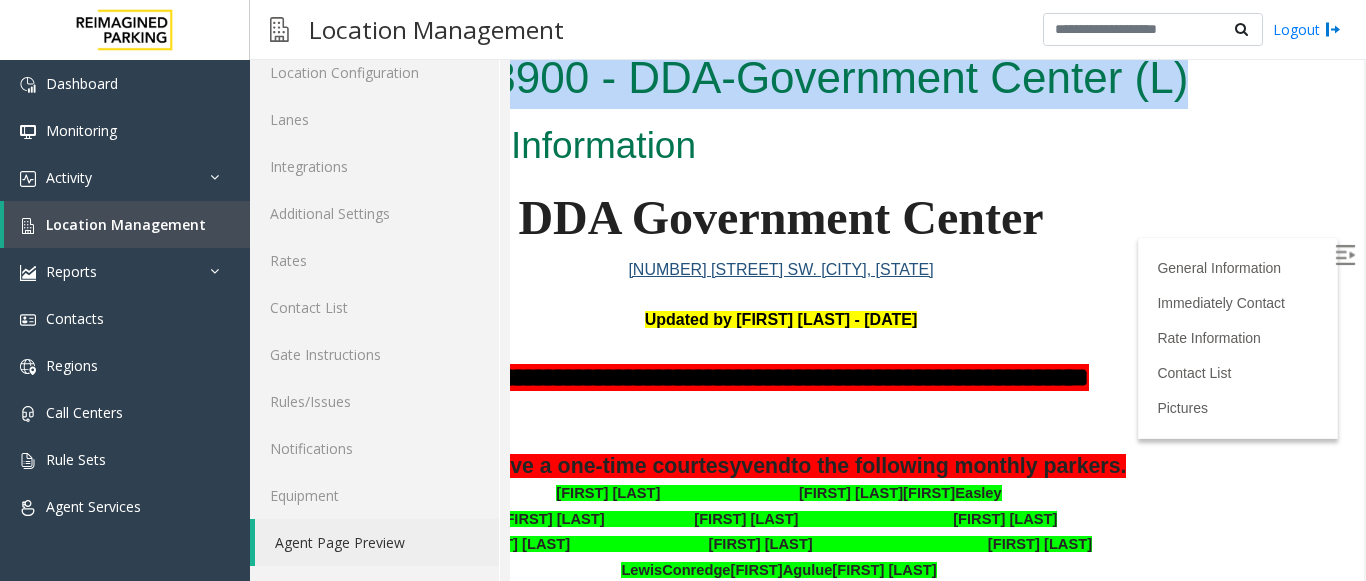 drag, startPoint x: 1329, startPoint y: 111, endPoint x: 1336, endPoint y: 135, distance: 25 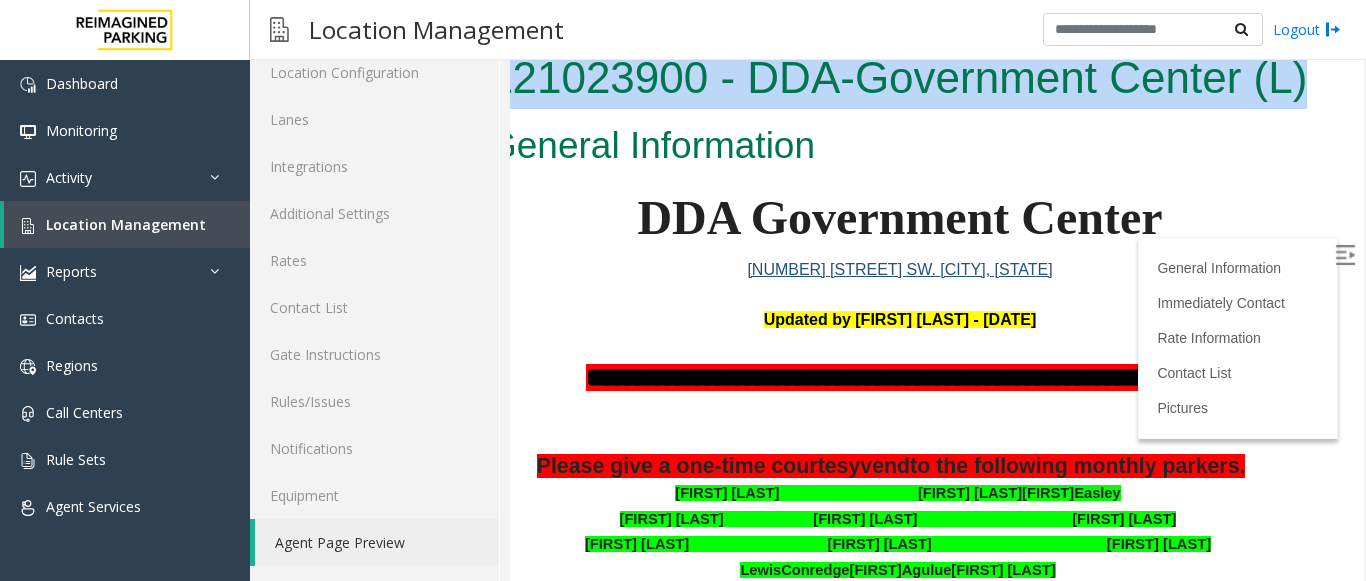 scroll, scrollTop: 0, scrollLeft: 0, axis: both 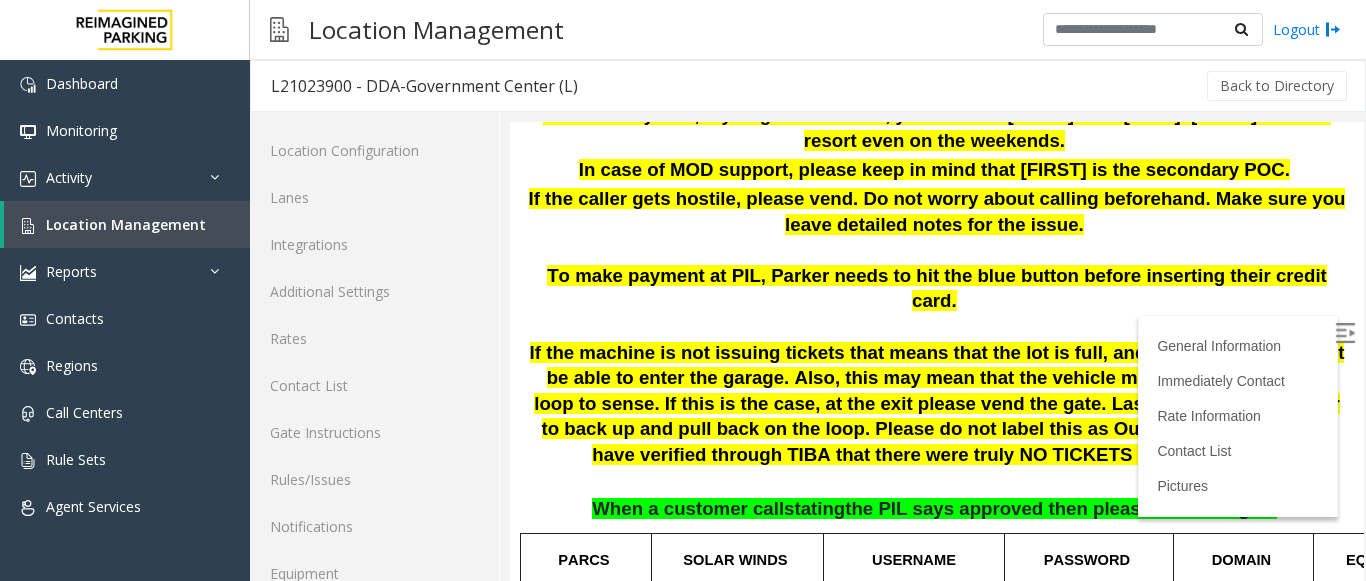 click at bounding box center [1345, 333] 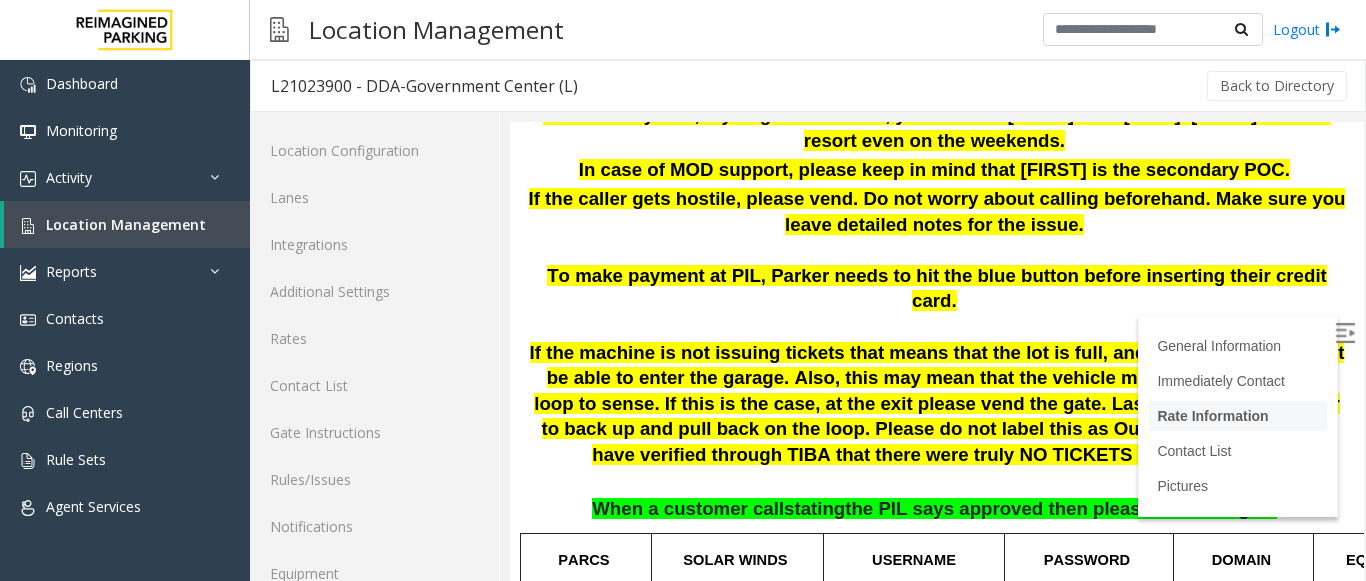 click on "Rate Information" at bounding box center (1212, 416) 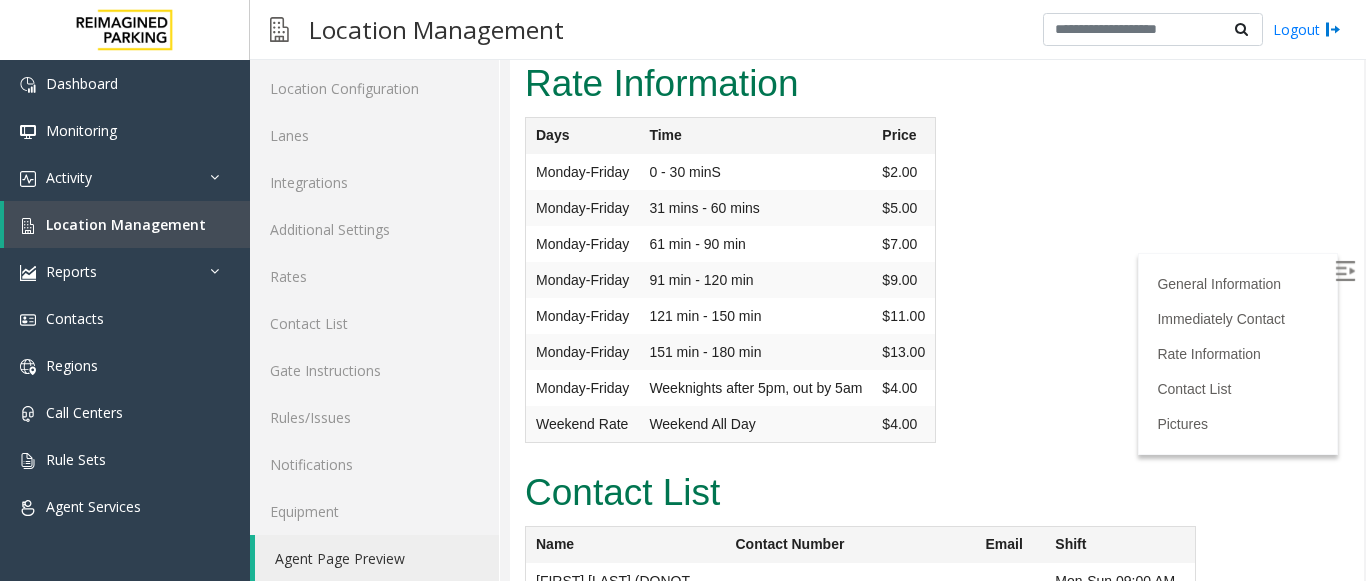 scroll, scrollTop: 3617, scrollLeft: 0, axis: vertical 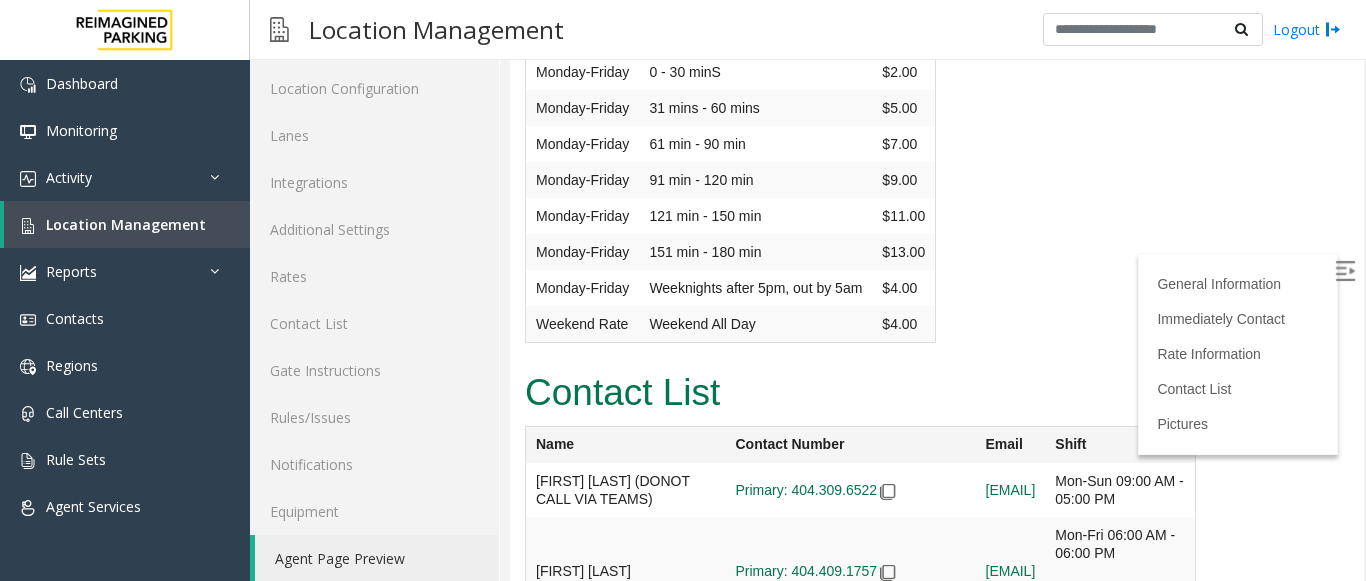 click at bounding box center [1345, 271] 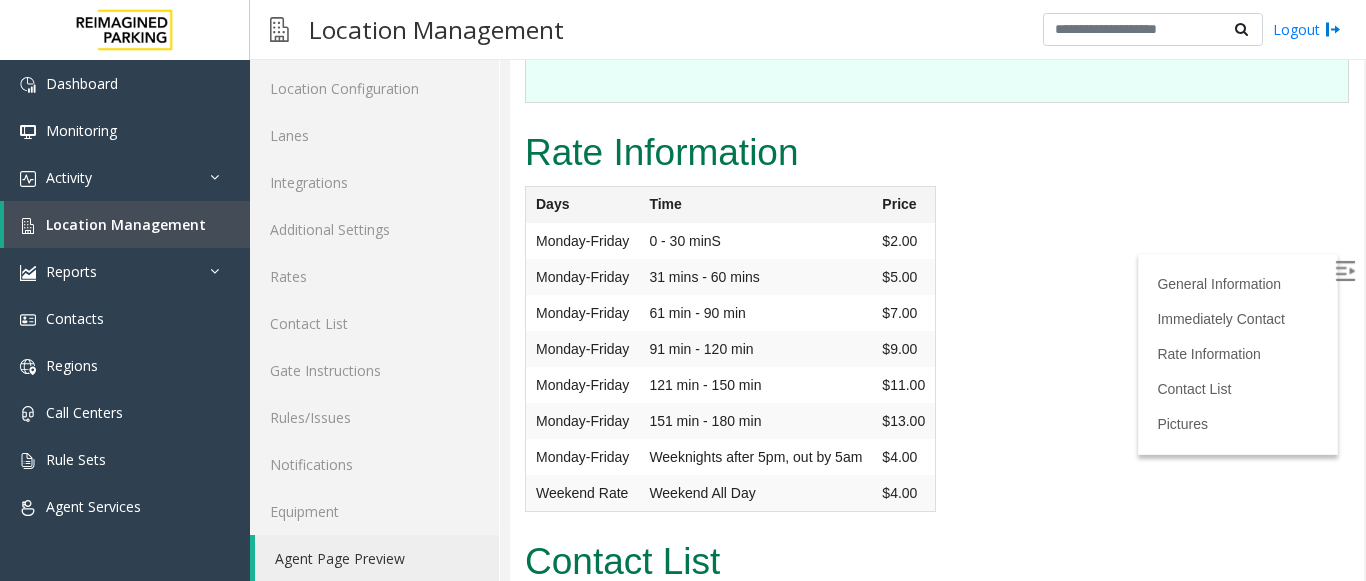 scroll, scrollTop: 3484, scrollLeft: 0, axis: vertical 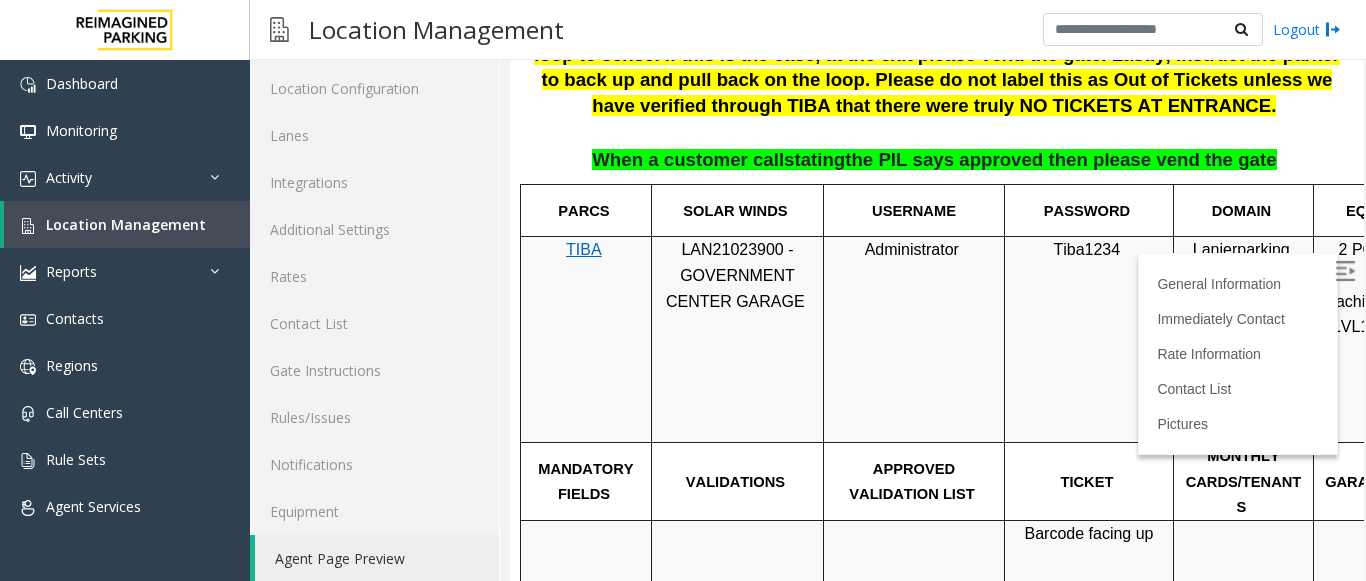 click on "TIBA" at bounding box center [584, 249] 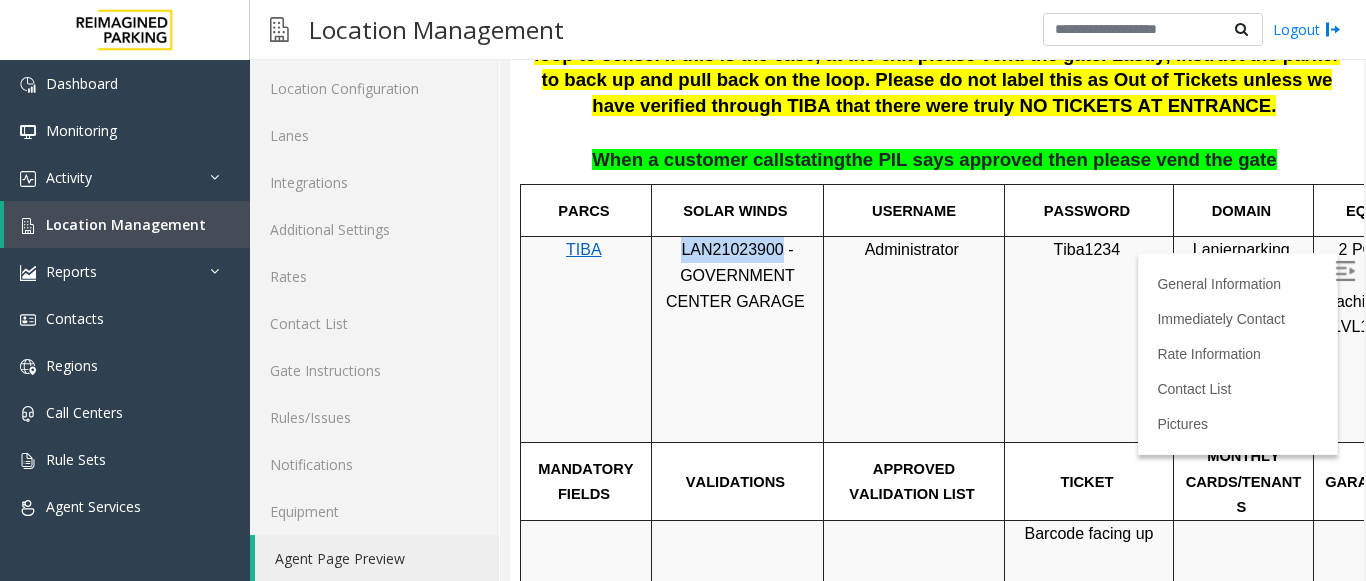 drag, startPoint x: 779, startPoint y: 274, endPoint x: 641, endPoint y: 288, distance: 138.70833 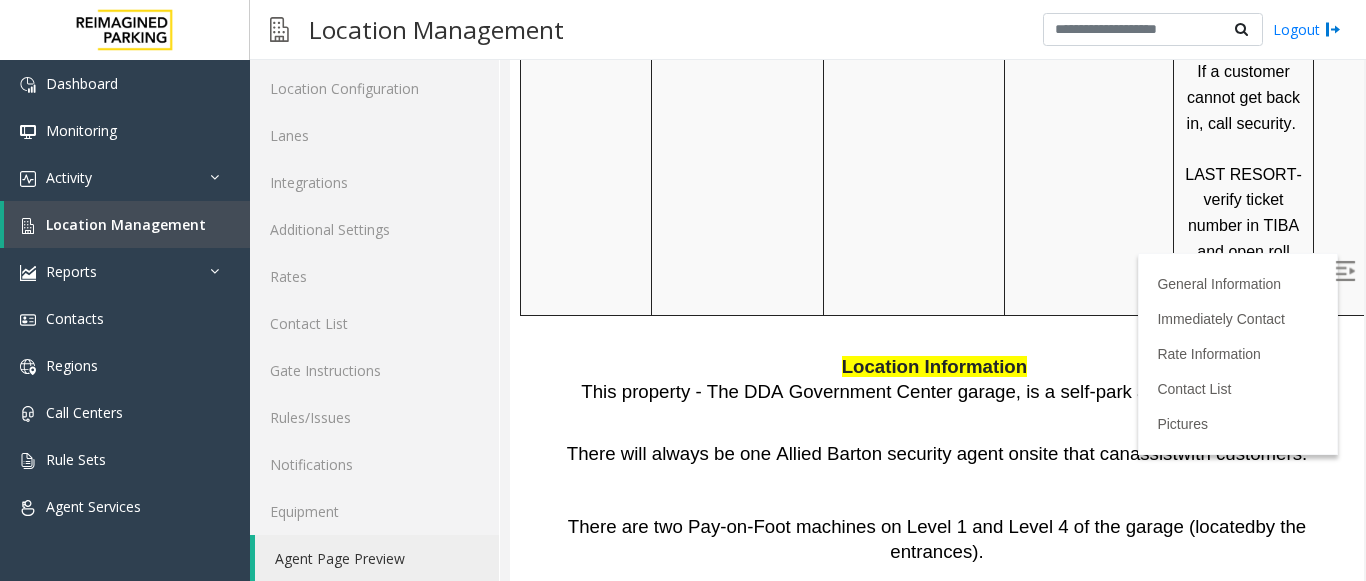 drag, startPoint x: 1345, startPoint y: 218, endPoint x: 1873, endPoint y: 362, distance: 547.2842 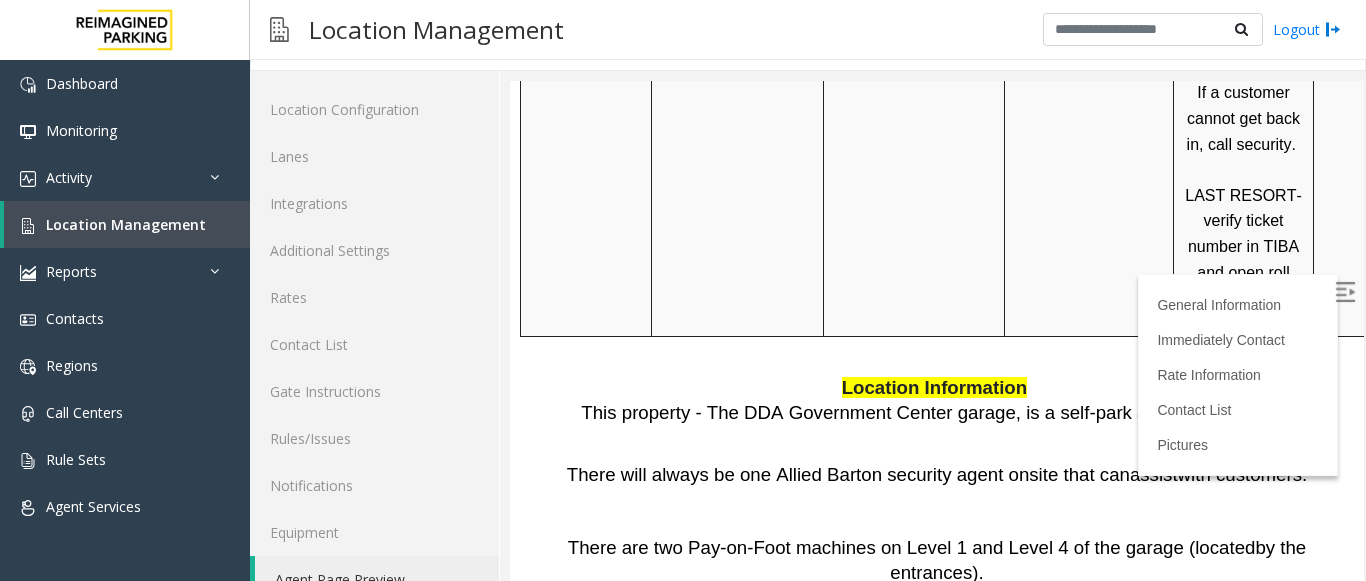 scroll, scrollTop: 29, scrollLeft: 0, axis: vertical 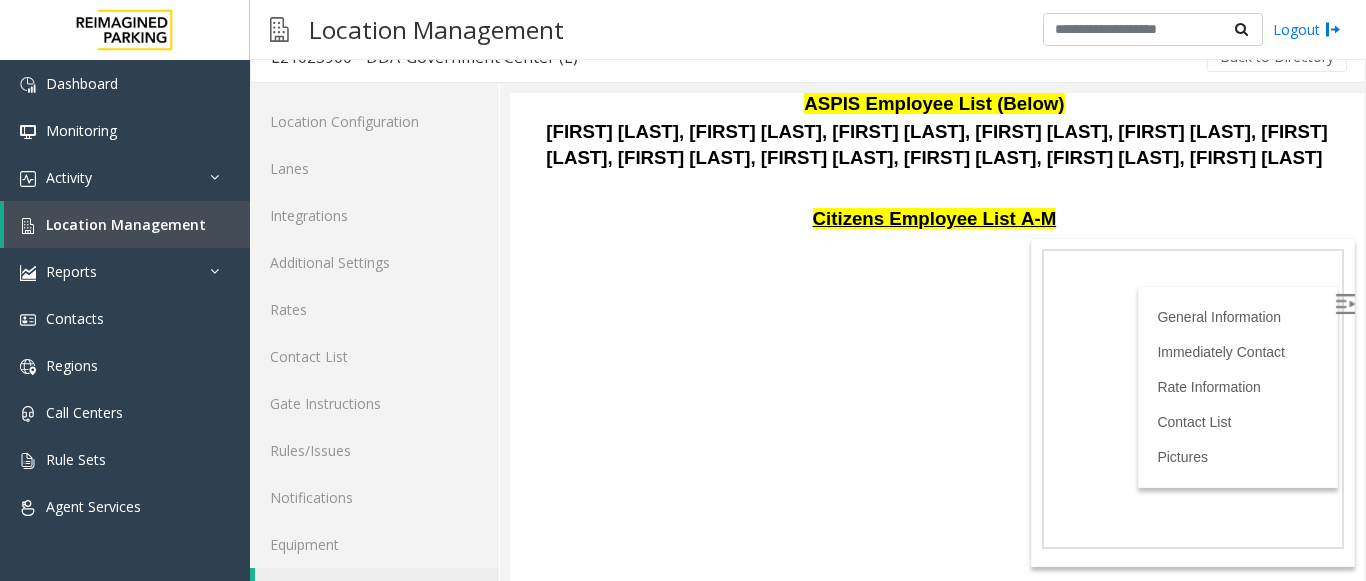 drag, startPoint x: 1345, startPoint y: 319, endPoint x: 1873, endPoint y: 539, distance: 572 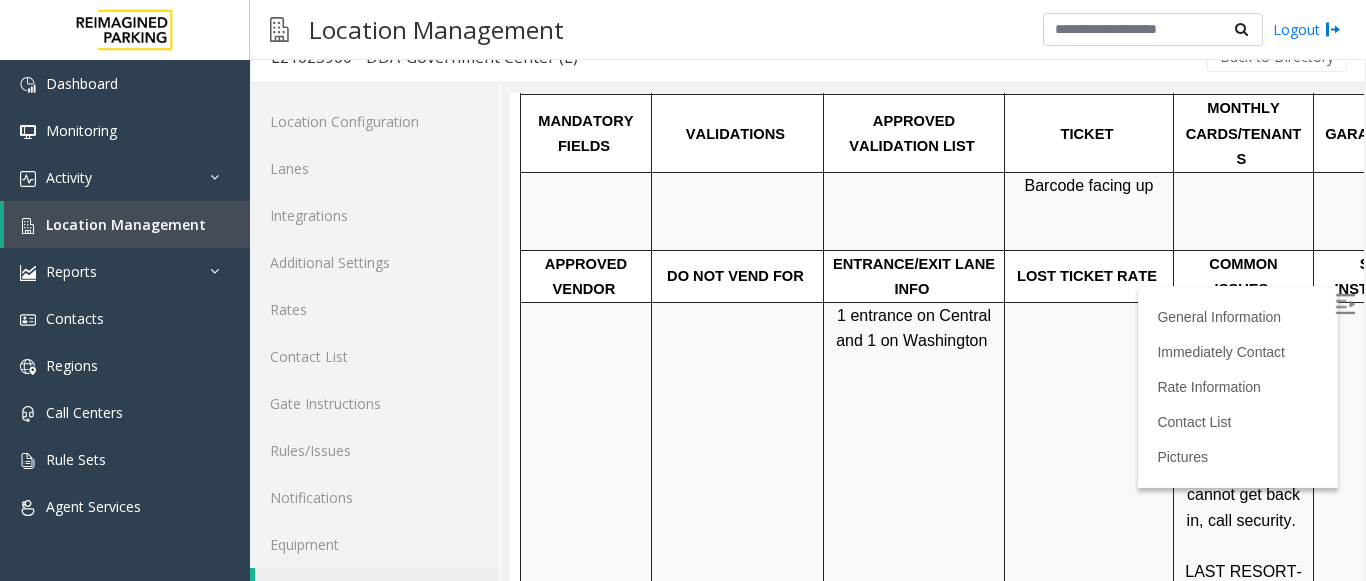 scroll, scrollTop: 1088, scrollLeft: 0, axis: vertical 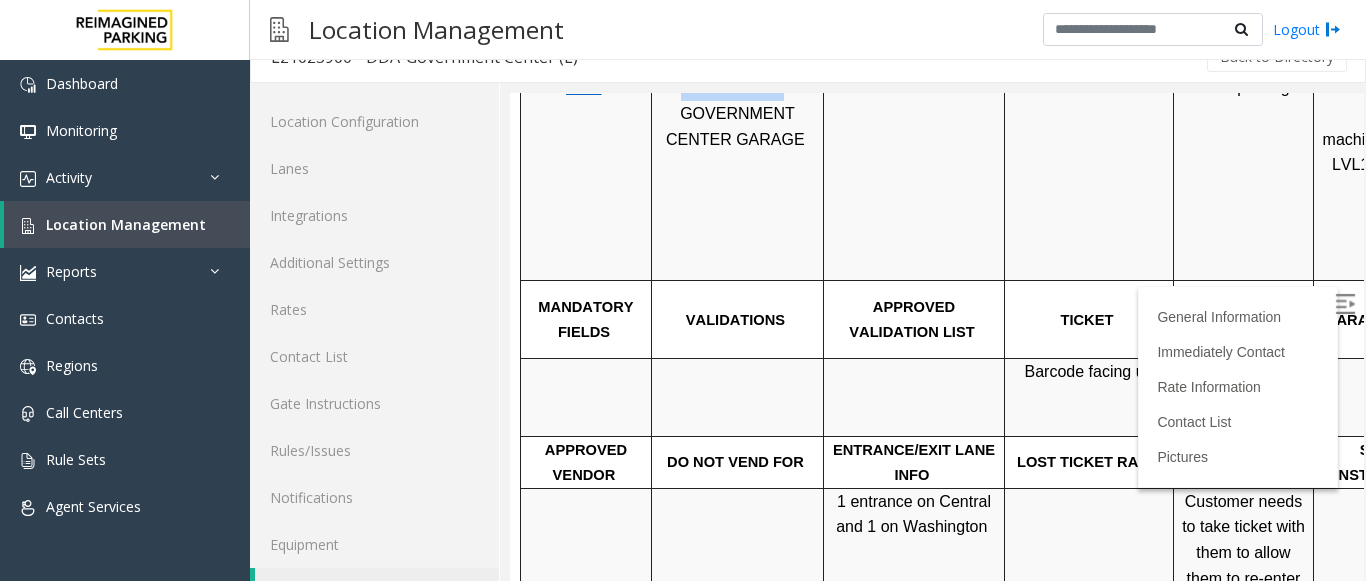 click at bounding box center [1345, 304] 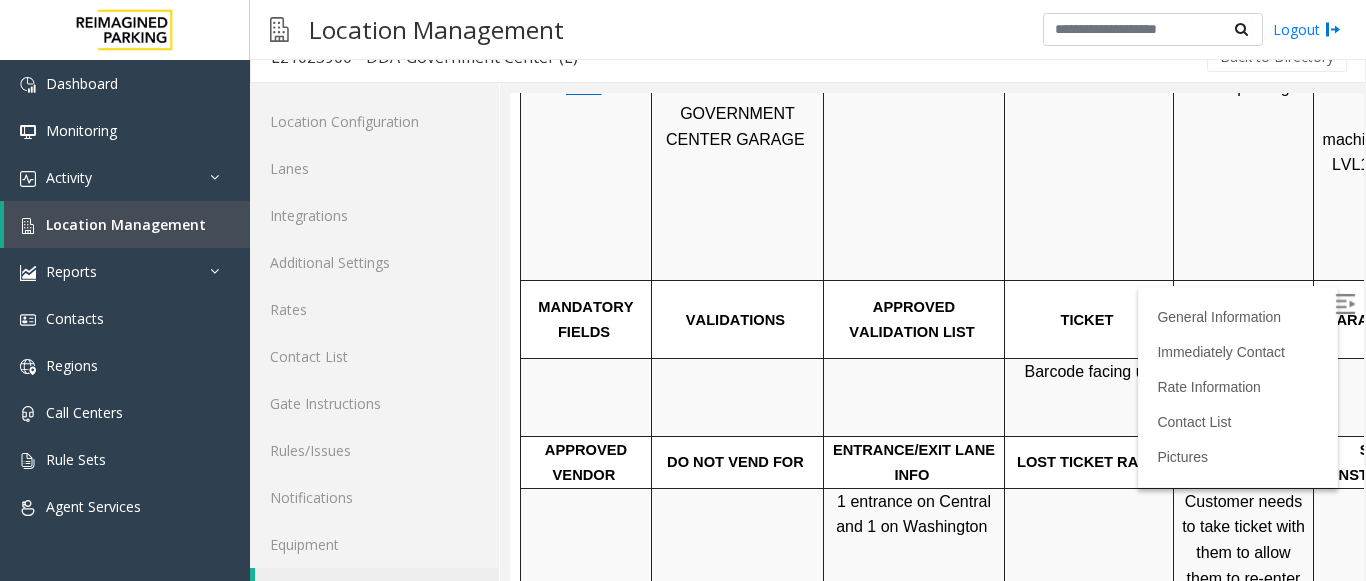 click at bounding box center (1244, 436) 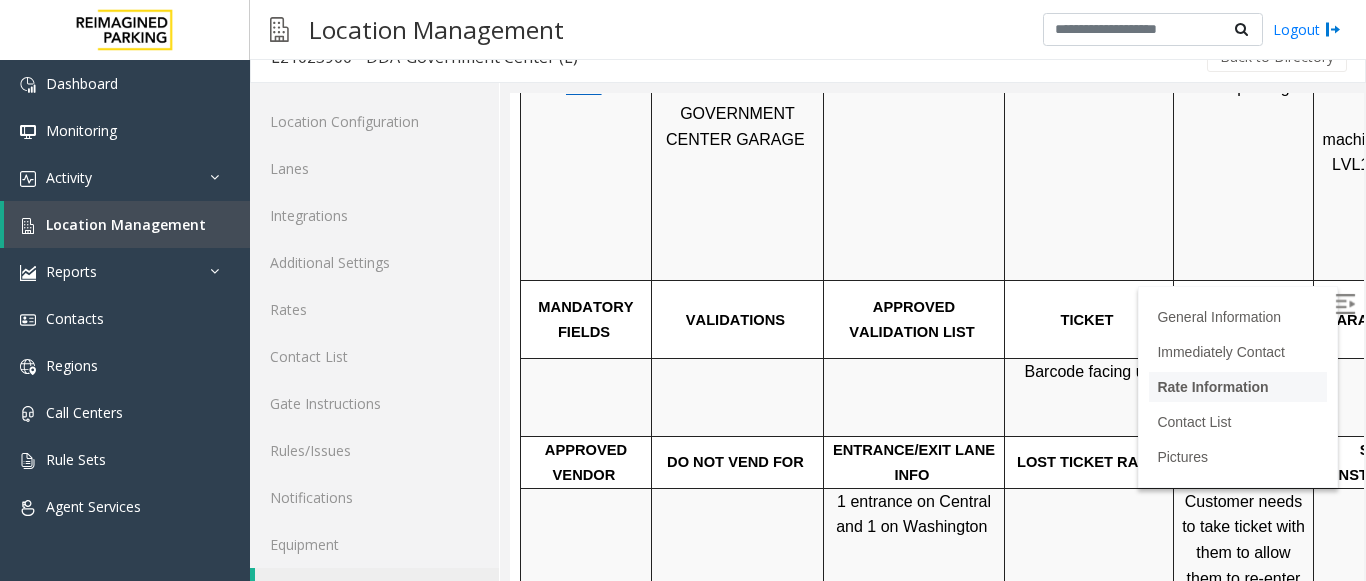 click on "Rate Information" at bounding box center (1212, 387) 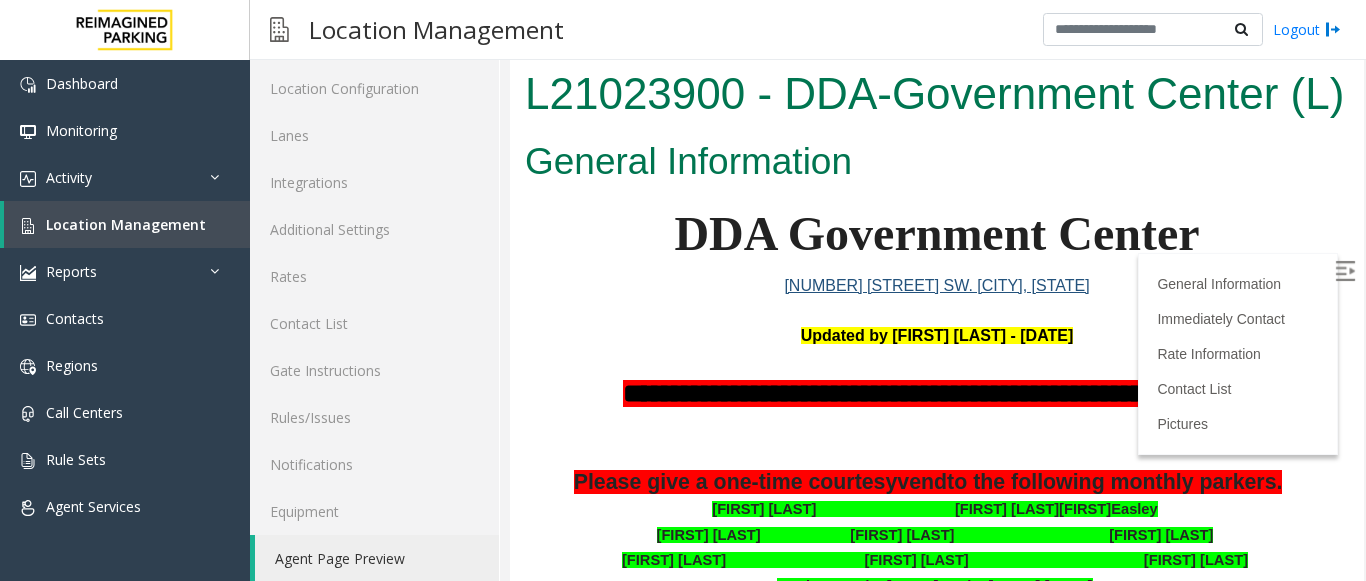 scroll, scrollTop: 116, scrollLeft: 0, axis: vertical 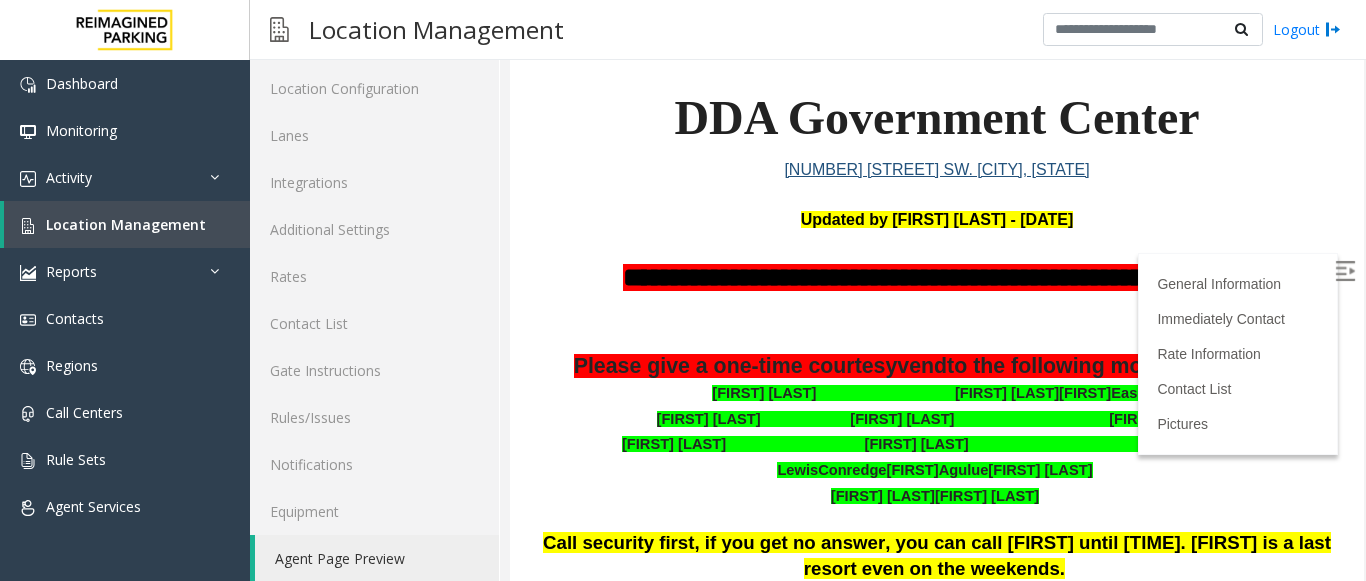 drag, startPoint x: 1344, startPoint y: 482, endPoint x: 1872, endPoint y: 170, distance: 613.2927 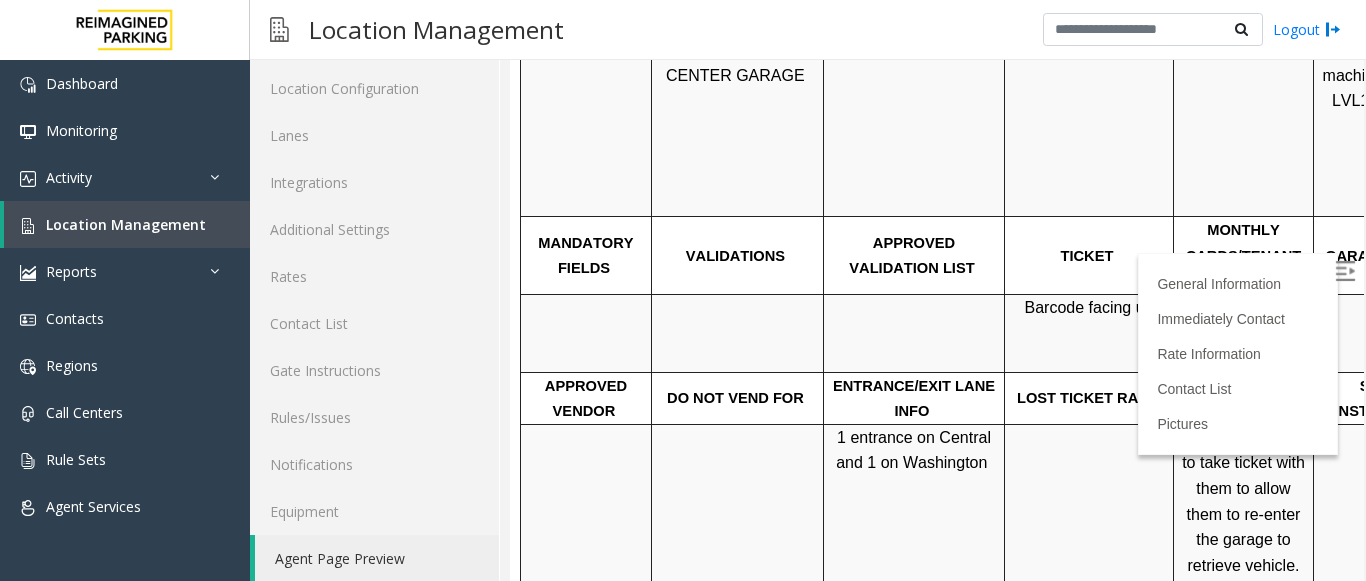 scroll, scrollTop: 1261, scrollLeft: 0, axis: vertical 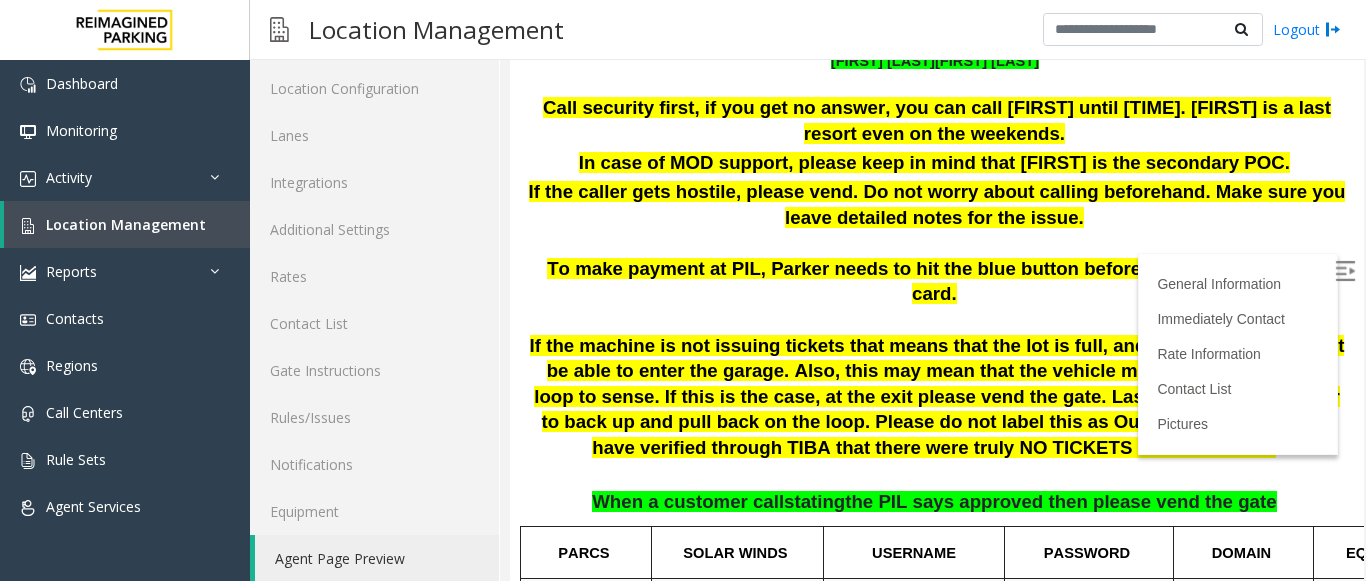 drag, startPoint x: 1349, startPoint y: 189, endPoint x: 1357, endPoint y: 137, distance: 52.611786 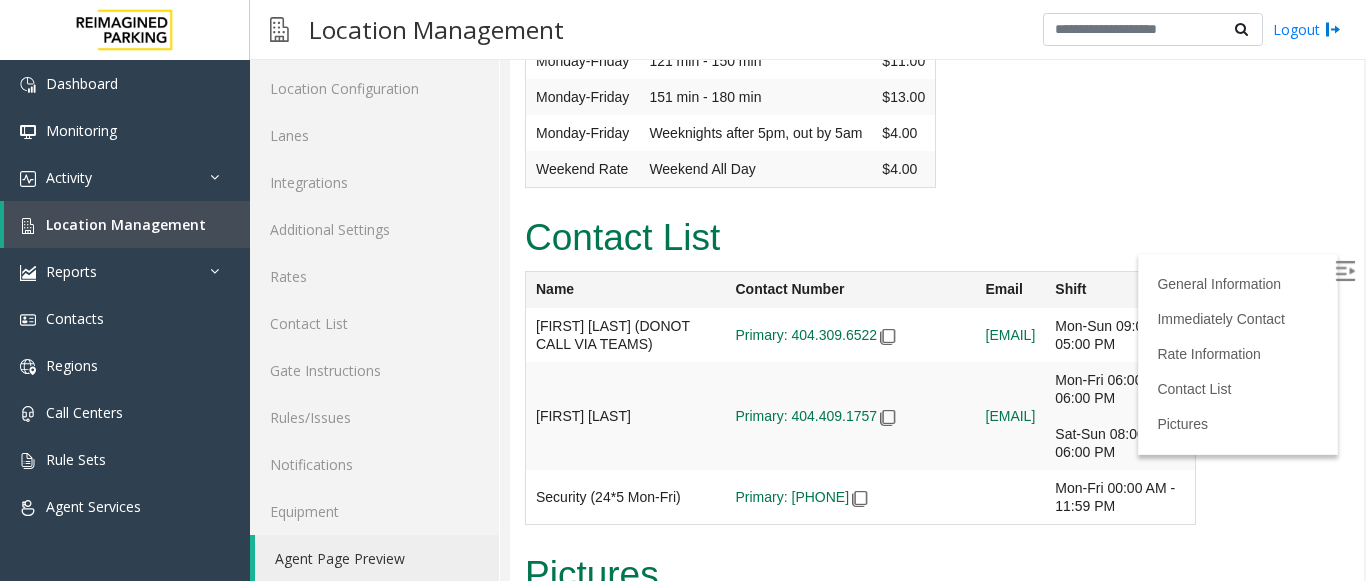 scroll, scrollTop: 3789, scrollLeft: 0, axis: vertical 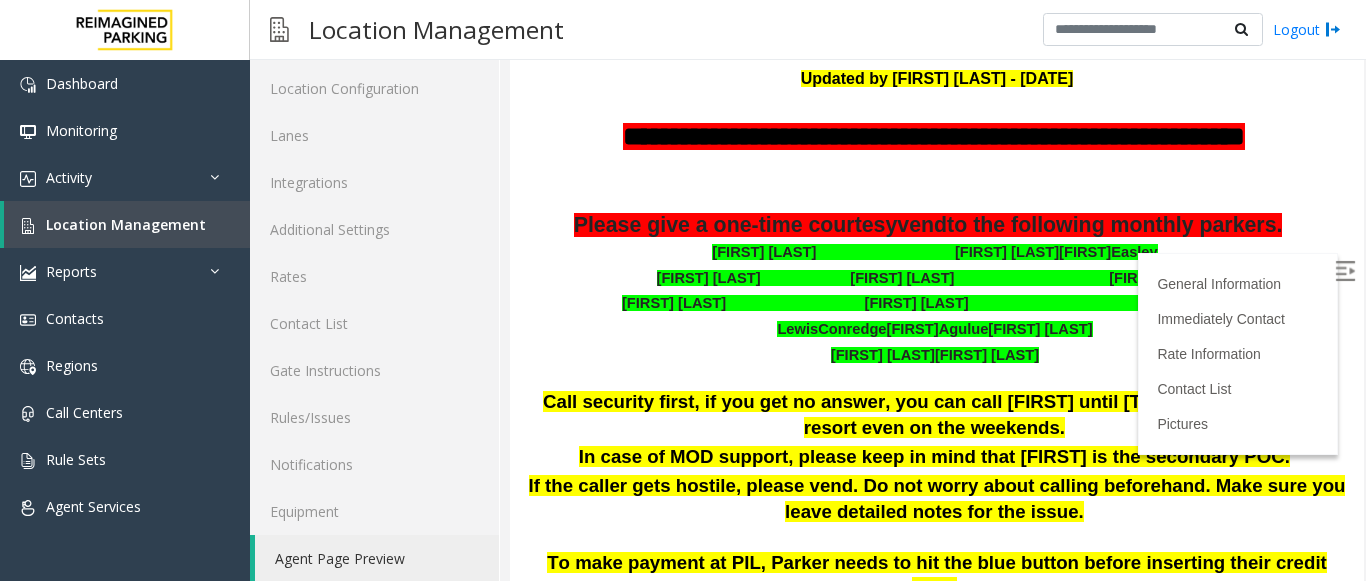 click at bounding box center [937, 54] 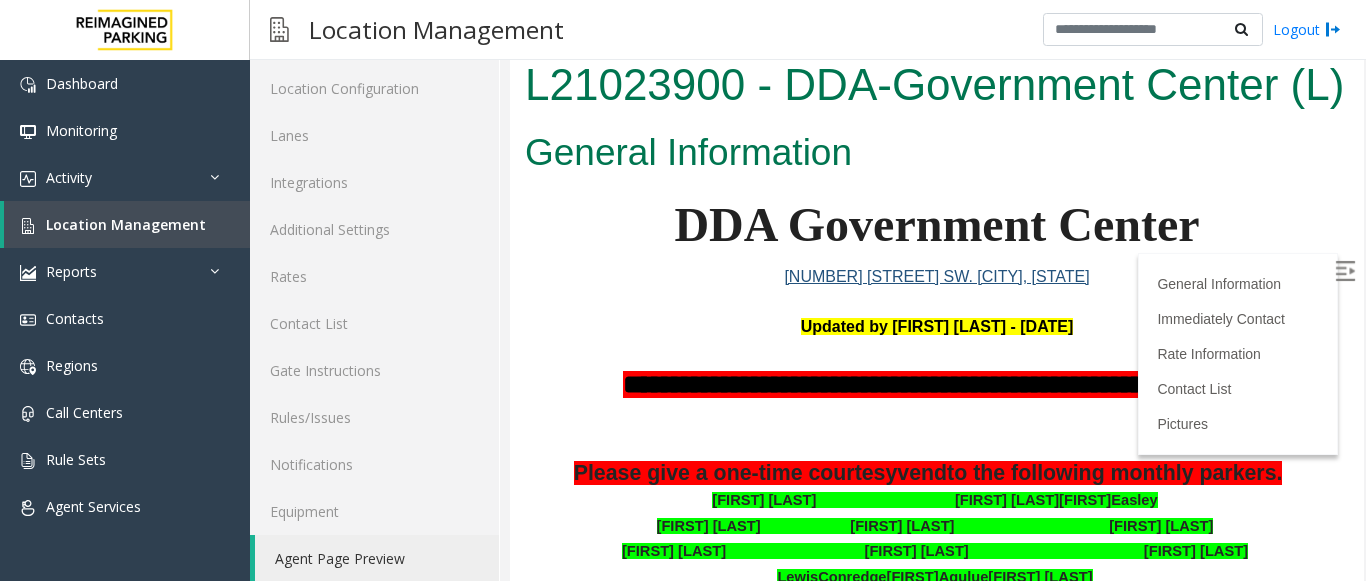 scroll, scrollTop: 0, scrollLeft: 0, axis: both 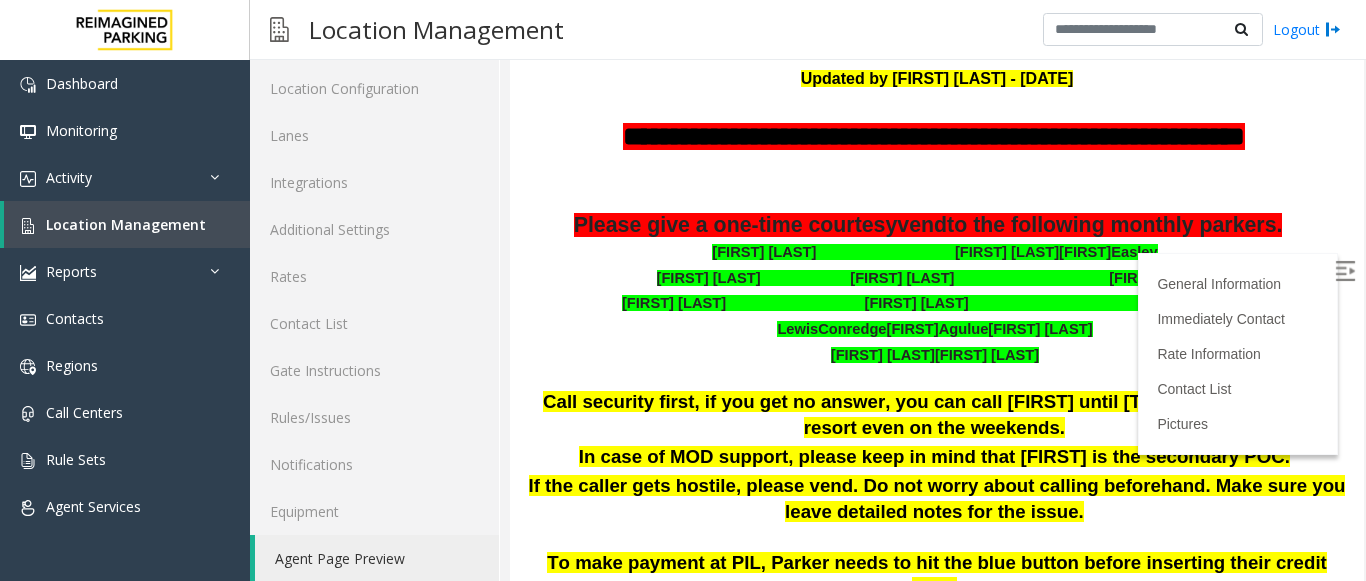 drag, startPoint x: 1342, startPoint y: 211, endPoint x: 1873, endPoint y: 215, distance: 531.0151 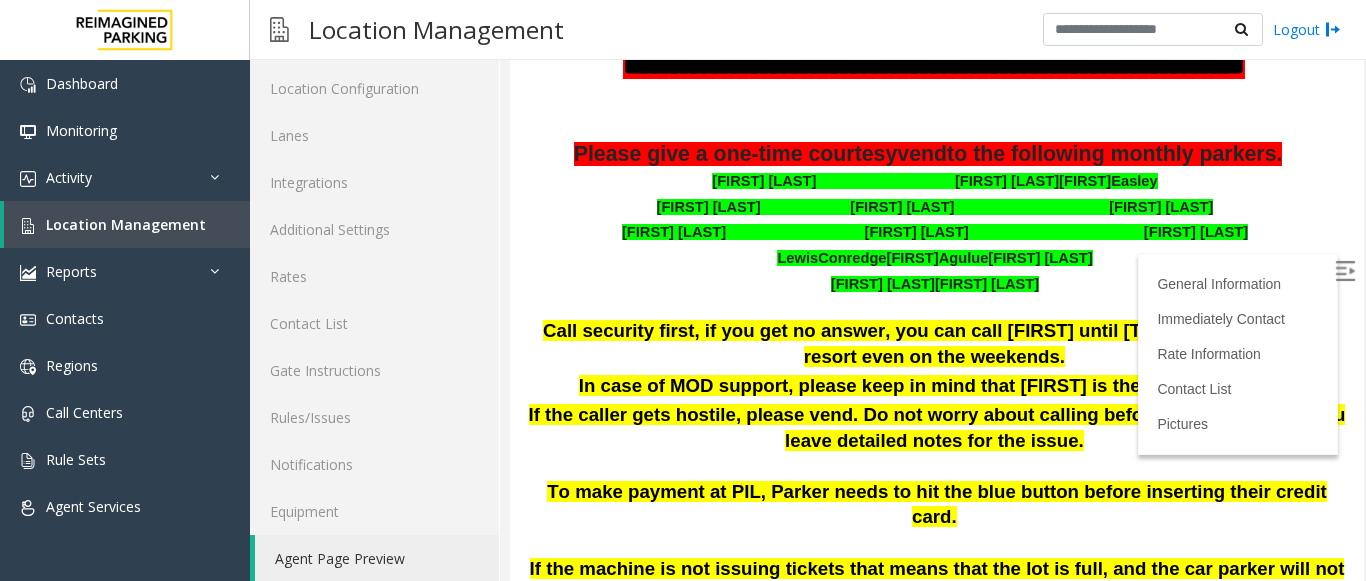 scroll, scrollTop: 319, scrollLeft: 0, axis: vertical 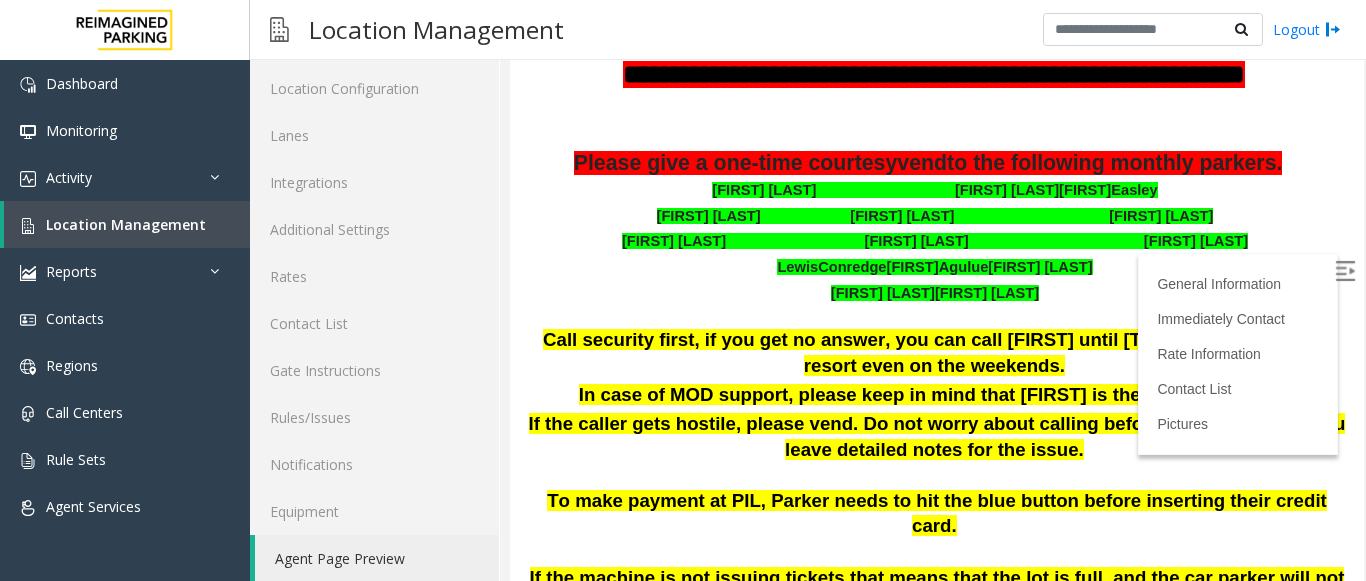 drag, startPoint x: 1342, startPoint y: 143, endPoint x: 1875, endPoint y: 210, distance: 537.1946 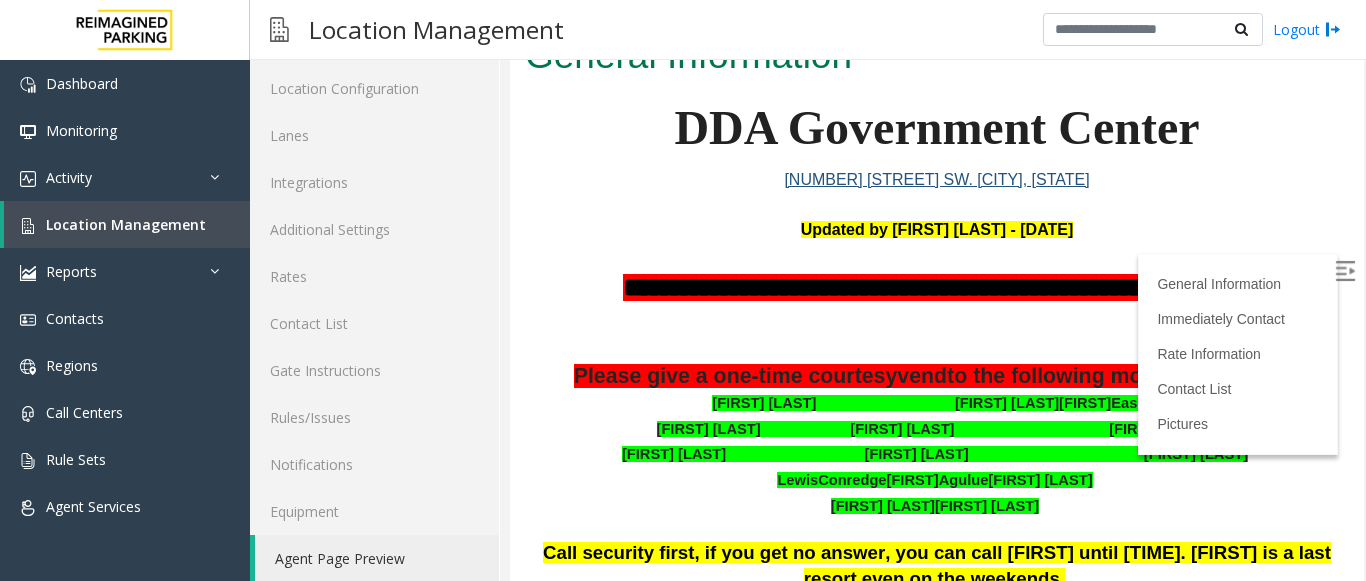 scroll, scrollTop: 0, scrollLeft: 0, axis: both 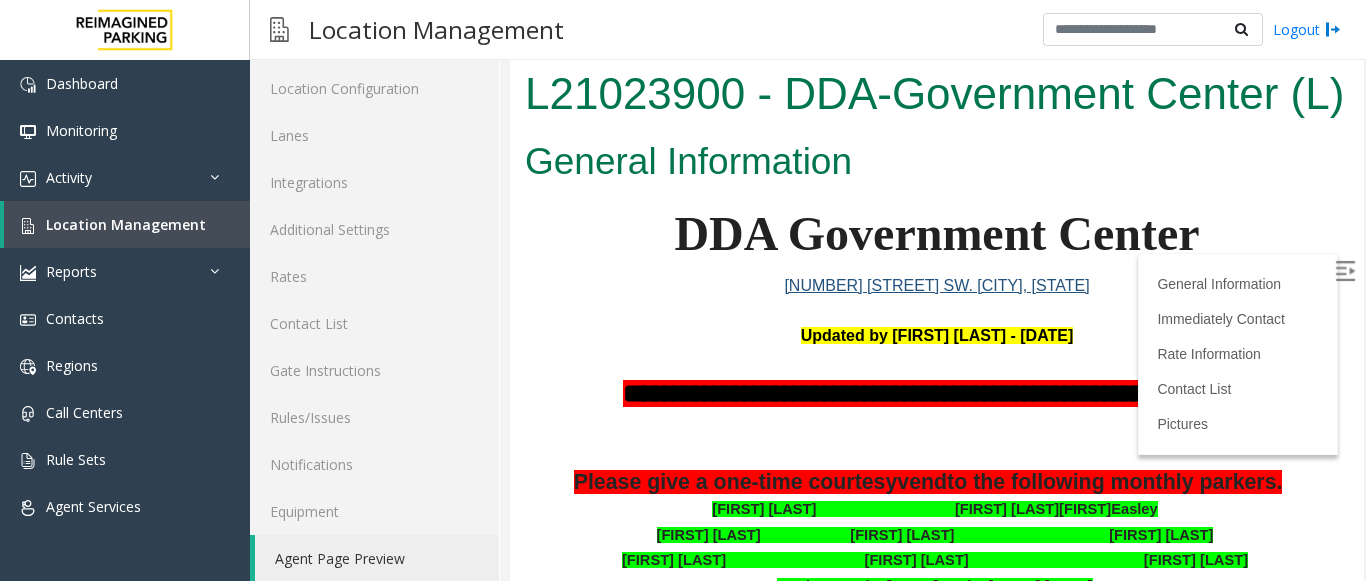 drag, startPoint x: 1347, startPoint y: 142, endPoint x: 1861, endPoint y: 147, distance: 514.0243 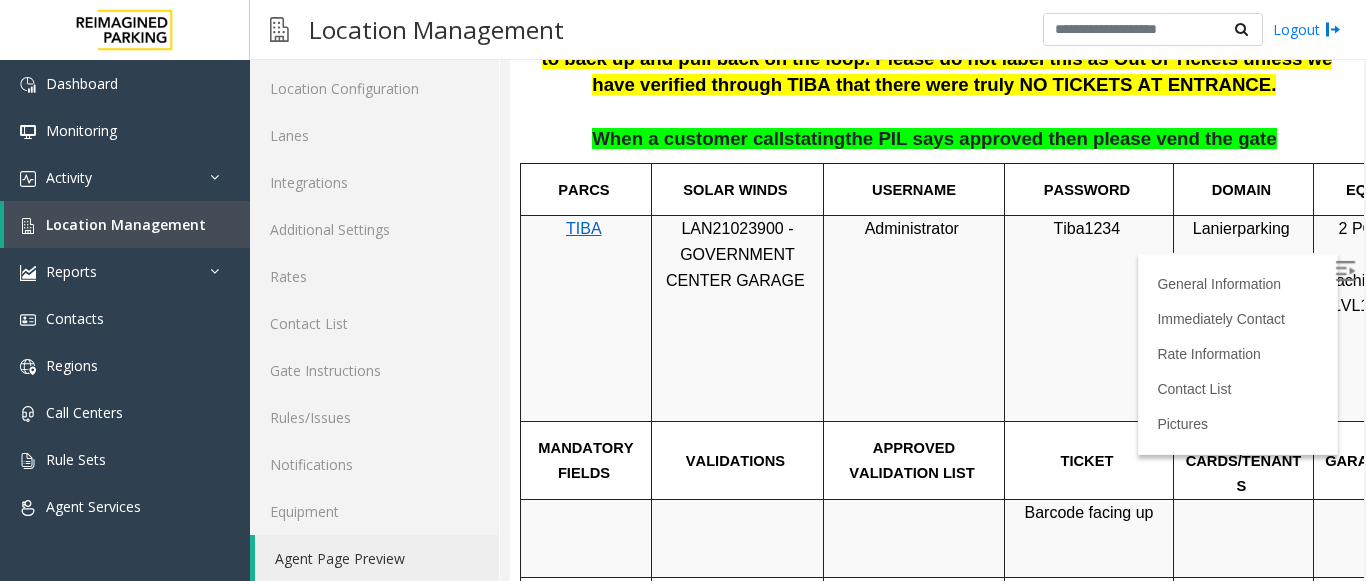 scroll, scrollTop: 1074, scrollLeft: 0, axis: vertical 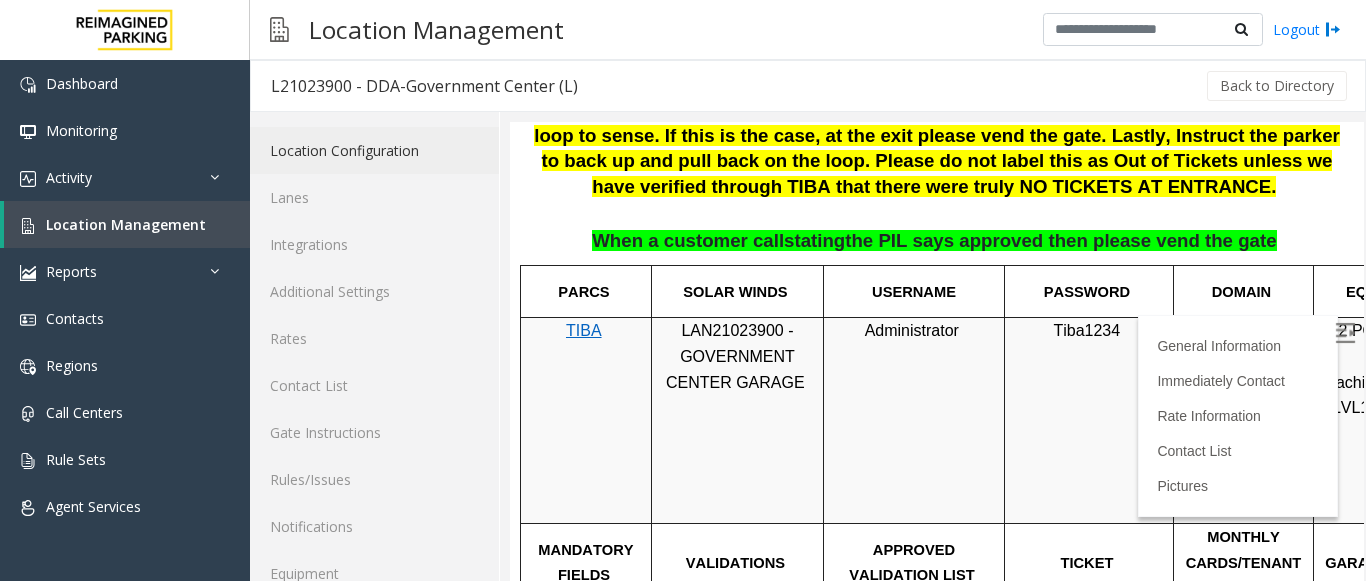 click on "Location Configuration" 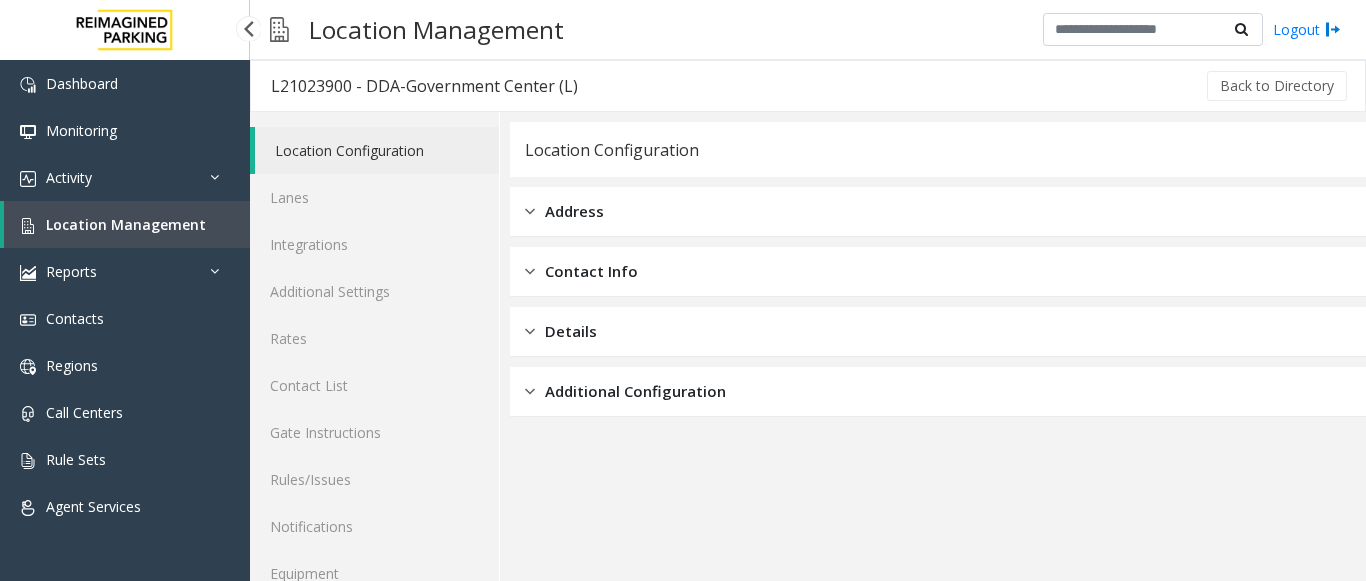 click on "Location Management" at bounding box center [126, 224] 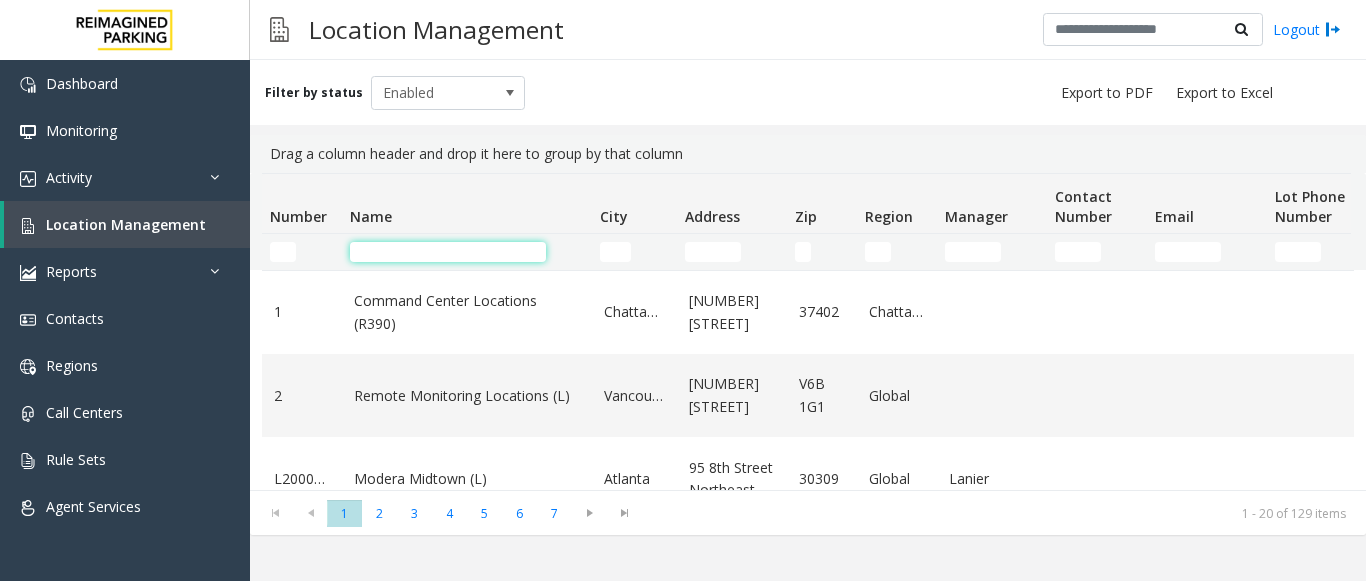 click 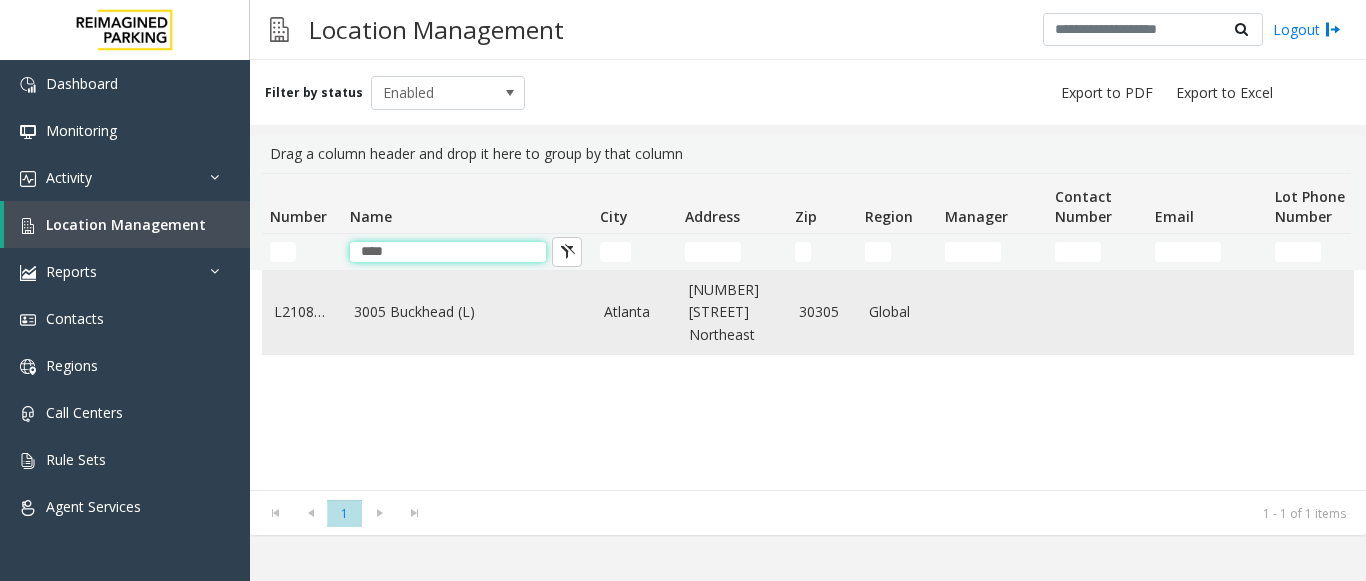 type on "****" 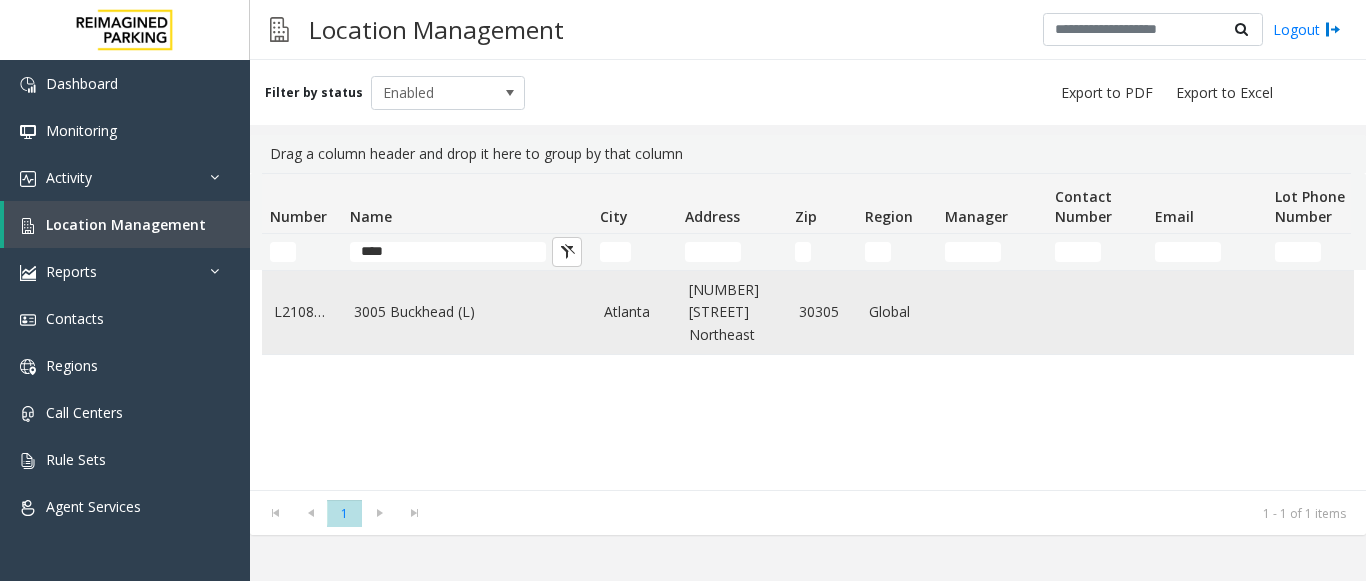 click on "3005 Buckhead (L)" 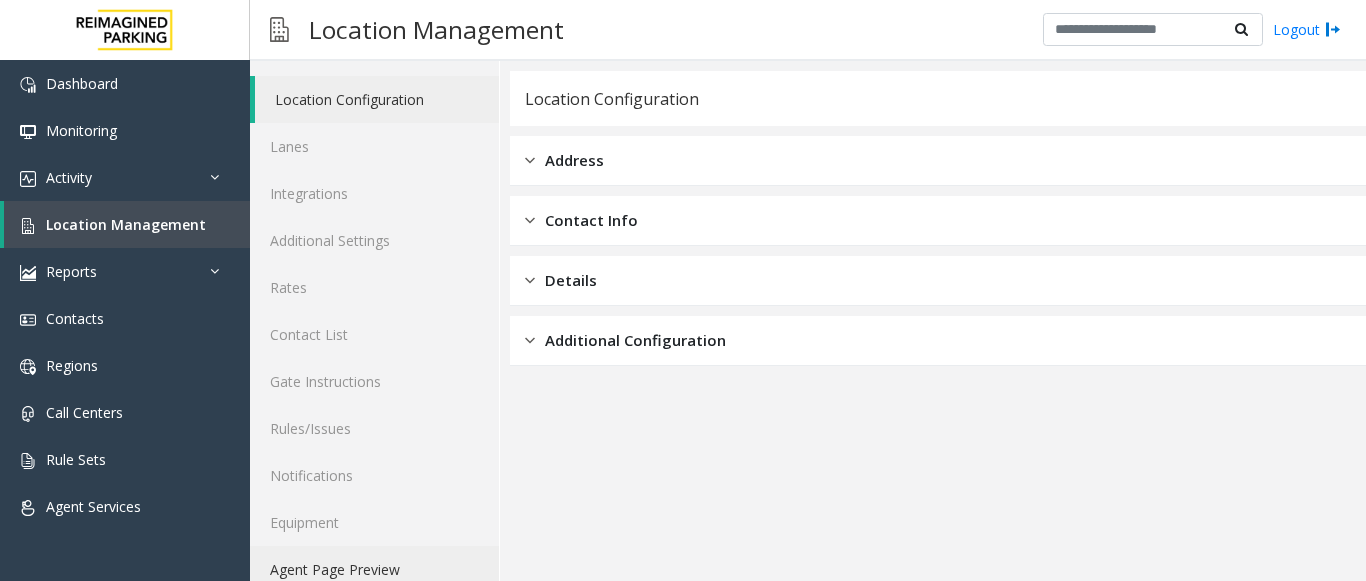 scroll, scrollTop: 78, scrollLeft: 0, axis: vertical 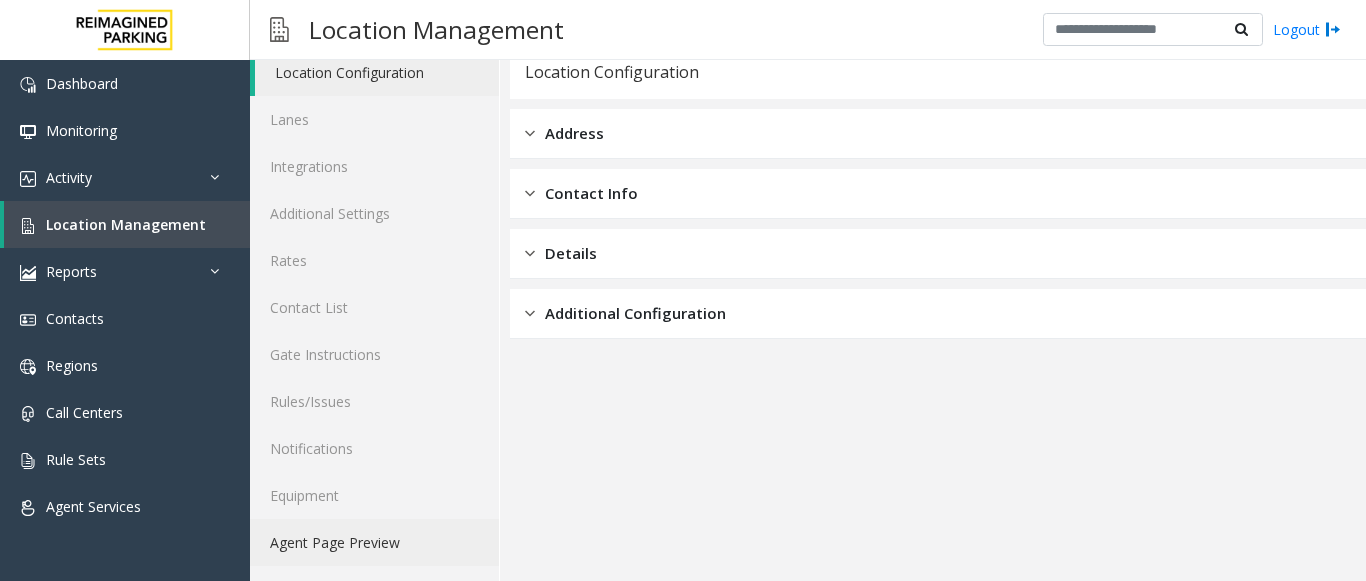 click on "Agent Page Preview" 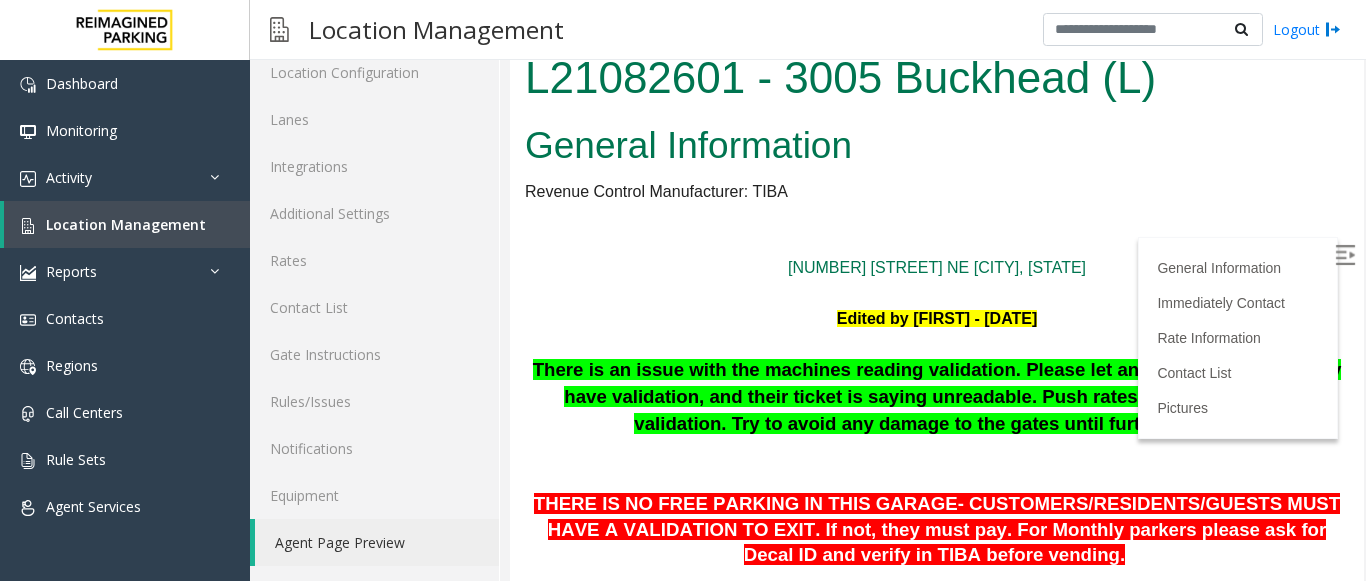 scroll, scrollTop: 0, scrollLeft: 0, axis: both 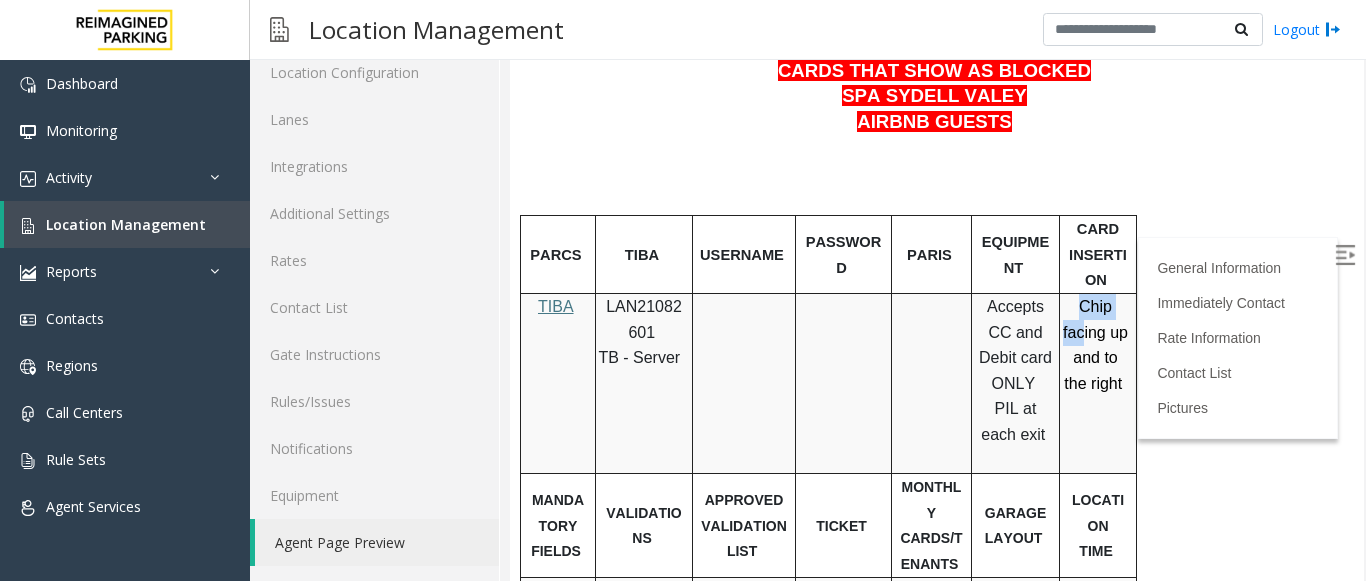 drag, startPoint x: 1082, startPoint y: 325, endPoint x: 1138, endPoint y: 400, distance: 93.60021 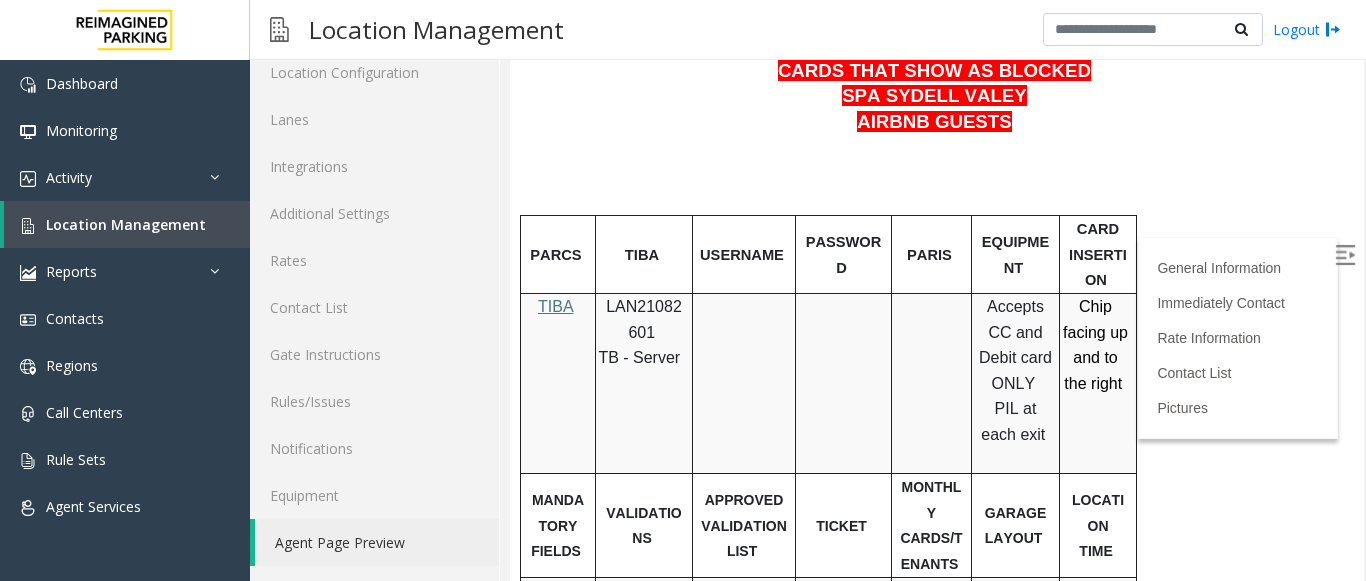 click on "PARCS   TIBA   USERNAME   PASSWORD   PARIS   EQUIPMENT   CARD INSERTION   TIBA   LAN21082601   TB - Server         Accepts CC and Debit card ONLY   PIL at each exit   Chip facing up and to the right     MANDATORY FIELDS   VALIDATIONS   APPROVED VALIDATION LIST   TICKET   MONTHLY CARDS/TENANTS   GARAGE LAYOUT   LOCATION TIME     Validation from stores and restaurants are only 2 hours       V alidation from front desk or visiting a tenant in the building is 6 hours   All residents are given a certain number of validations for their guests for the month.  If a guest does not have a validation, then they have to pay.      Barcode facing up Retail Employees and Pegasus Residential Employees Park in this garage .      OK to vend them out if their windshield decal is not working.  Ask for their name and decal id #   We only manage the transient  portion  of the deck.    There is a resident parking area that the apartments manage. All residents should be parked there." at bounding box center [934, 1293] 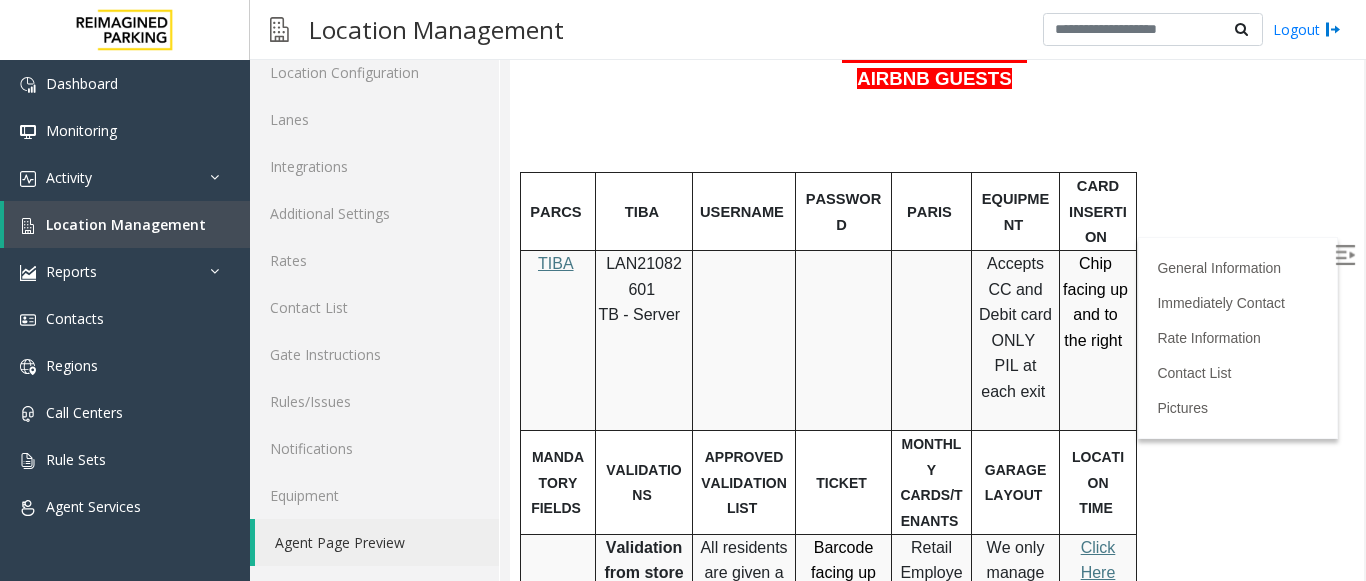 scroll, scrollTop: 774, scrollLeft: 0, axis: vertical 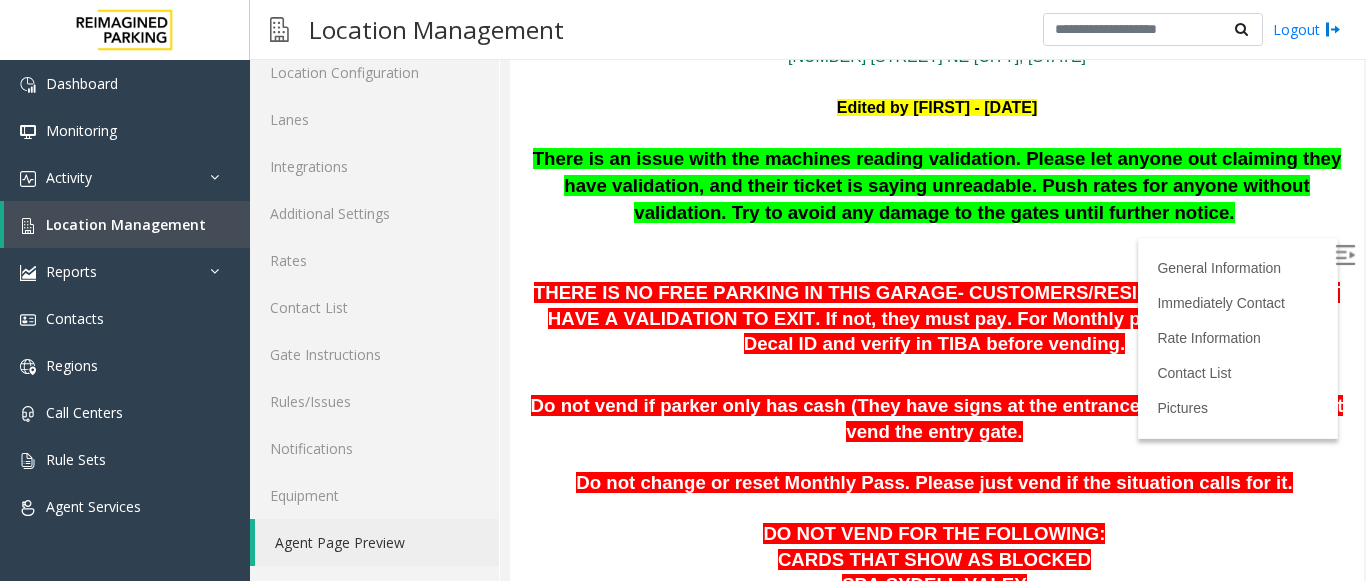drag, startPoint x: 1339, startPoint y: 110, endPoint x: 1859, endPoint y: 172, distance: 523.6831 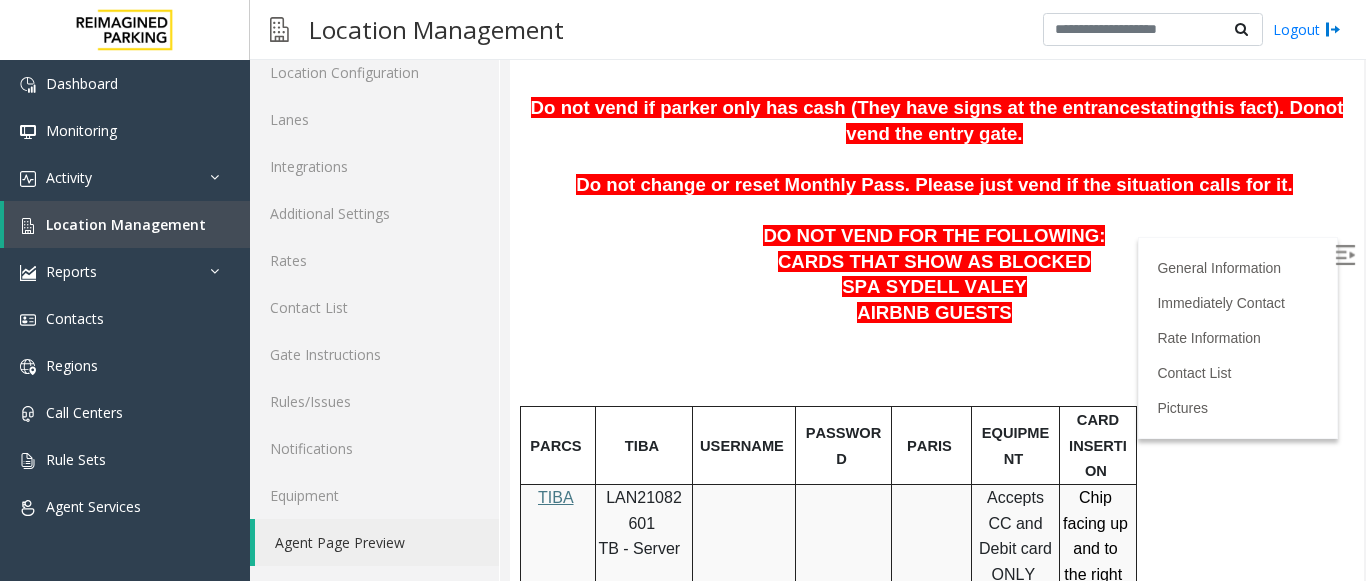 scroll, scrollTop: 668, scrollLeft: 0, axis: vertical 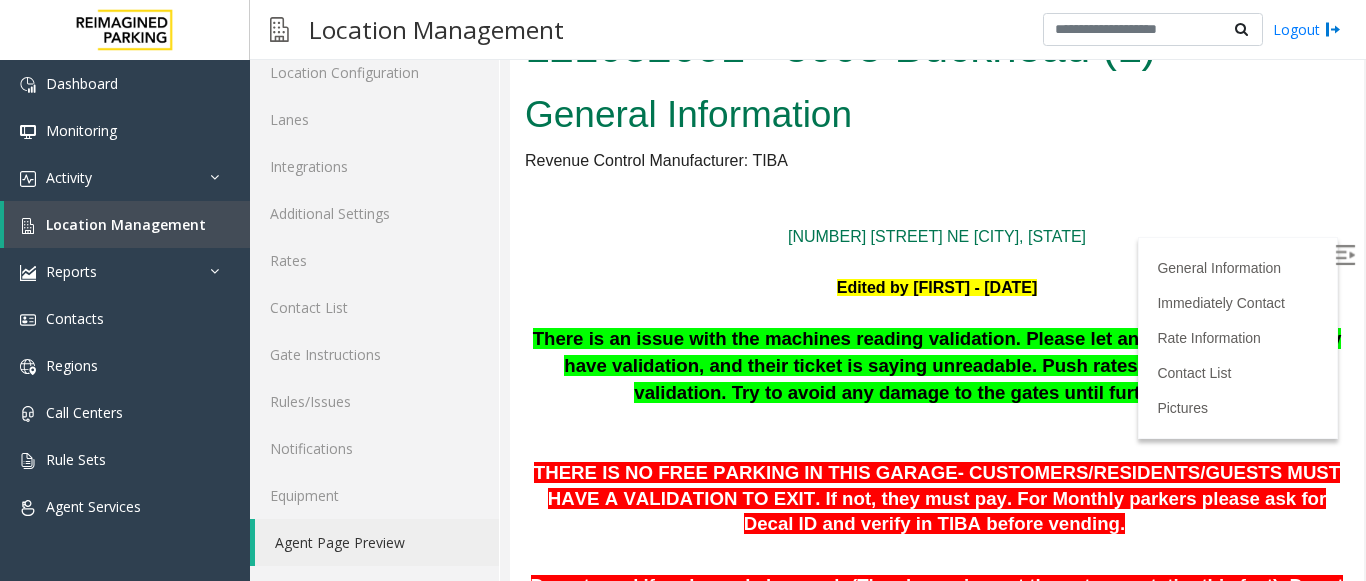 click on "General Information" at bounding box center (937, 115) 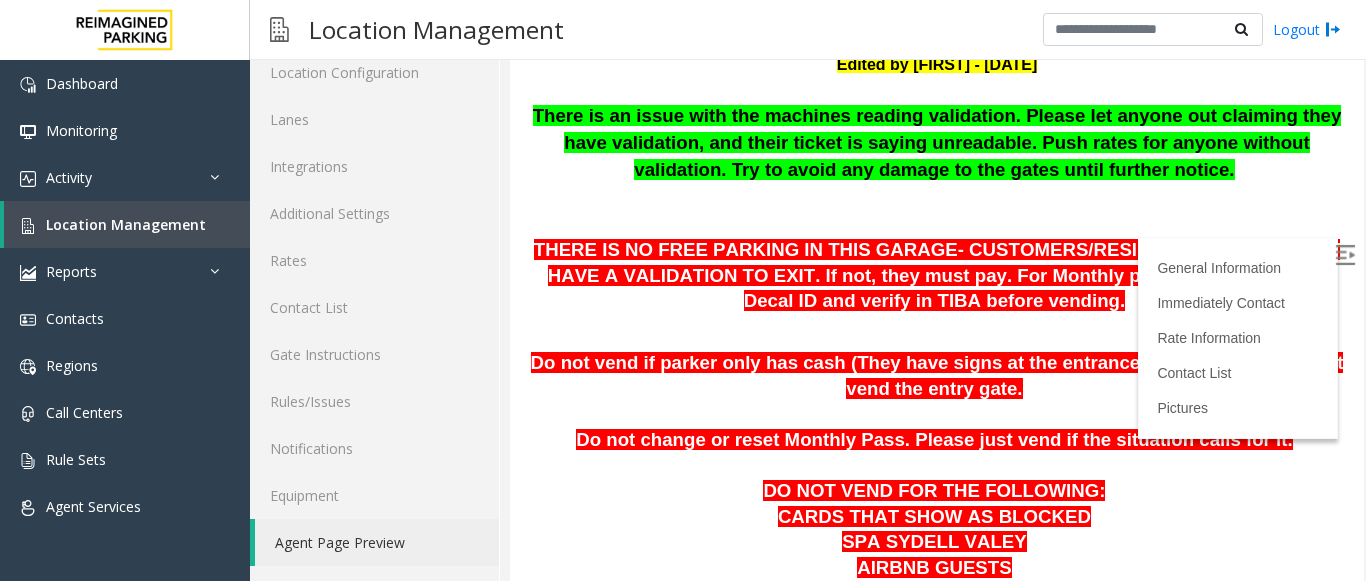 scroll, scrollTop: 264, scrollLeft: 0, axis: vertical 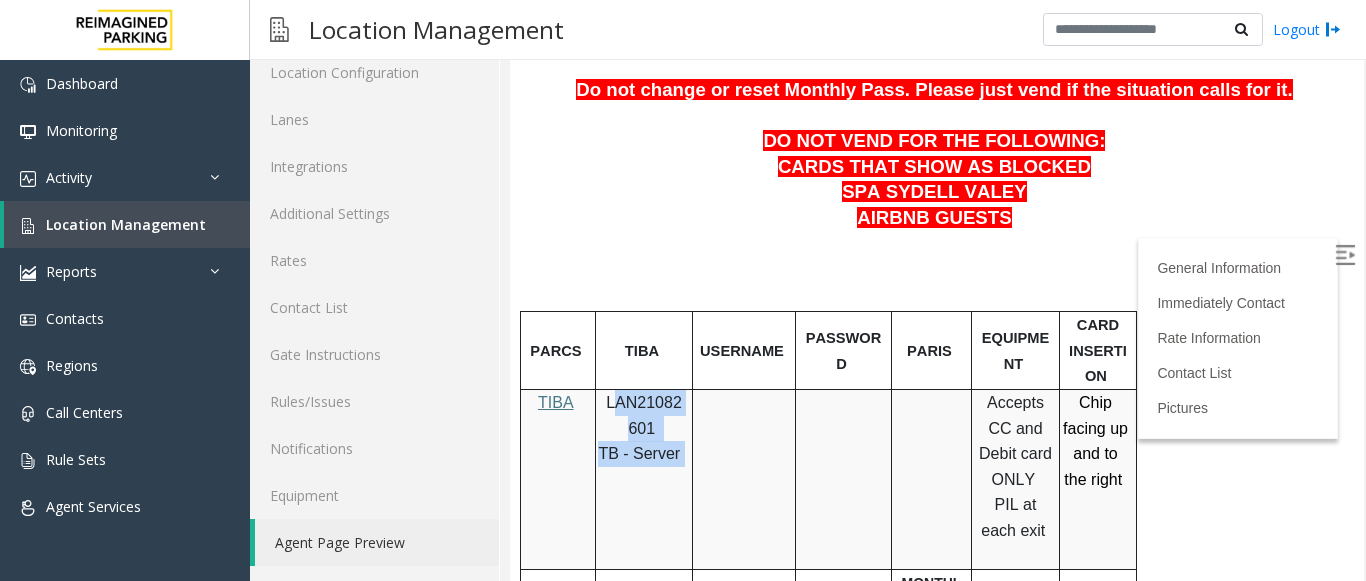 drag, startPoint x: 612, startPoint y: 404, endPoint x: 718, endPoint y: 411, distance: 106.23088 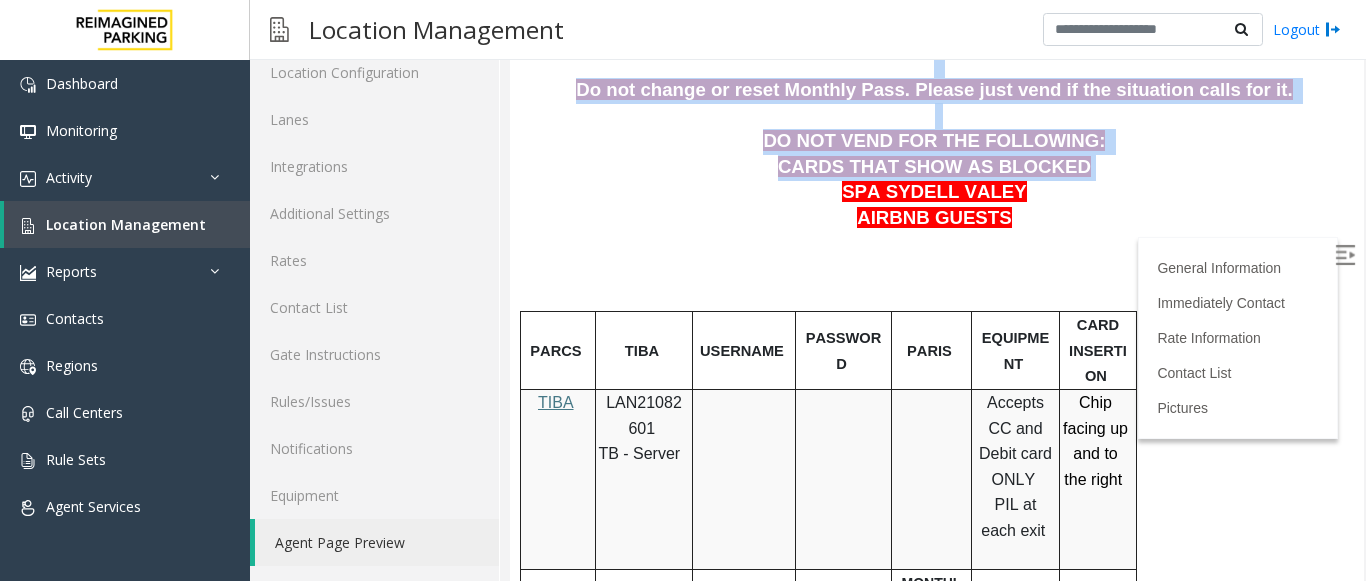 drag, startPoint x: 1331, startPoint y: 164, endPoint x: 1348, endPoint y: 127, distance: 40.718548 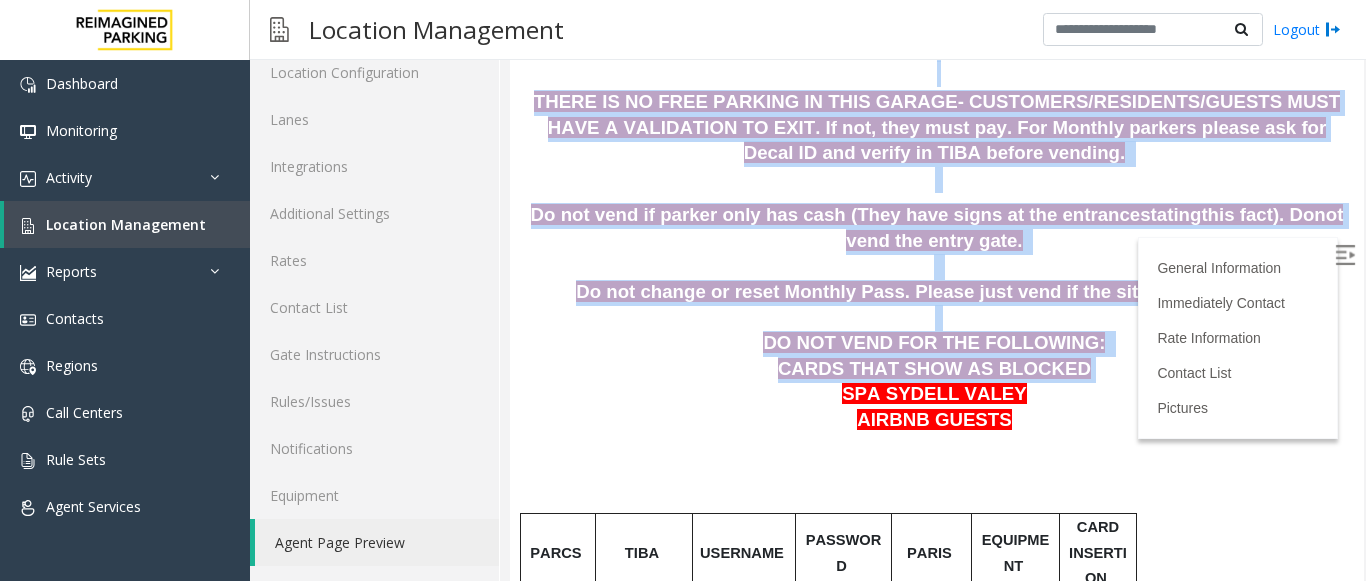 scroll, scrollTop: 264, scrollLeft: 0, axis: vertical 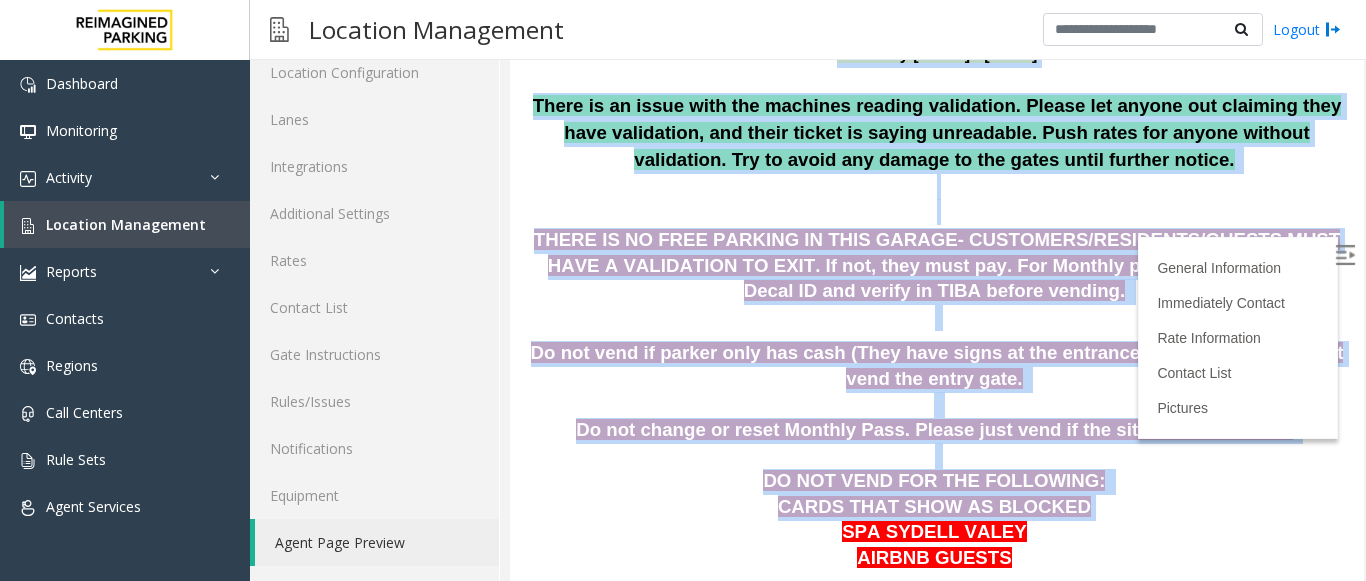 click on "There is an issue with the machines reading validation. Please let anyone out claiming they have validation, and their ticket is saying unreadable. Push rates for anyone without validation. Try to avoid any damage to the gates until further notice." at bounding box center (937, 158) 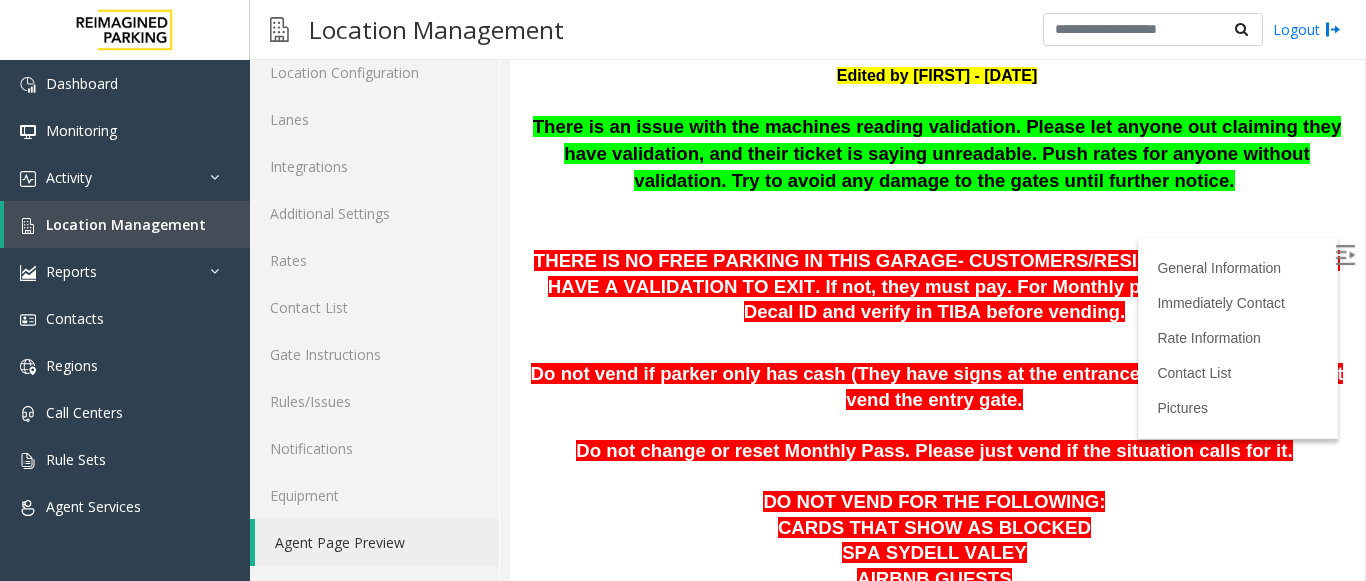 scroll, scrollTop: 232, scrollLeft: 0, axis: vertical 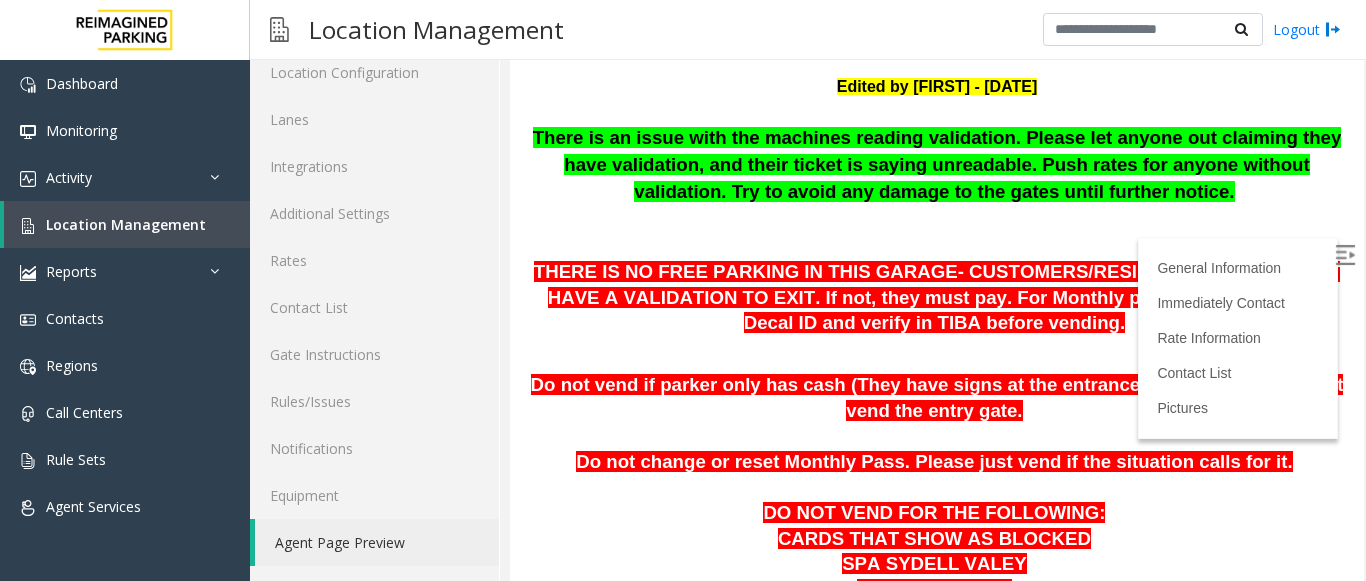 click on "There is an issue with the machines reading validation. Please let anyone out claiming they have validation, and their ticket is saying unreadable. Push rates for anyone without validation. Try to avoid any damage to the gates until further notice." at bounding box center [937, 190] 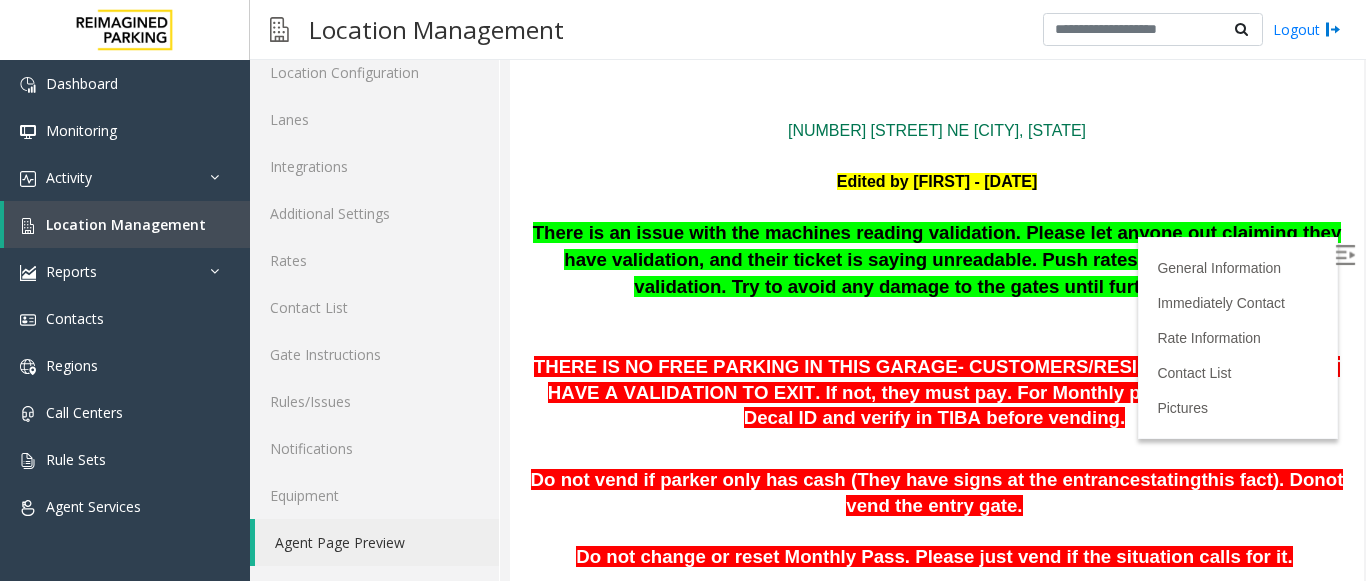 scroll, scrollTop: 62, scrollLeft: 0, axis: vertical 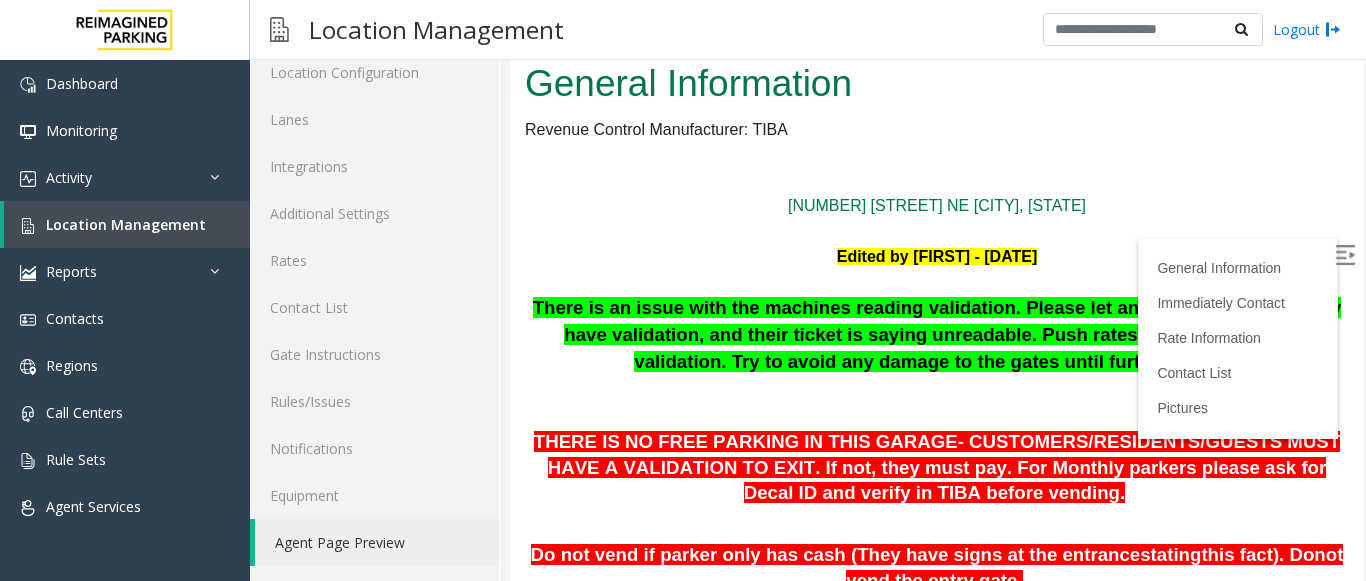 drag, startPoint x: 1335, startPoint y: 129, endPoint x: 1861, endPoint y: 161, distance: 526.9725 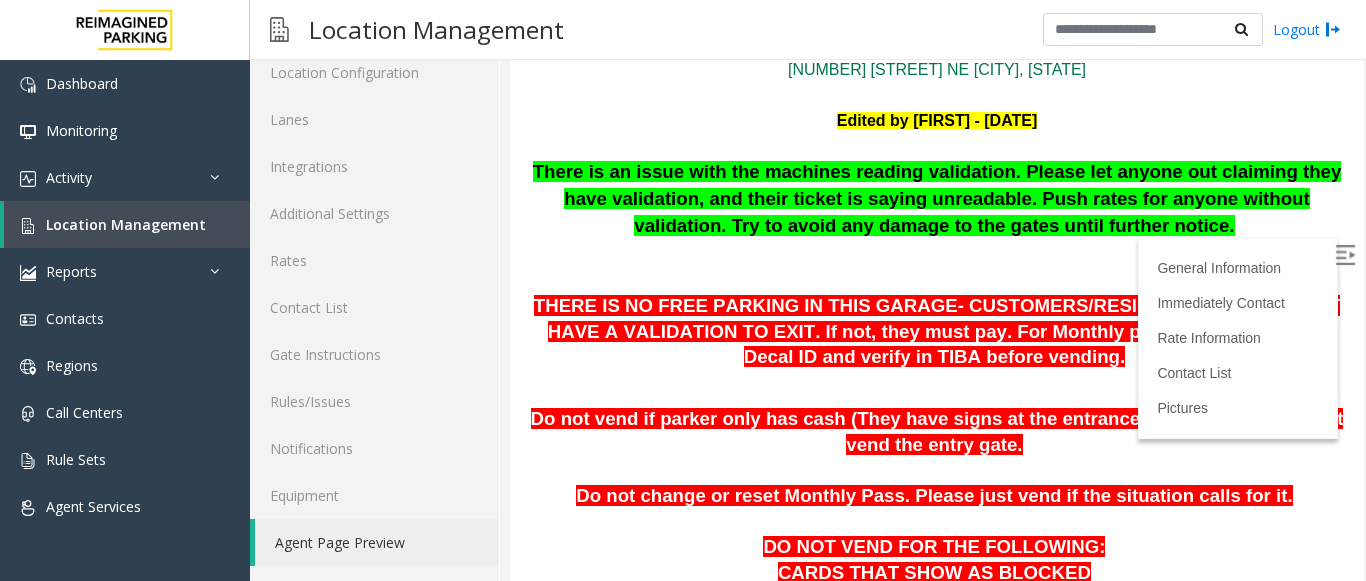 scroll, scrollTop: 362, scrollLeft: 0, axis: vertical 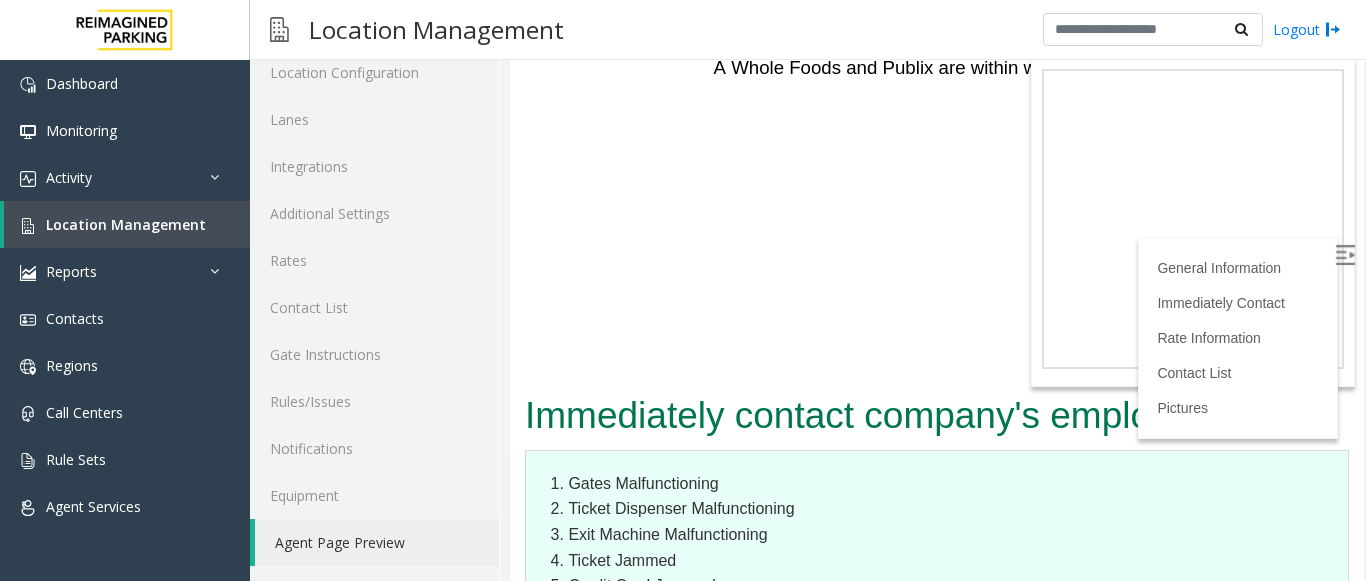 drag, startPoint x: 1336, startPoint y: 127, endPoint x: 1859, endPoint y: 446, distance: 612.6092 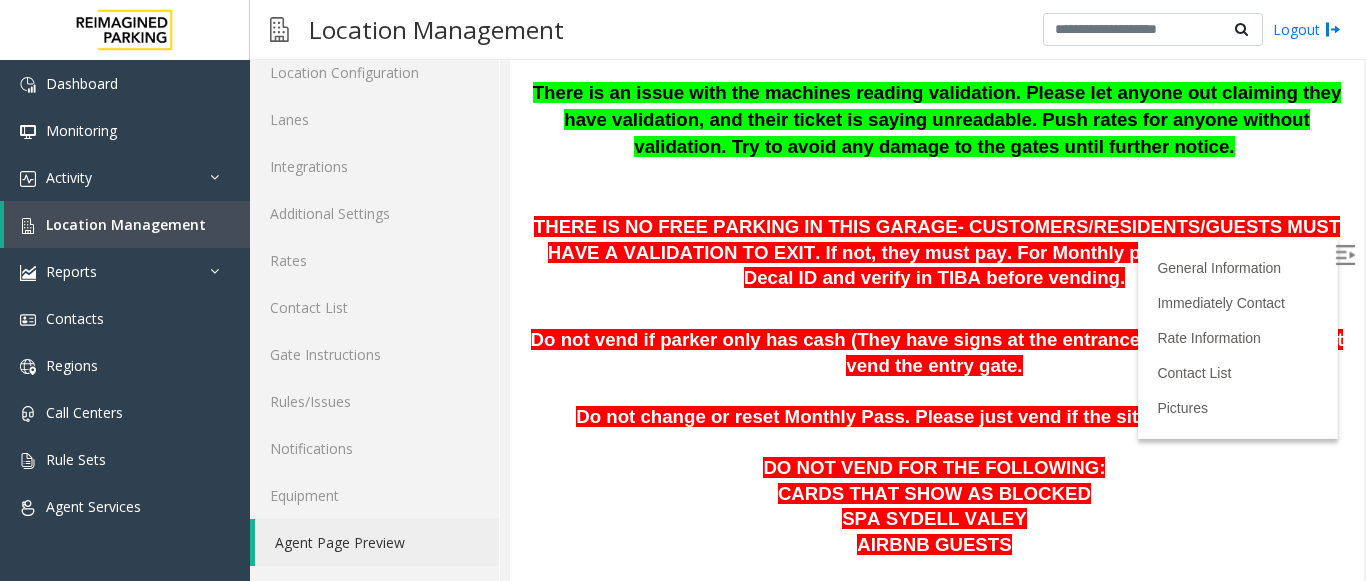 scroll, scrollTop: 299, scrollLeft: 0, axis: vertical 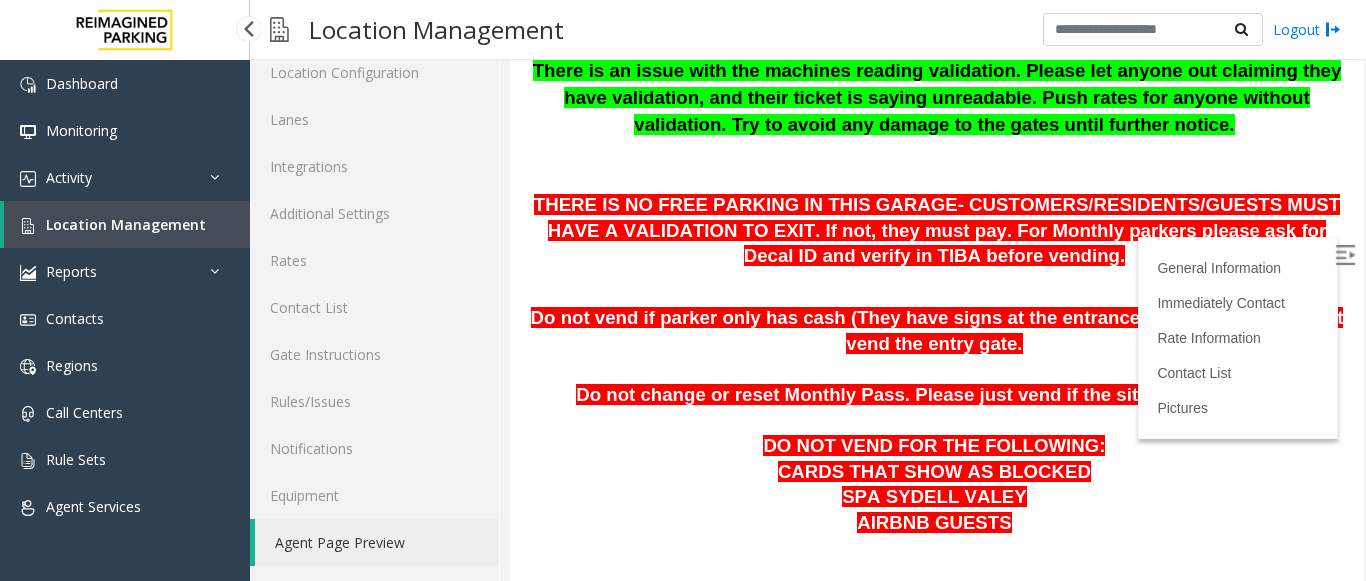 click on "Location Management" at bounding box center [126, 224] 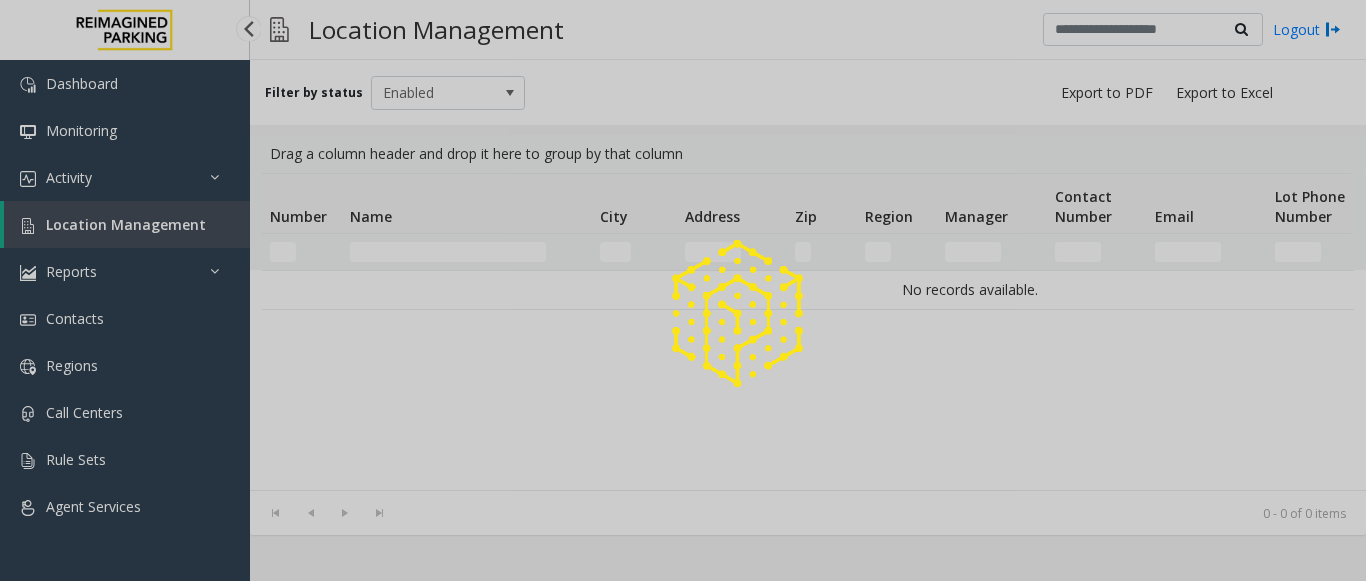 scroll, scrollTop: 0, scrollLeft: 0, axis: both 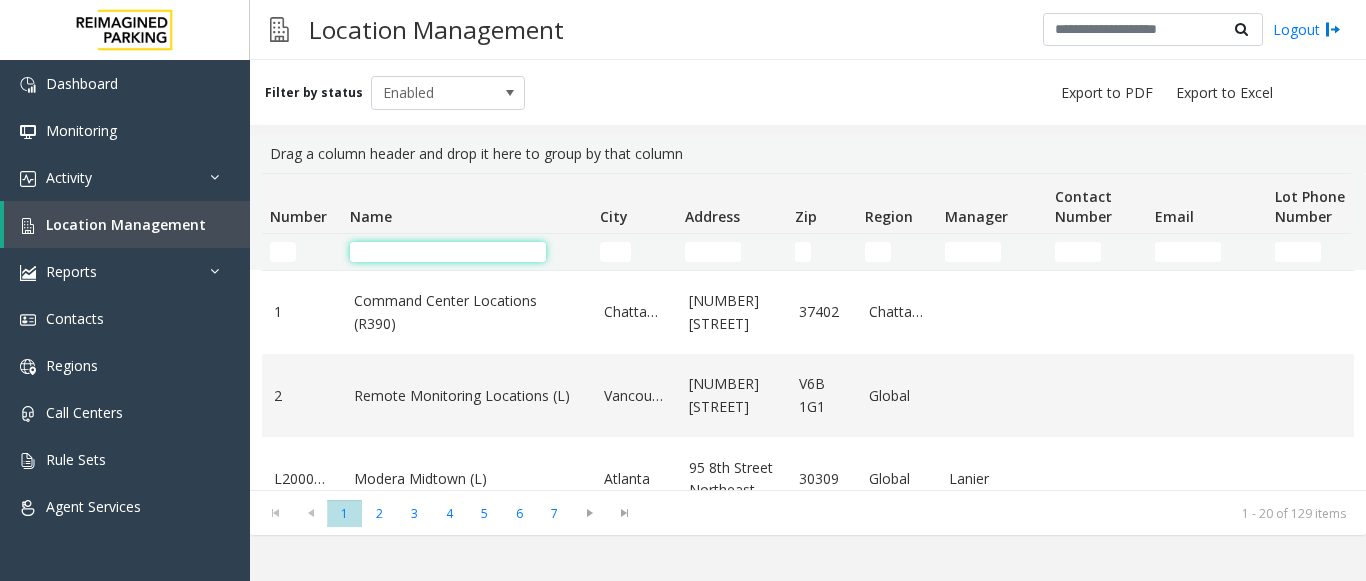 click 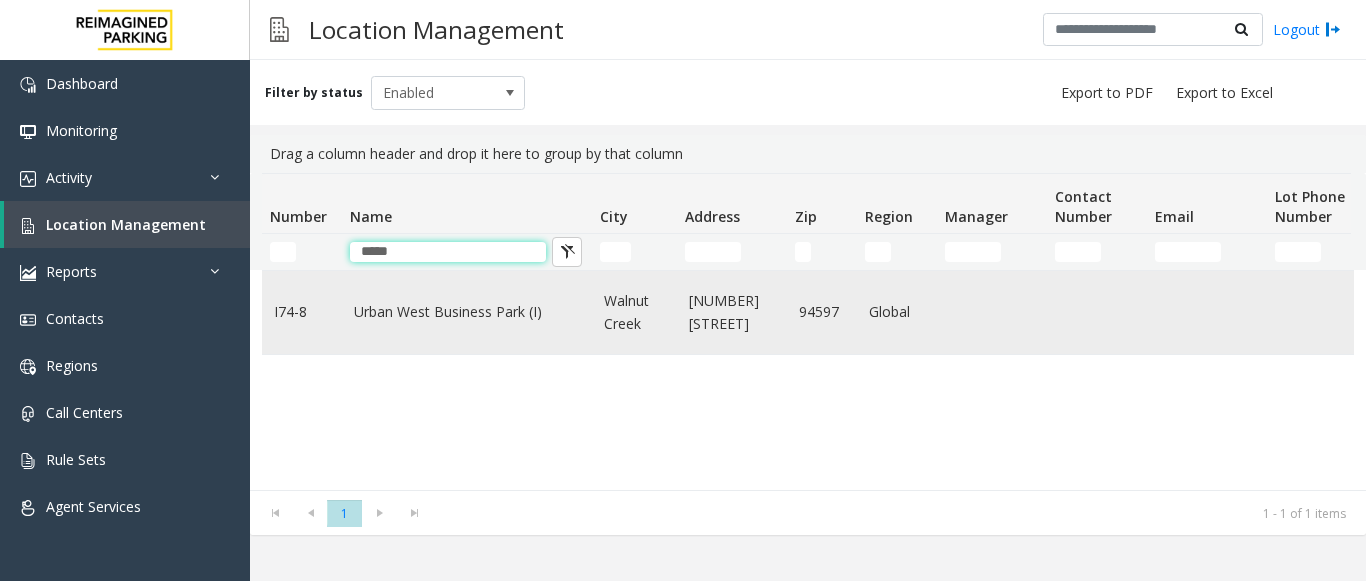 type on "*****" 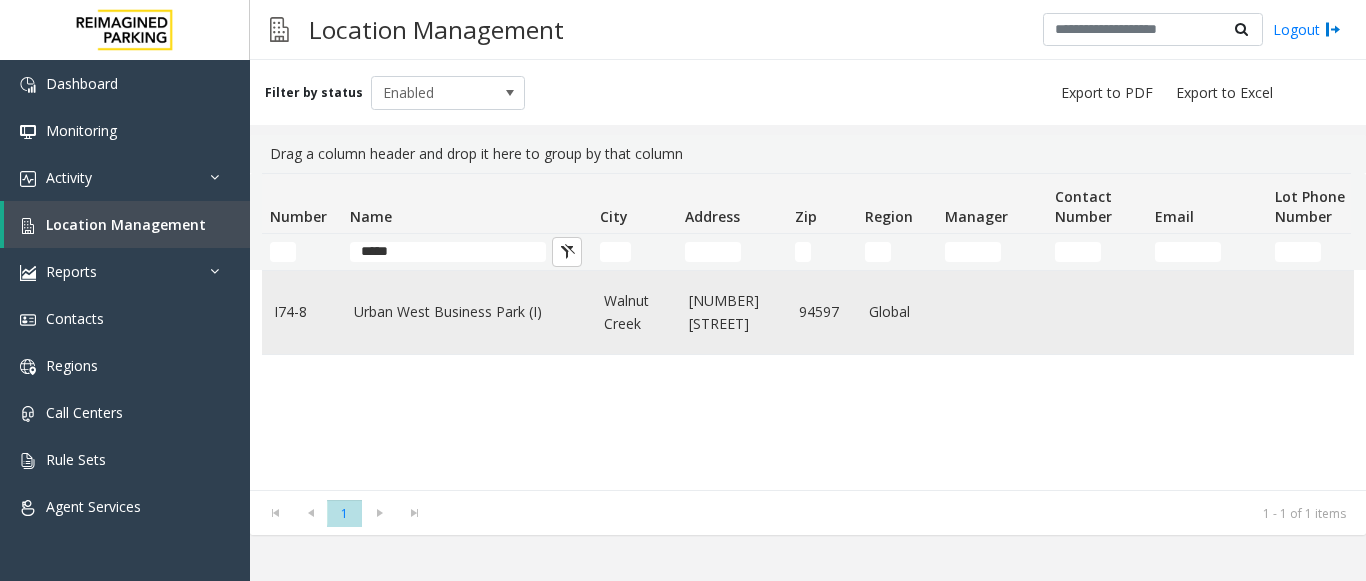 click on "Urban West Business Park (I)" 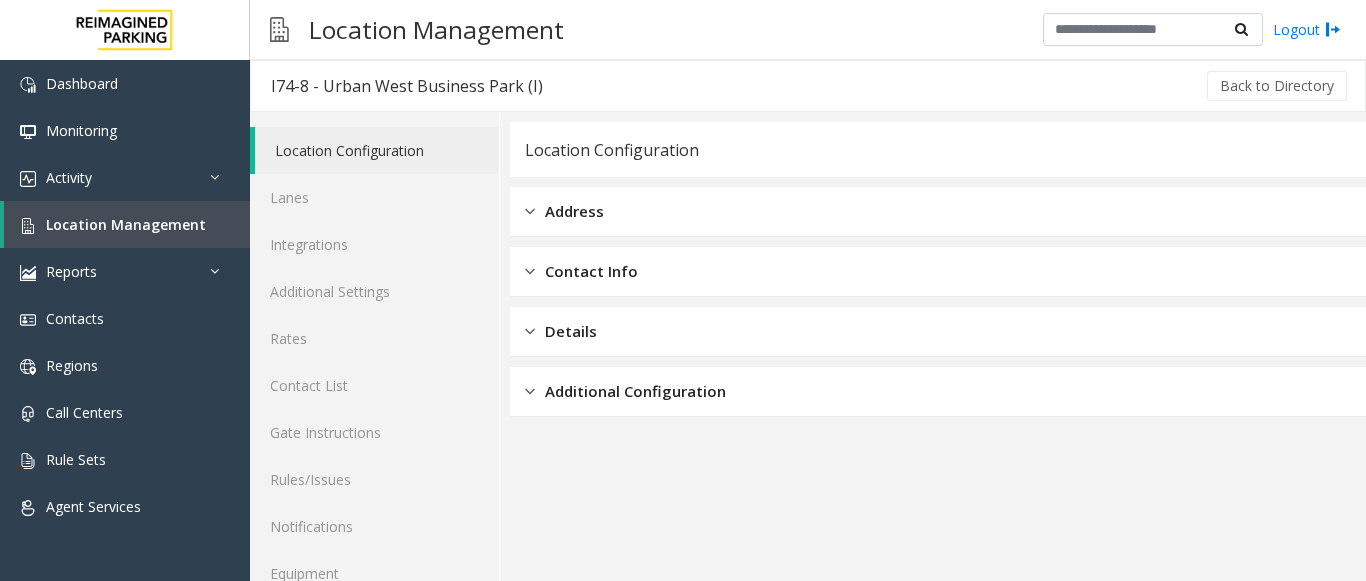 scroll, scrollTop: 78, scrollLeft: 0, axis: vertical 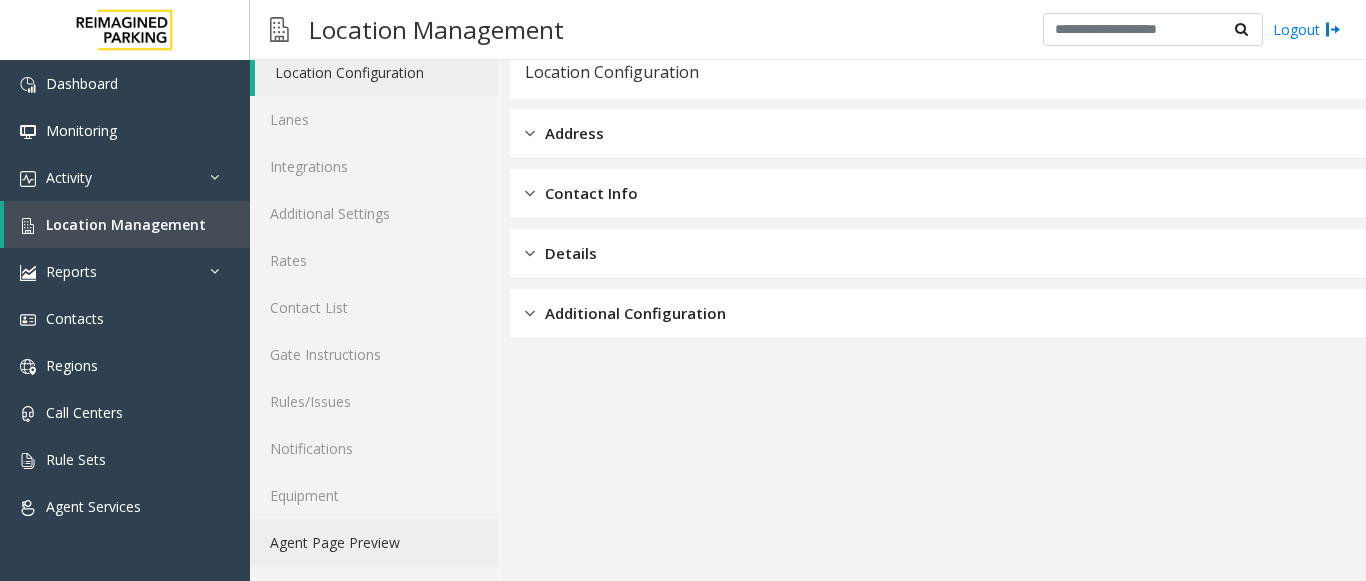 click on "Agent Page Preview" 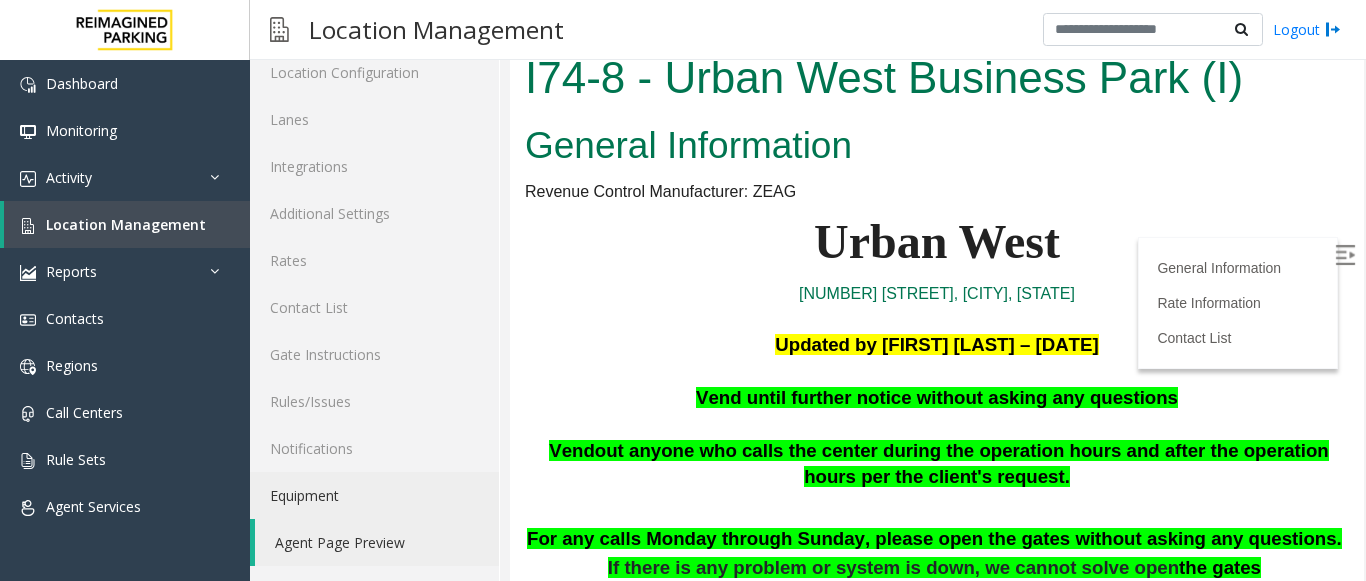 scroll, scrollTop: 0, scrollLeft: 0, axis: both 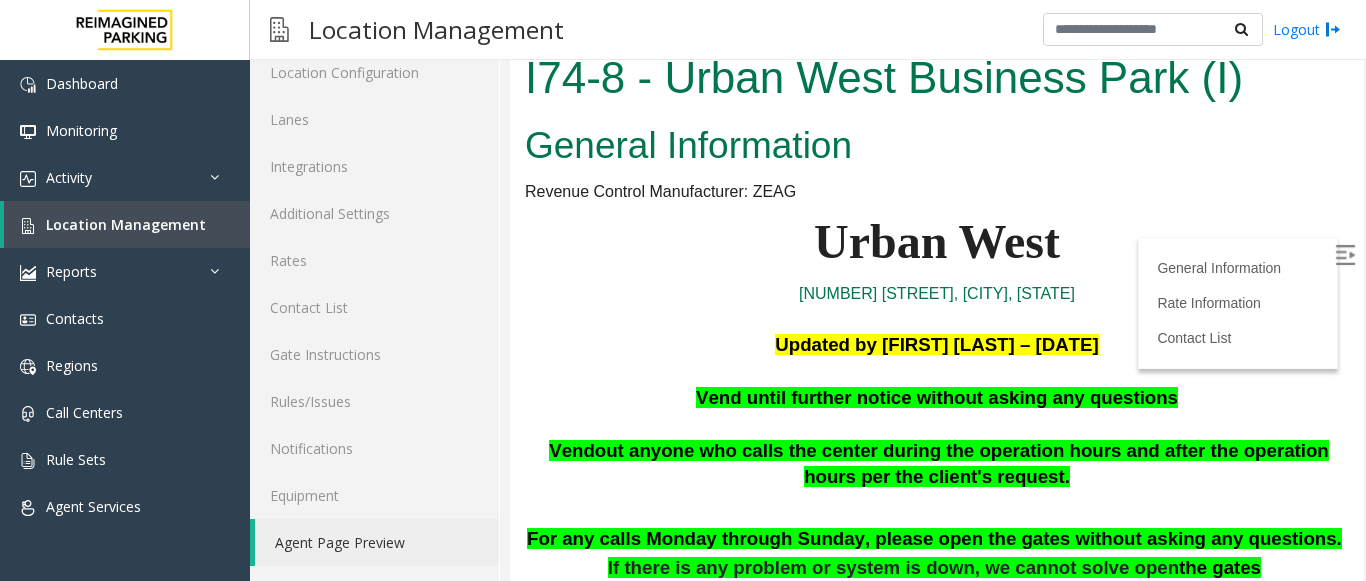 click at bounding box center [1345, 255] 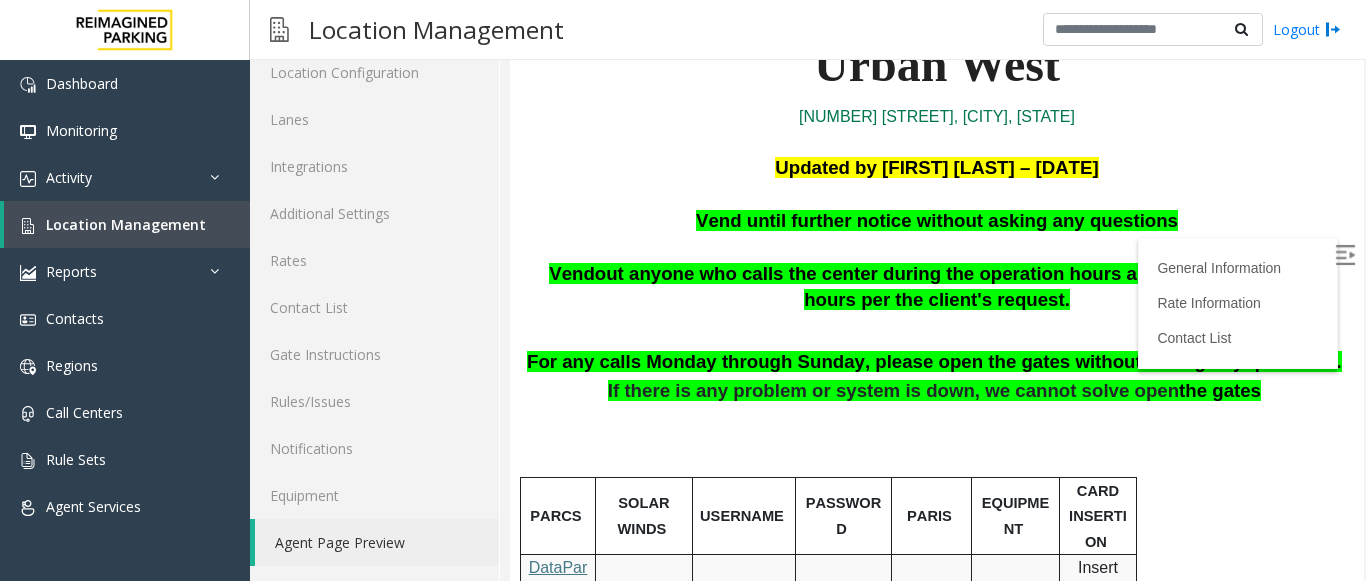 scroll, scrollTop: 217, scrollLeft: 0, axis: vertical 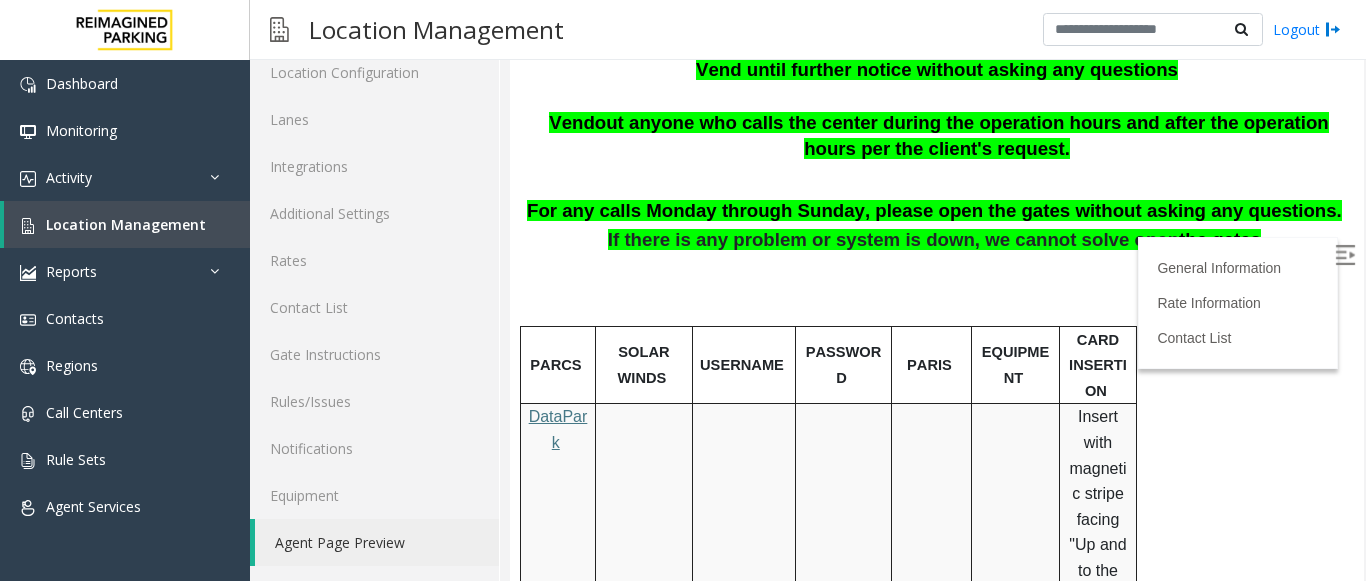 click at bounding box center [937, 289] 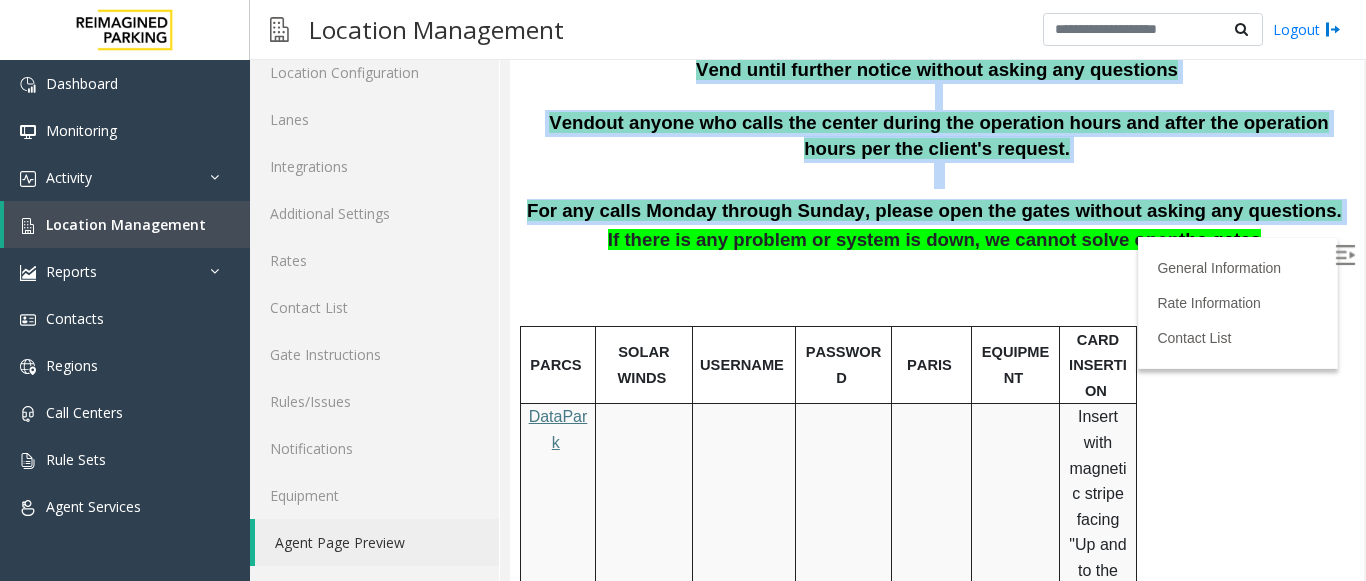 drag, startPoint x: 1338, startPoint y: 219, endPoint x: 1365, endPoint y: 138, distance: 85.3815 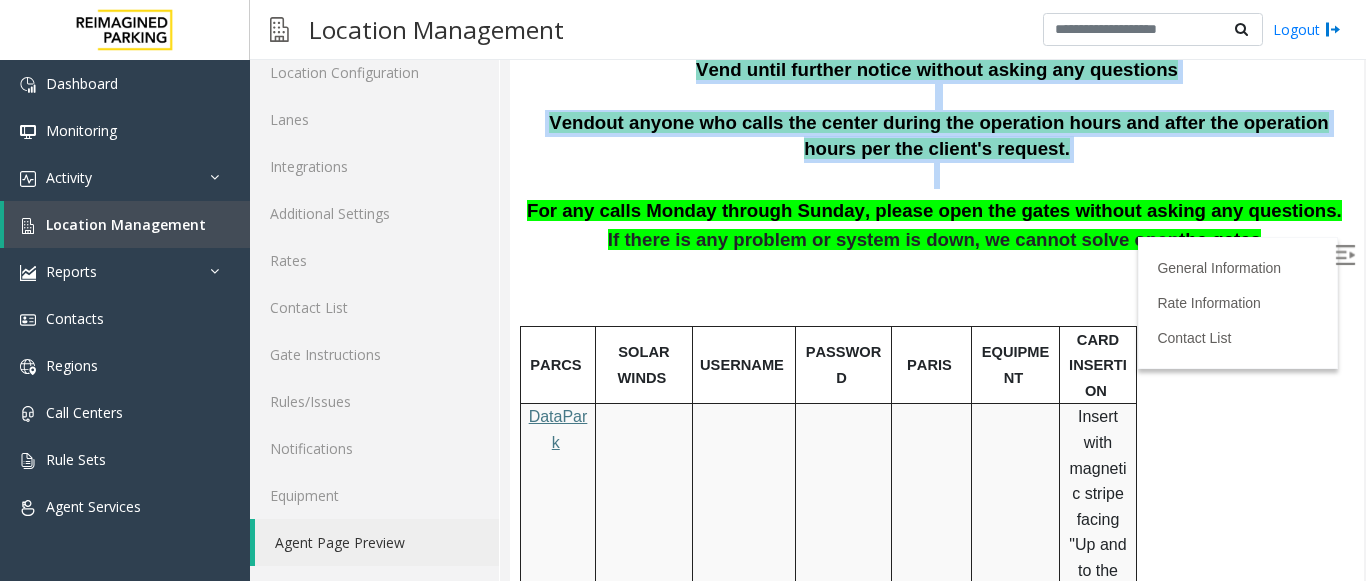 drag, startPoint x: 1329, startPoint y: 176, endPoint x: 1337, endPoint y: 167, distance: 12.0415945 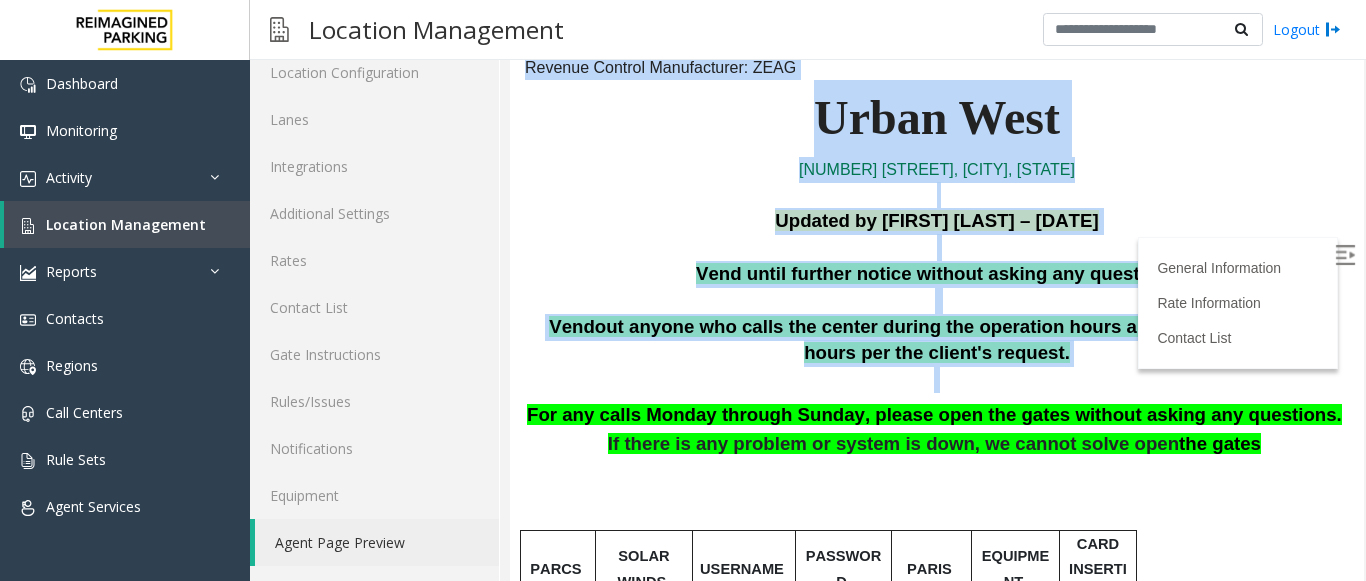 scroll, scrollTop: 120, scrollLeft: 0, axis: vertical 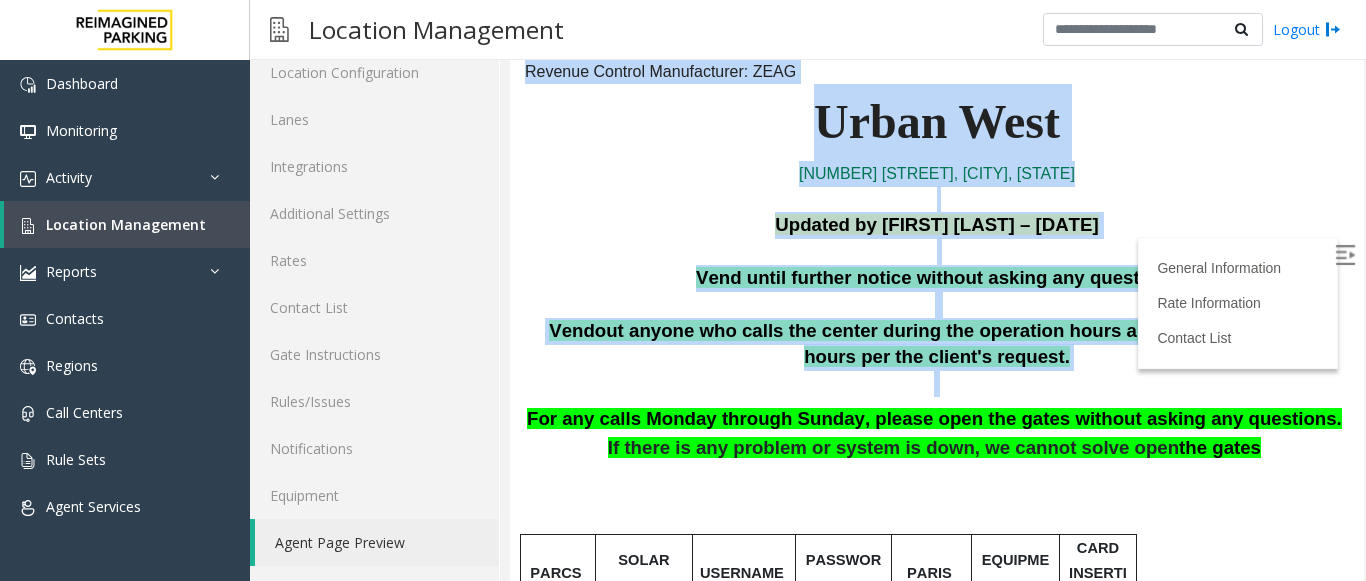 click on "Urban West" at bounding box center [937, 122] 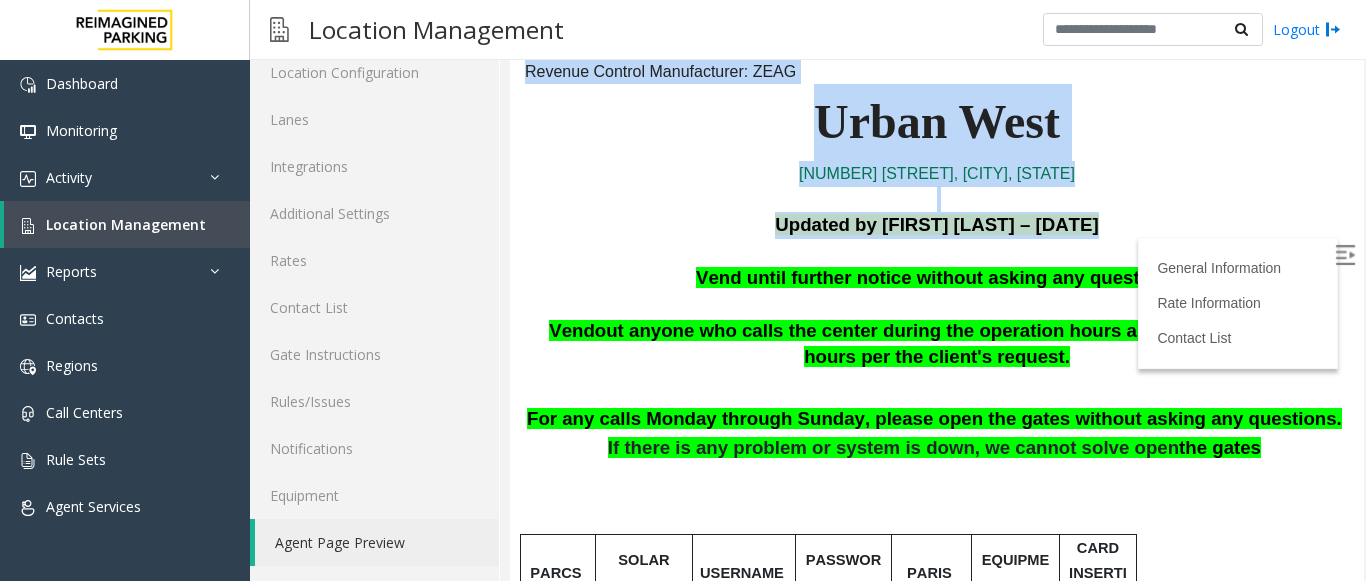 drag, startPoint x: 561, startPoint y: 241, endPoint x: 1365, endPoint y: 395, distance: 818.6159 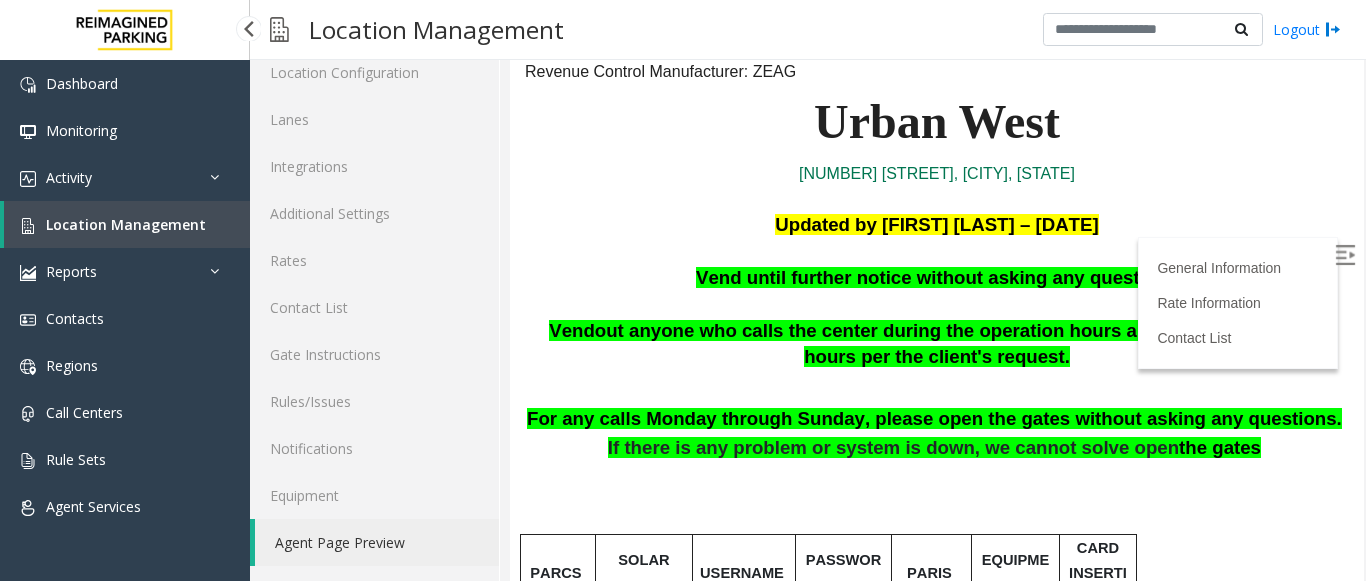 click on "Location Management" at bounding box center [126, 224] 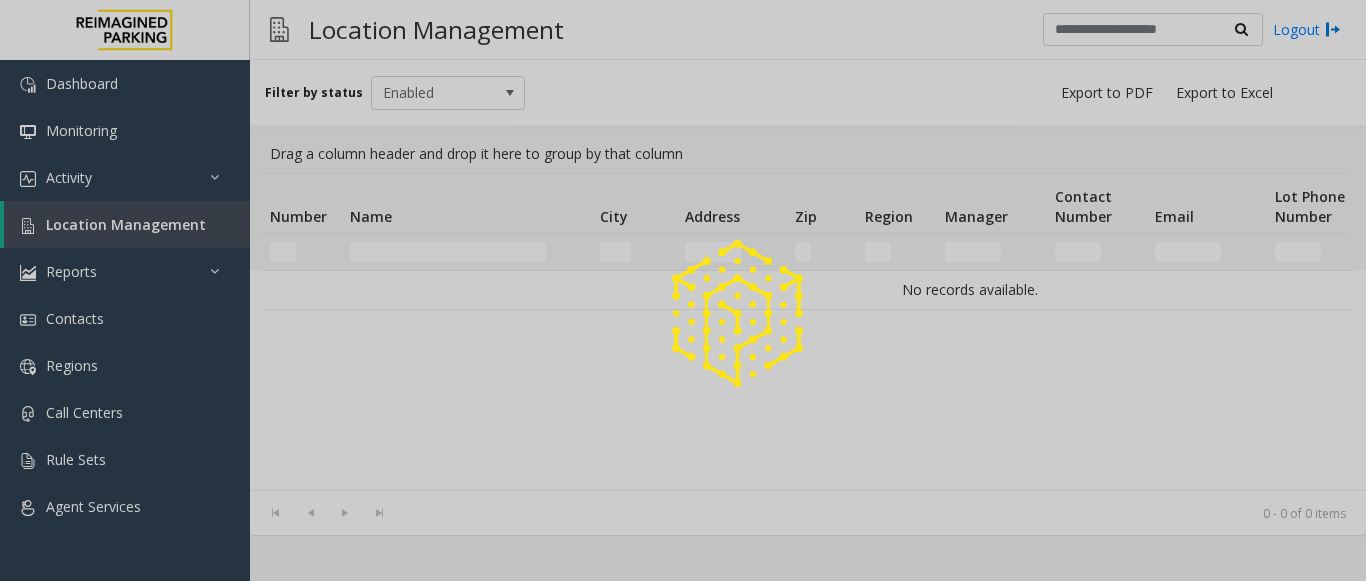 scroll, scrollTop: 0, scrollLeft: 0, axis: both 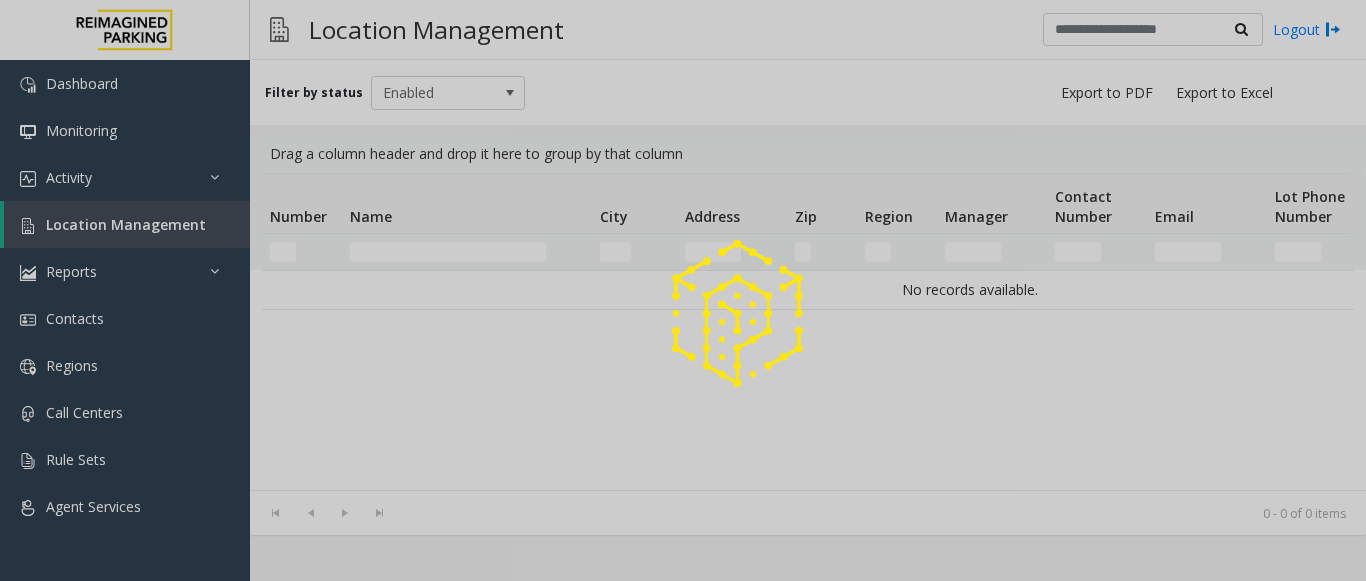 drag, startPoint x: 371, startPoint y: 242, endPoint x: 374, endPoint y: 259, distance: 17.262676 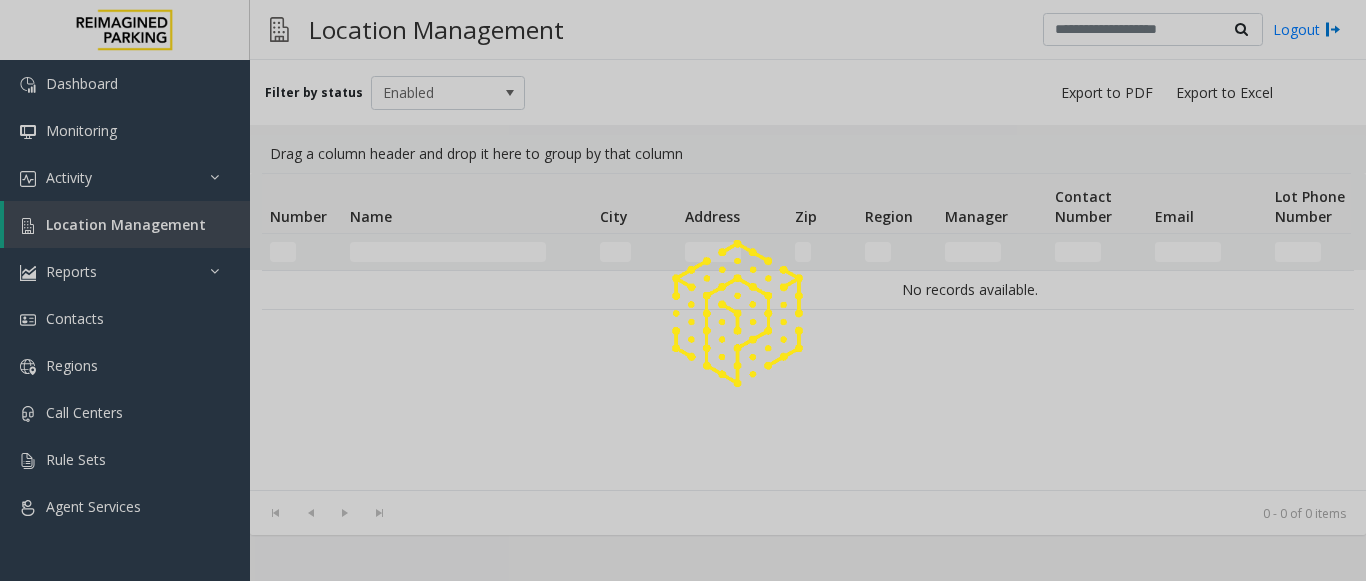 click 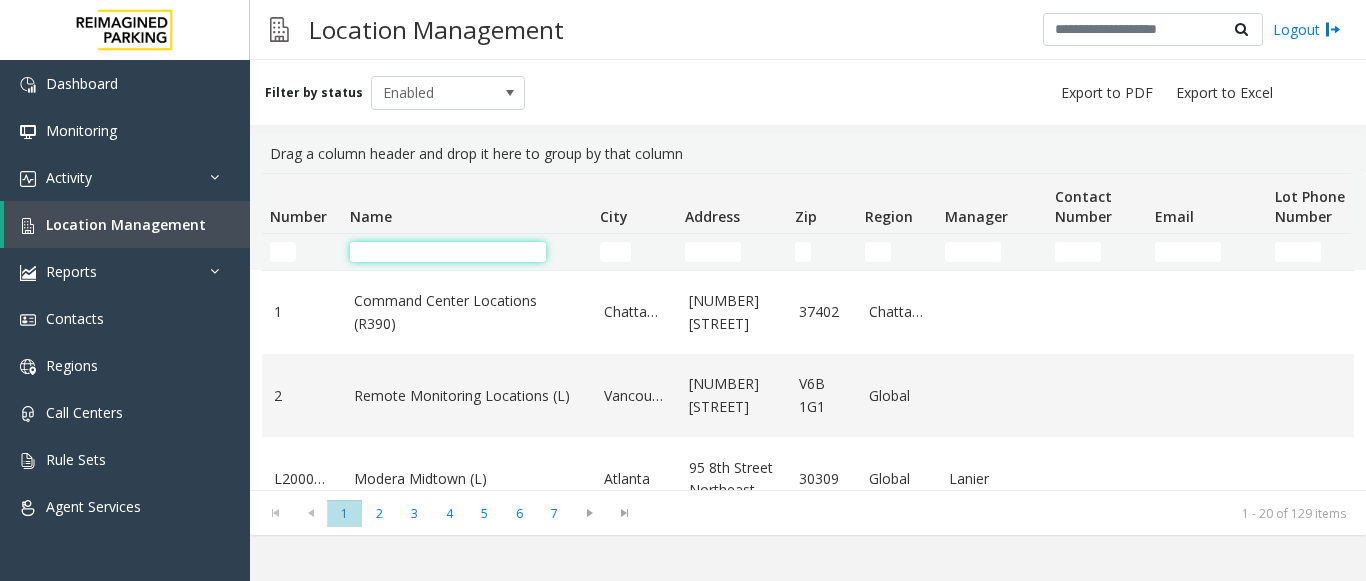 click 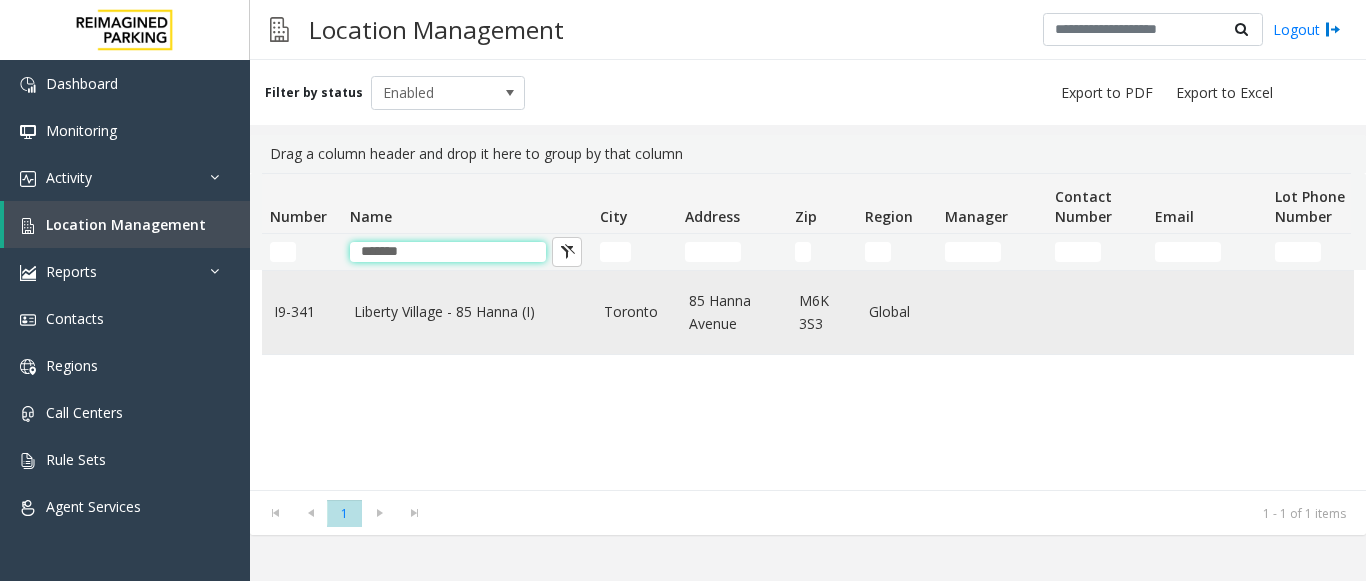 type on "*******" 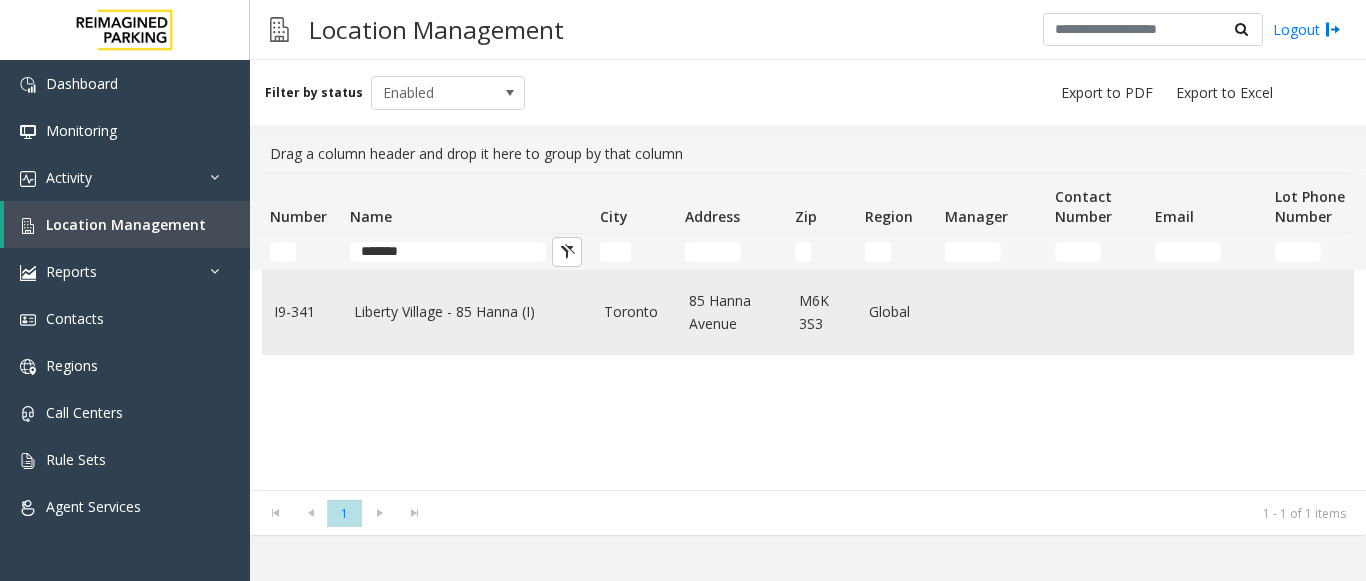 click on "Liberty Village - 85 Hanna (I)" 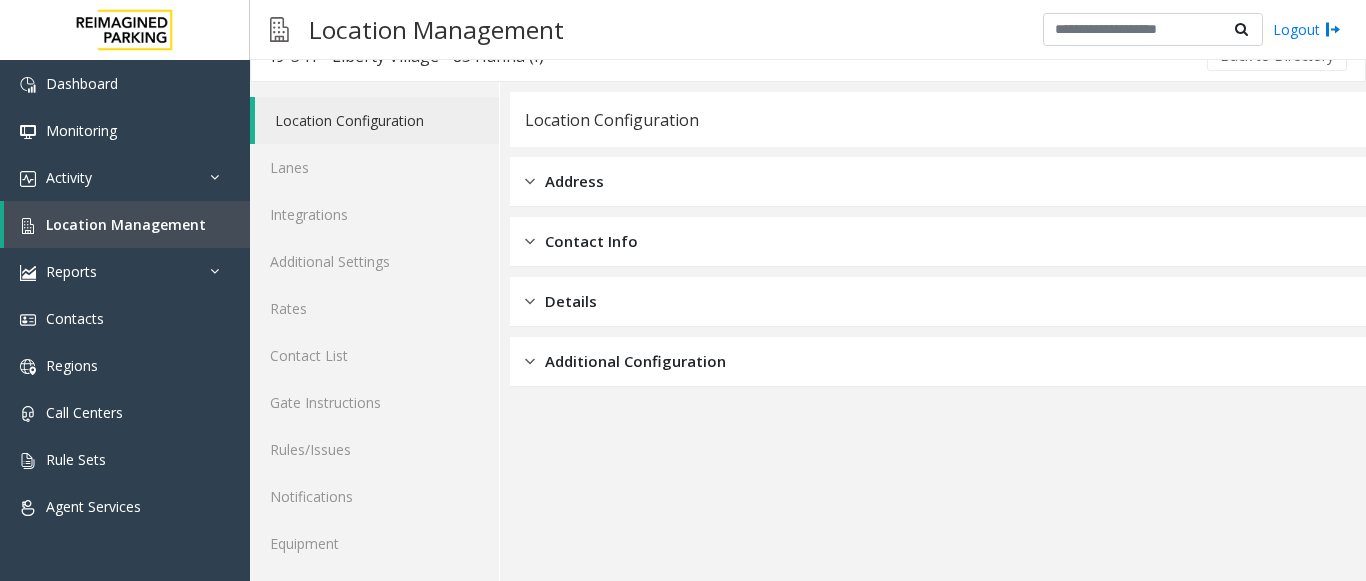 scroll, scrollTop: 45, scrollLeft: 0, axis: vertical 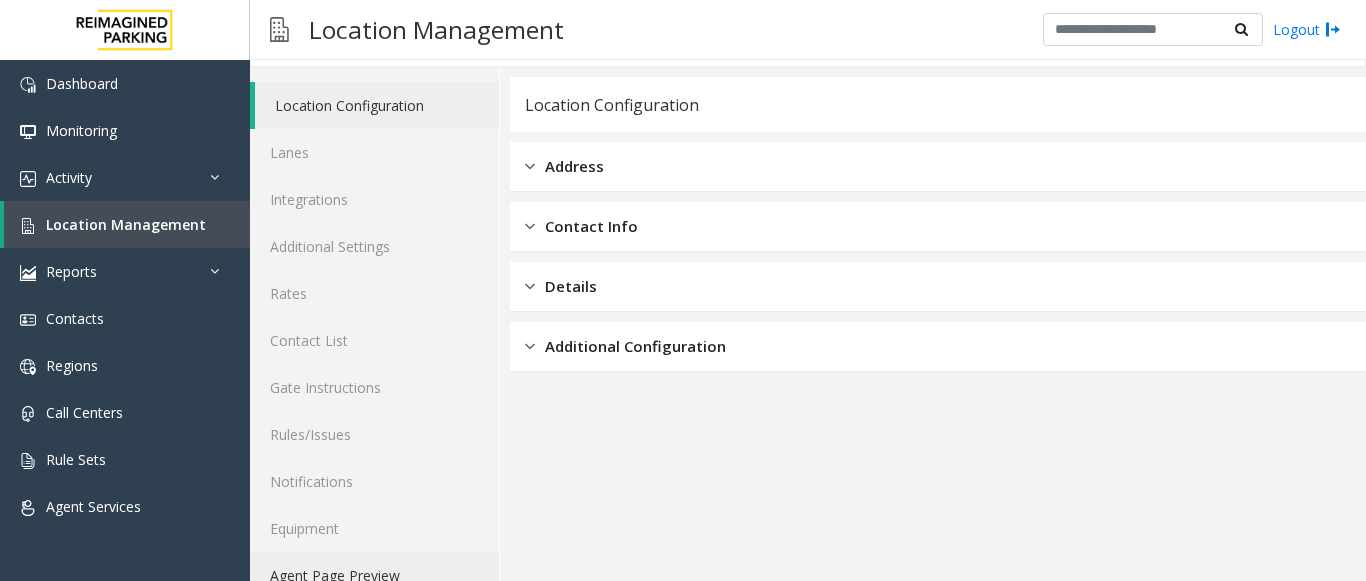click on "Agent Page Preview" 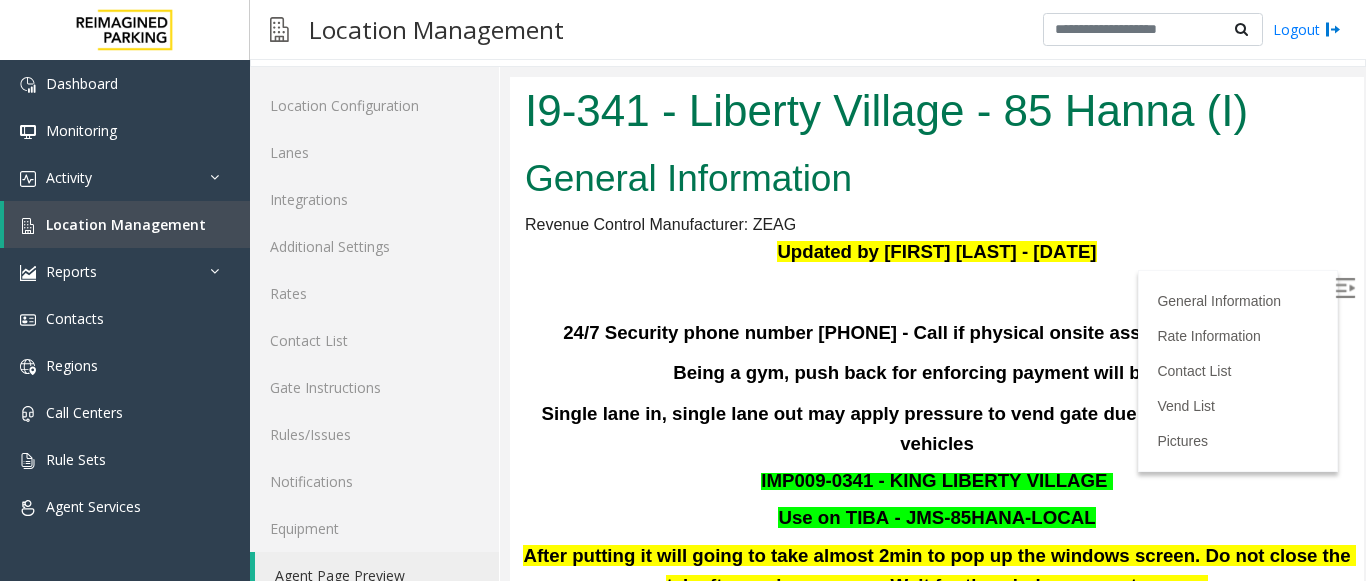 scroll, scrollTop: 545, scrollLeft: 0, axis: vertical 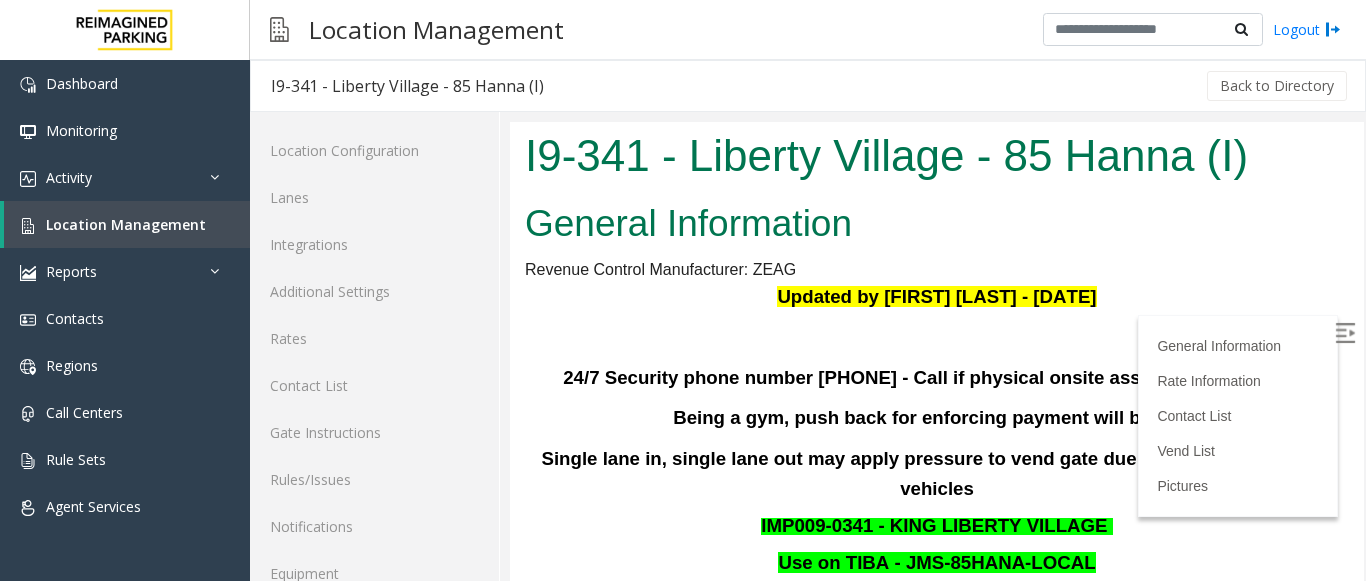 drag, startPoint x: 1349, startPoint y: 171, endPoint x: 1349, endPoint y: 157, distance: 14 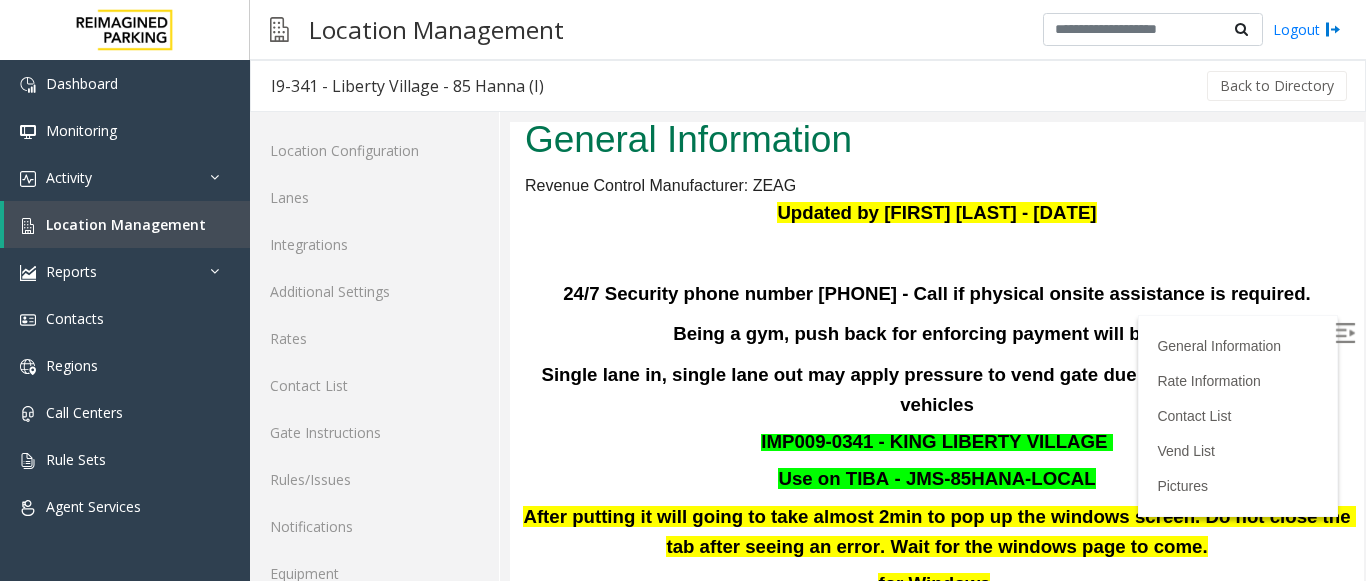 scroll, scrollTop: 303, scrollLeft: 0, axis: vertical 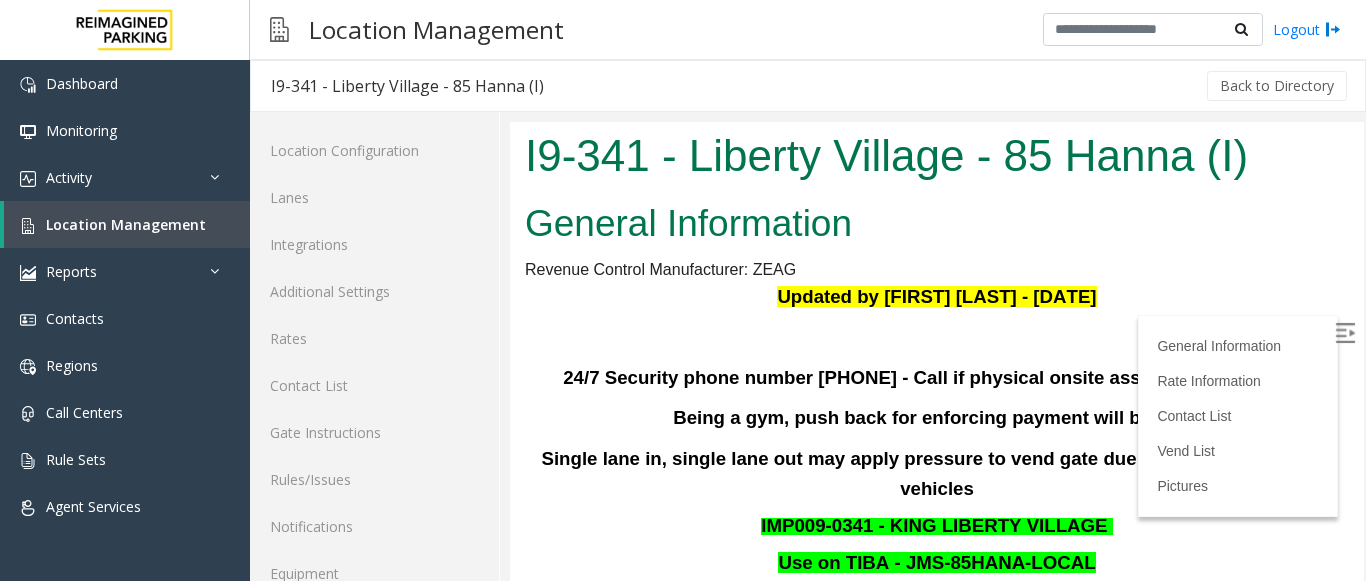 click on "General Information" at bounding box center [937, 224] 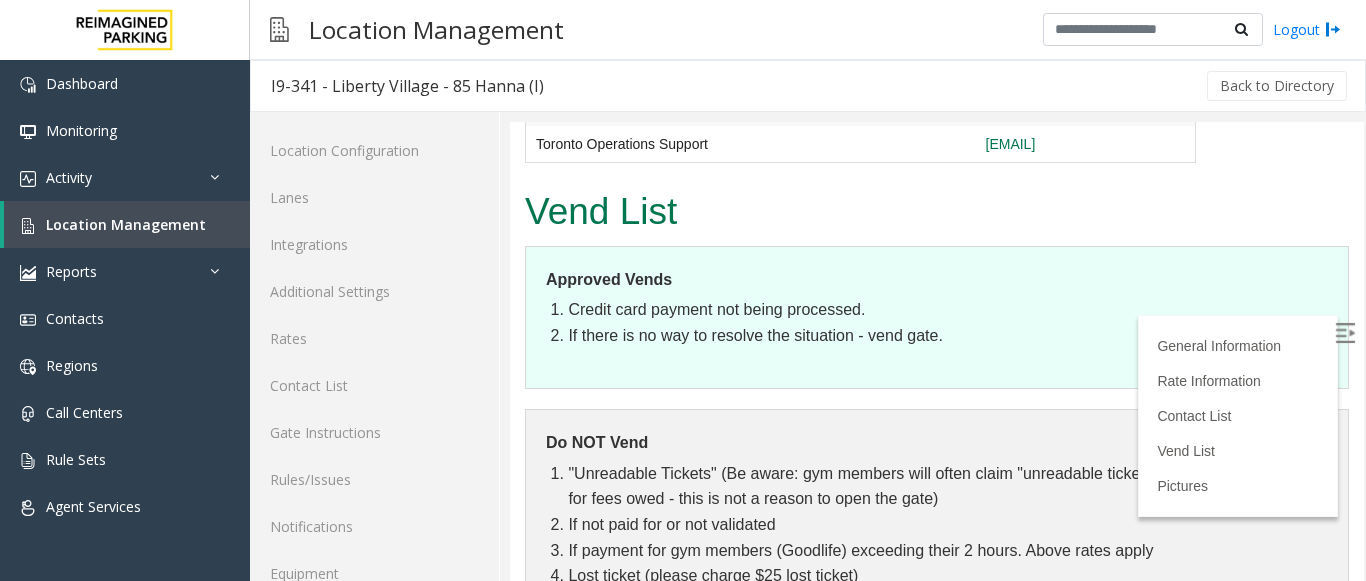 scroll, scrollTop: 1848, scrollLeft: 0, axis: vertical 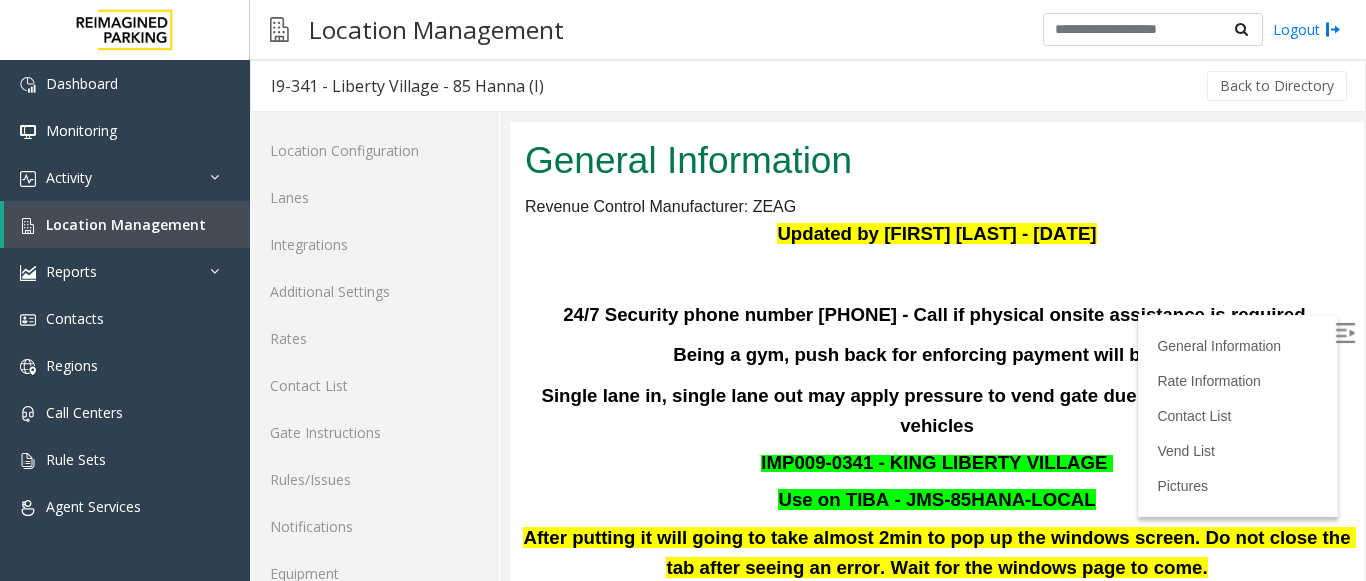drag, startPoint x: 1342, startPoint y: 357, endPoint x: 1875, endPoint y: 308, distance: 535.2476 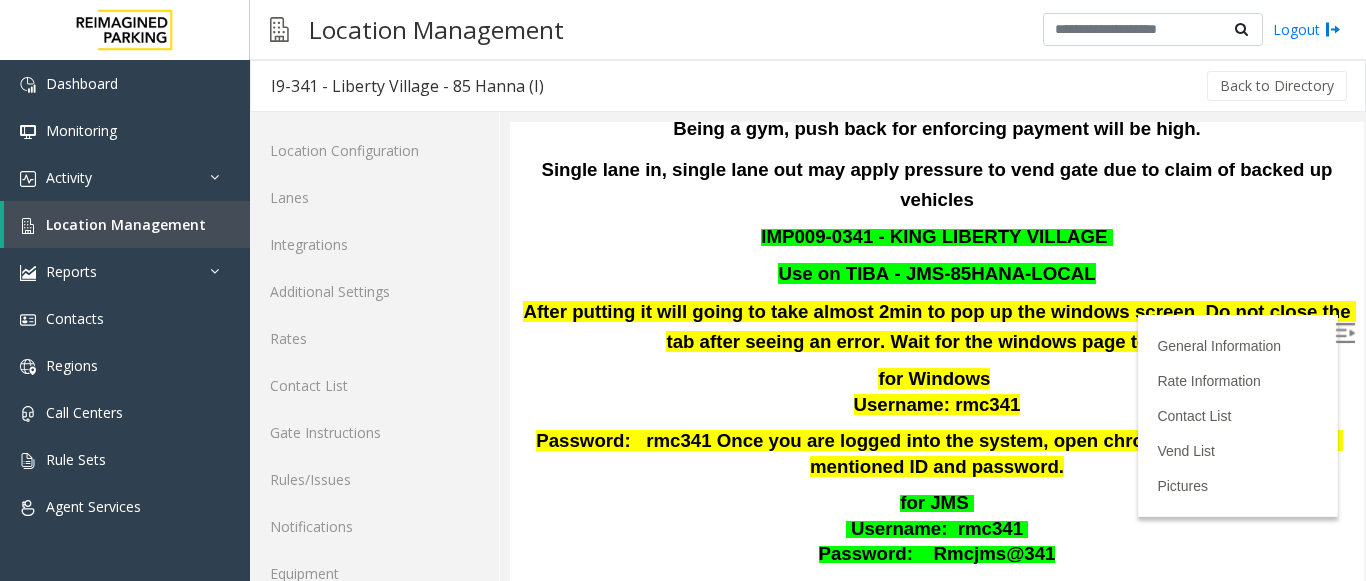 scroll, scrollTop: 300, scrollLeft: 0, axis: vertical 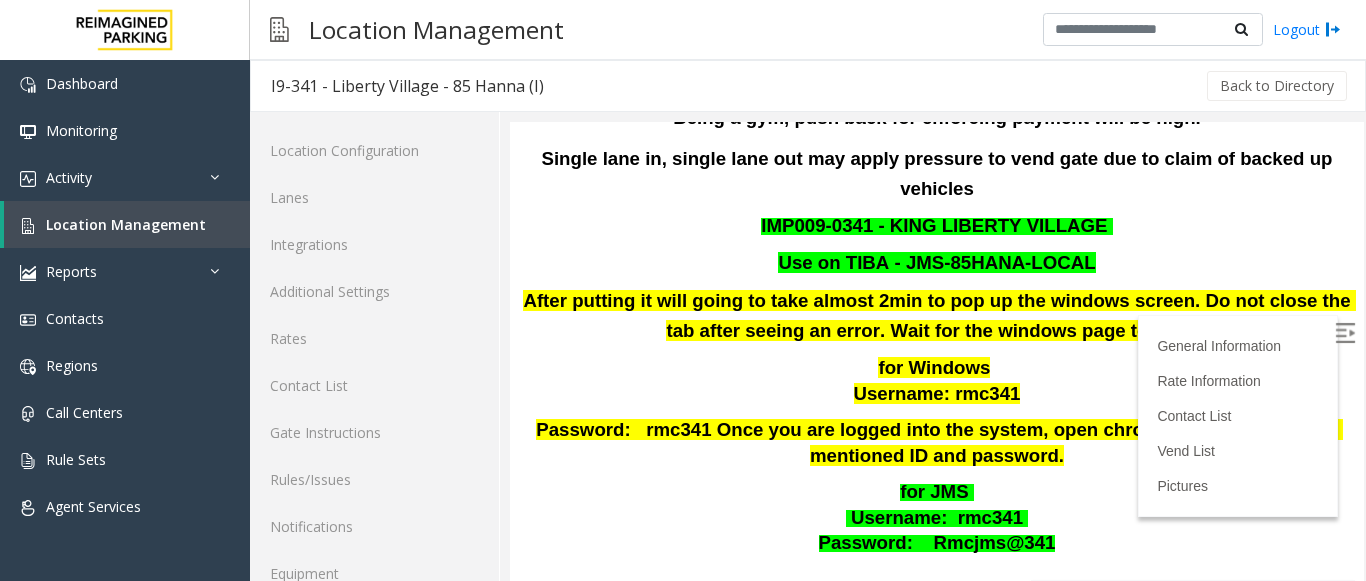 drag, startPoint x: 1347, startPoint y: 349, endPoint x: 1867, endPoint y: 330, distance: 520.347 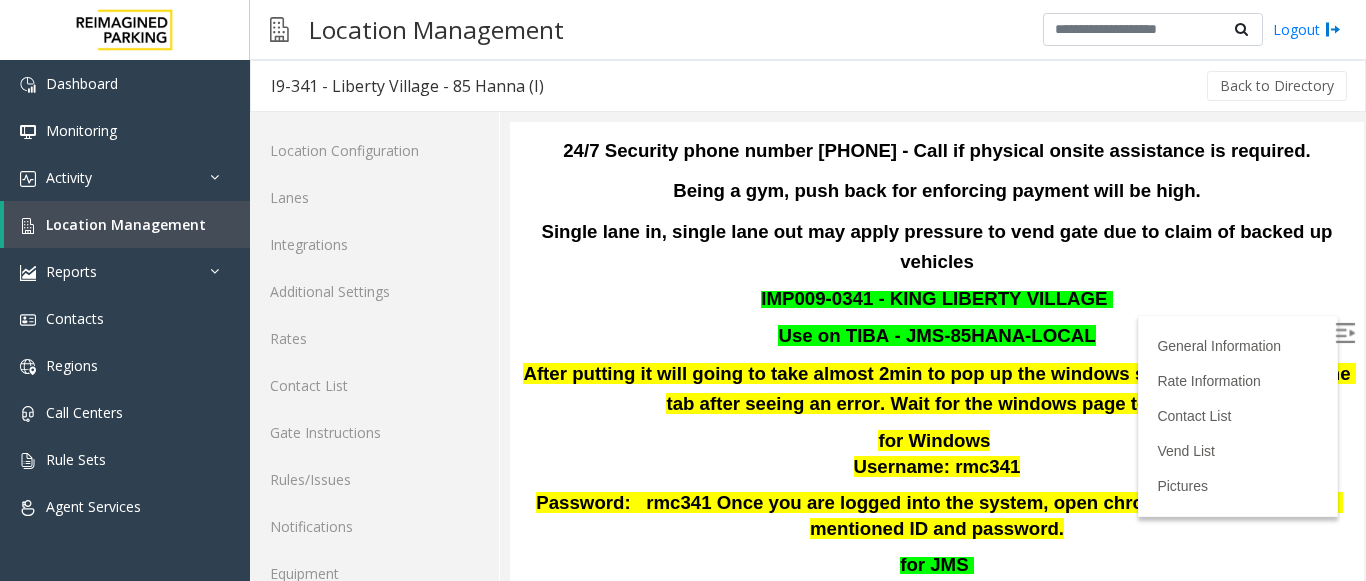 scroll, scrollTop: 195, scrollLeft: 0, axis: vertical 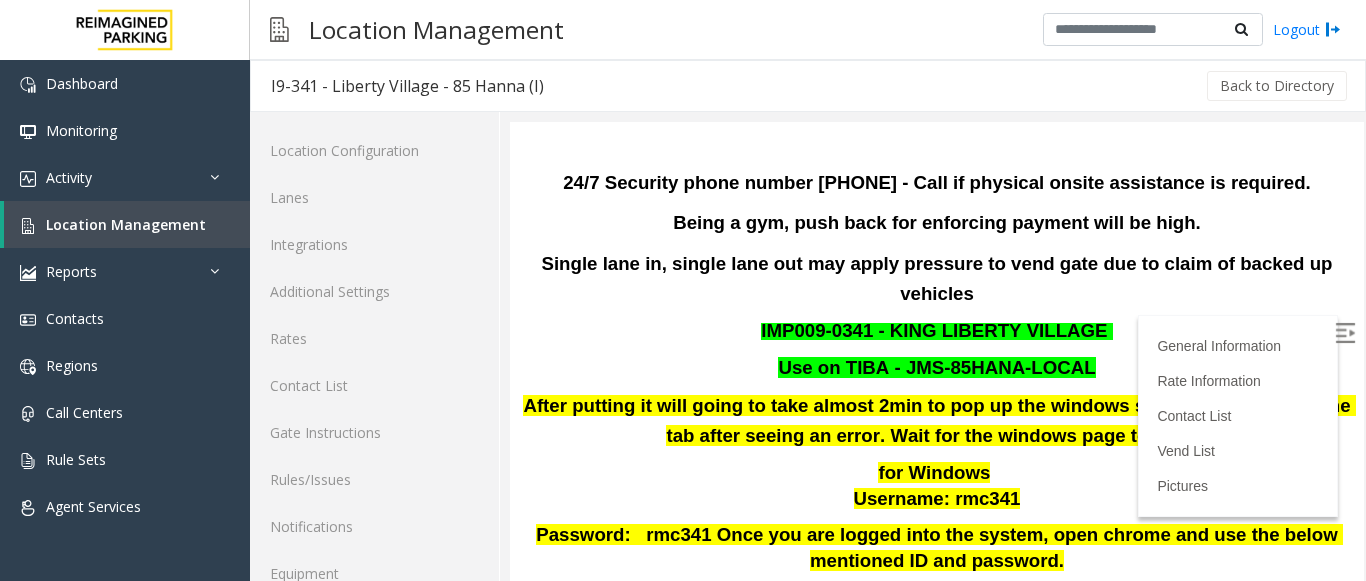 drag, startPoint x: 900, startPoint y: 338, endPoint x: 1131, endPoint y: 322, distance: 231.55345 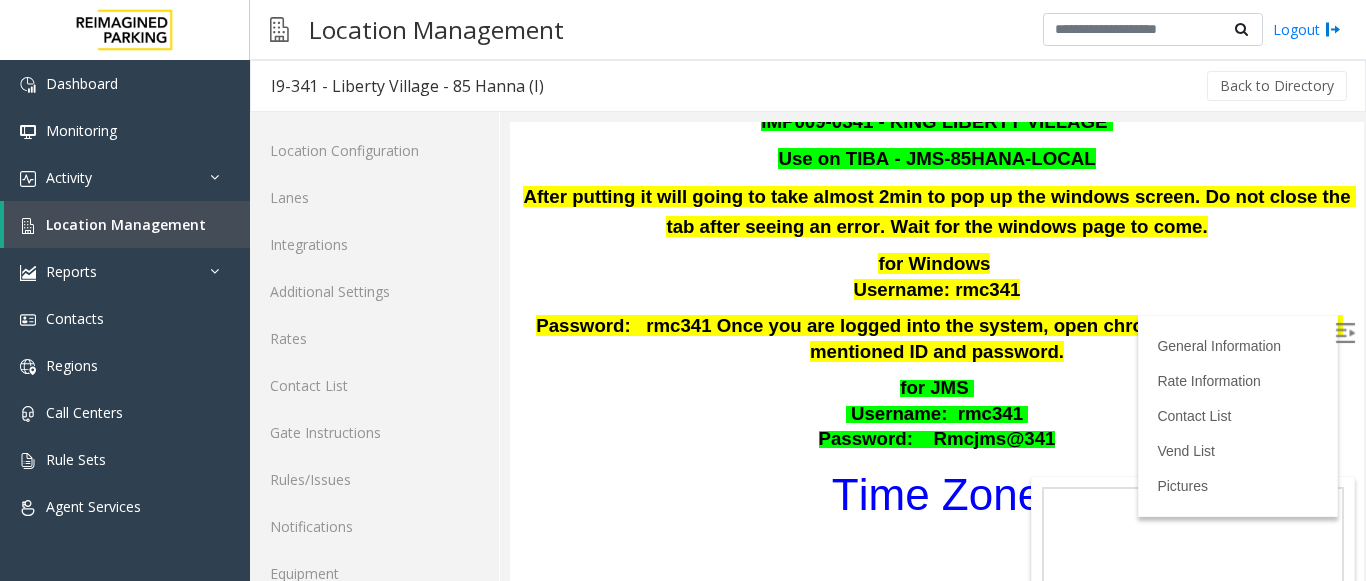 scroll, scrollTop: 425, scrollLeft: 0, axis: vertical 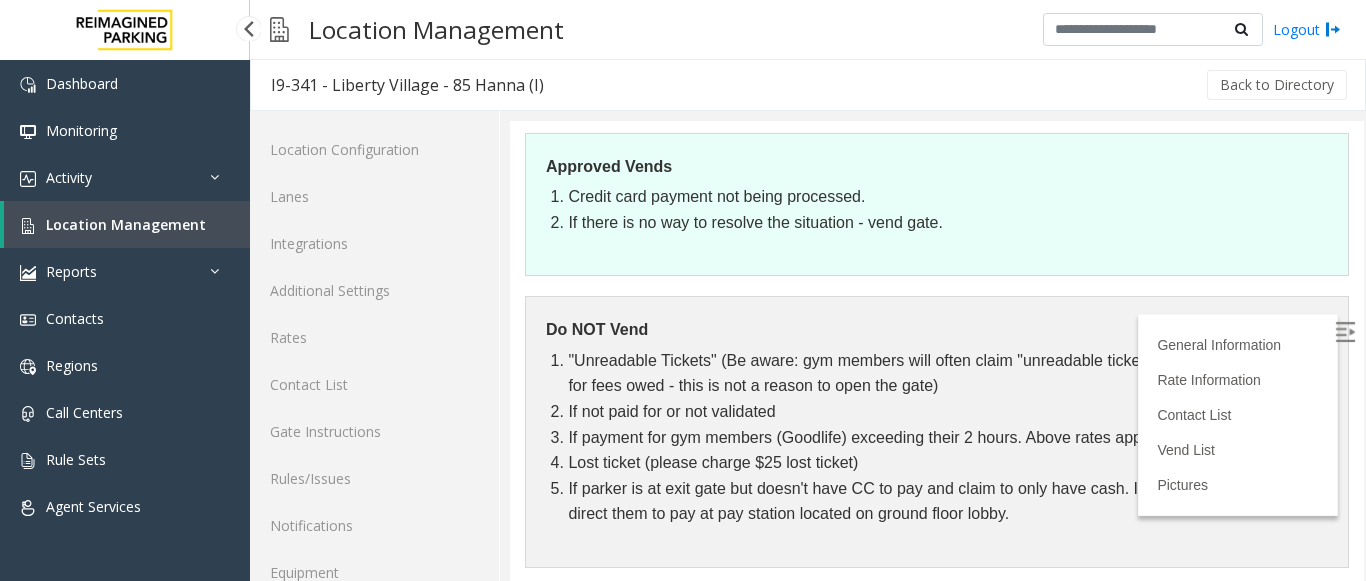 click on "Location Management" at bounding box center [126, 224] 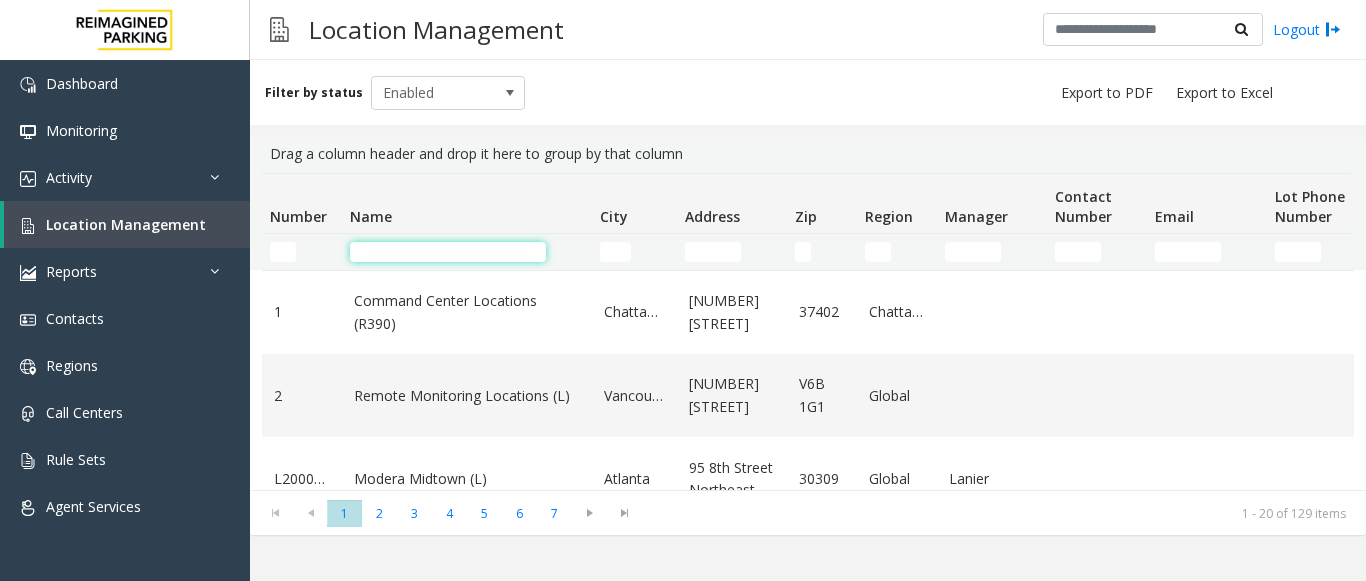 click 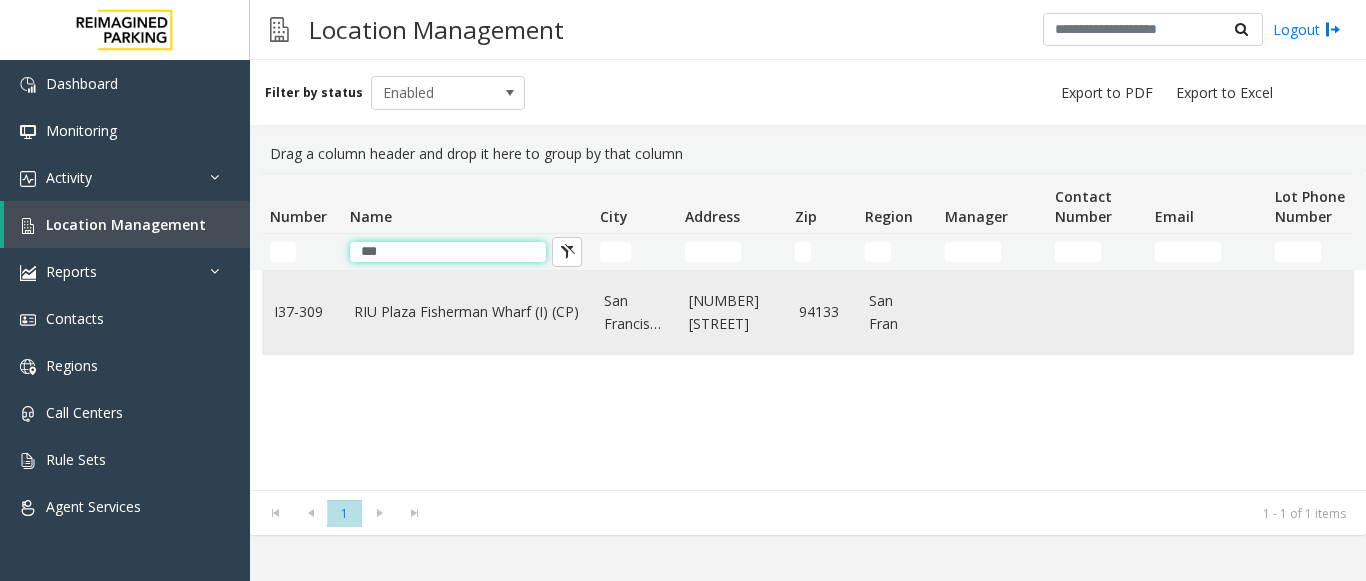 type on "***" 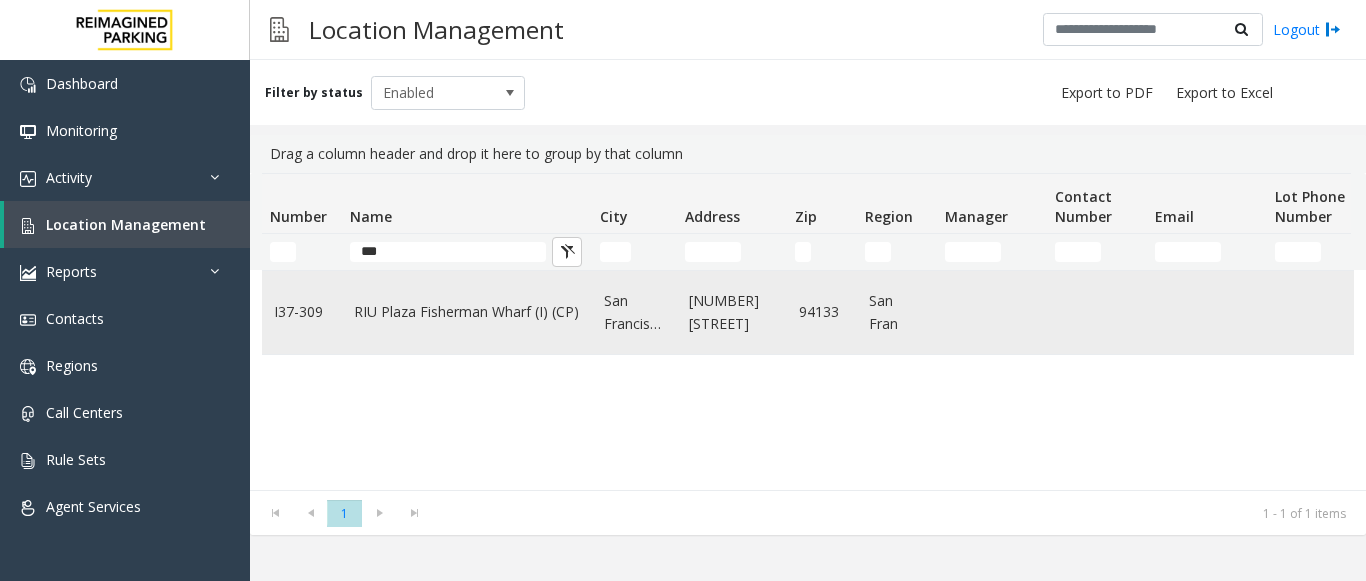 click on "RIU Plaza Fisherman Wharf (I) (CP)" 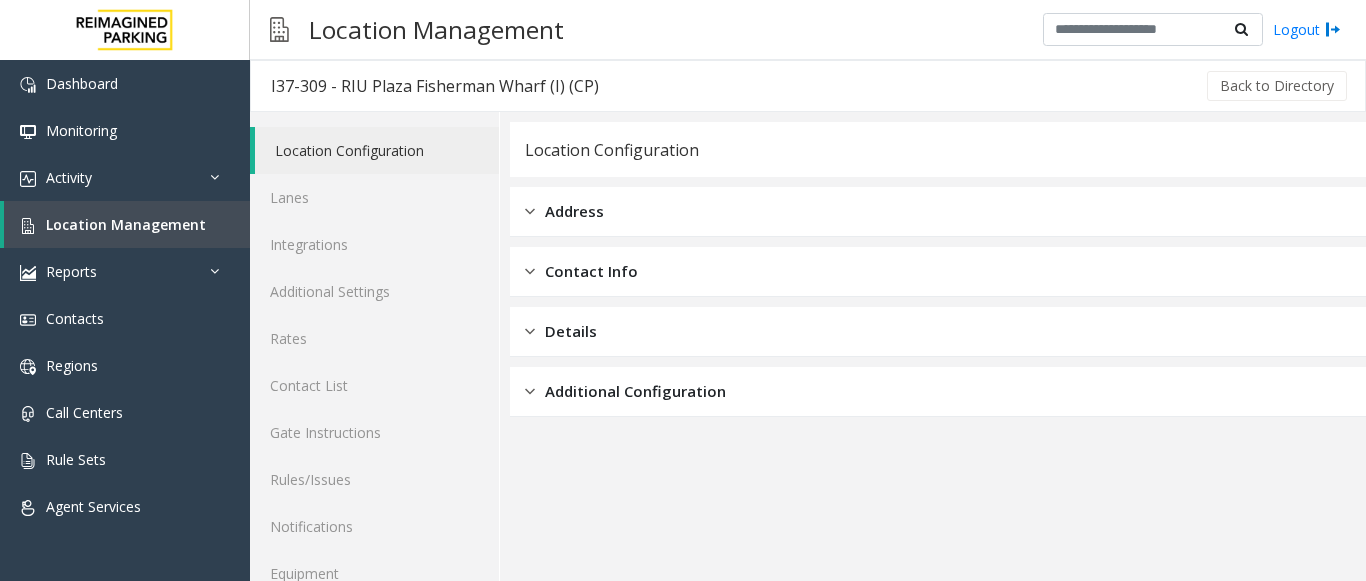 scroll, scrollTop: 78, scrollLeft: 0, axis: vertical 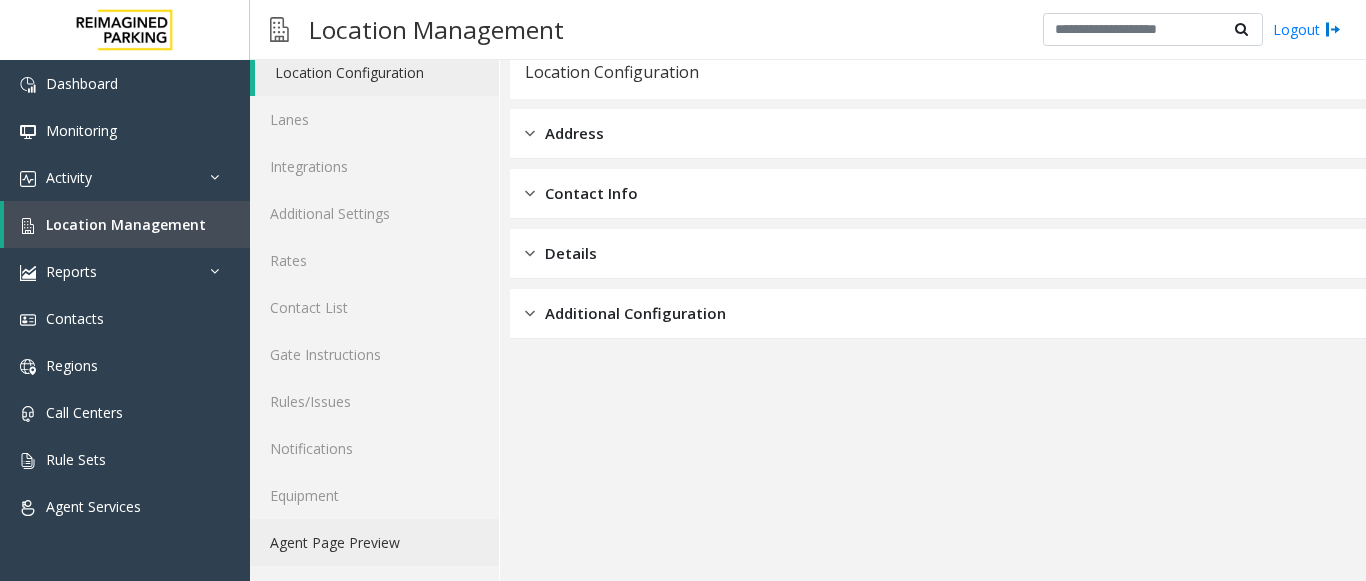 click on "Agent Page Preview" 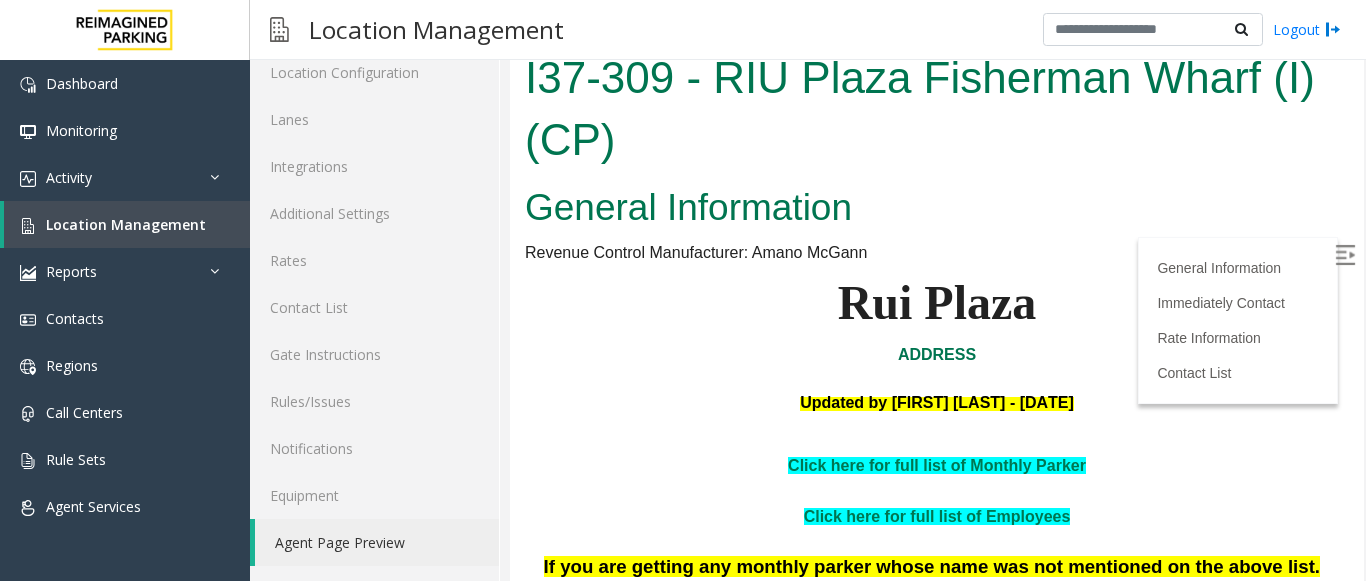 scroll, scrollTop: 0, scrollLeft: 0, axis: both 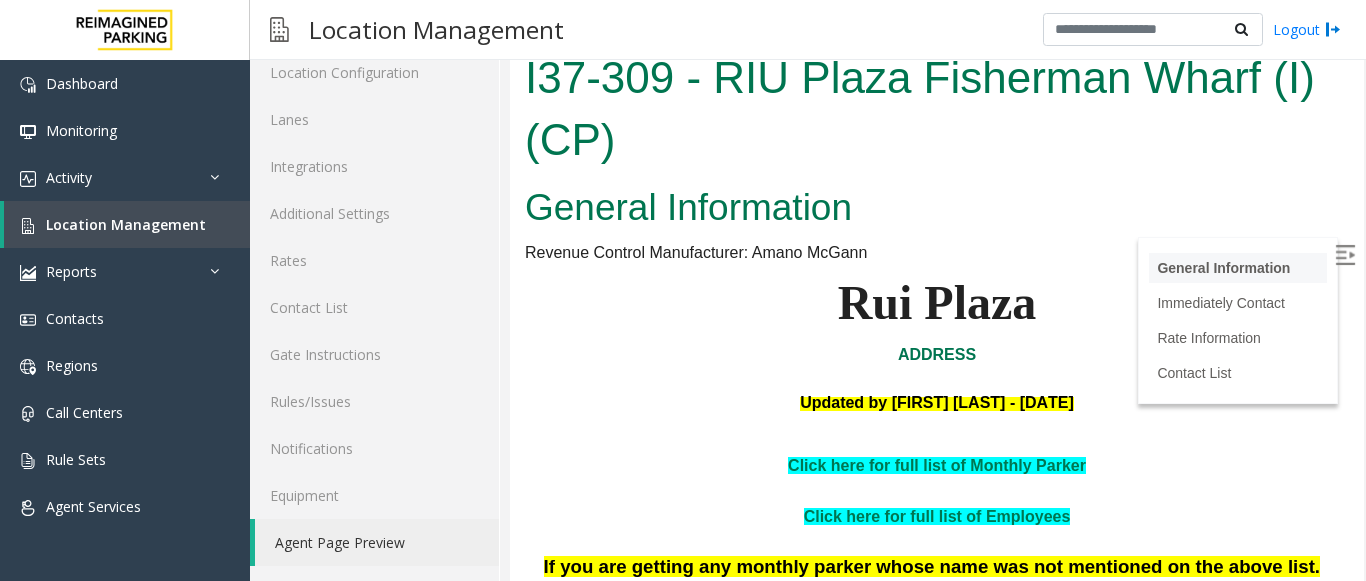 click on "General Information" at bounding box center (1238, 268) 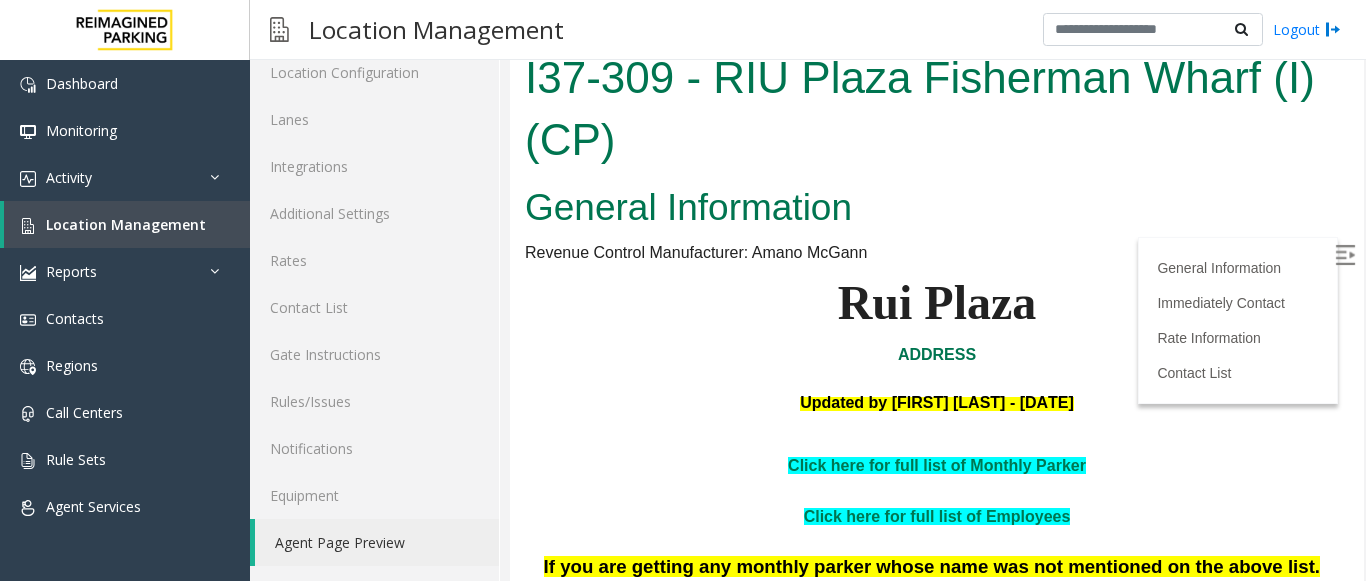 click at bounding box center [1345, 255] 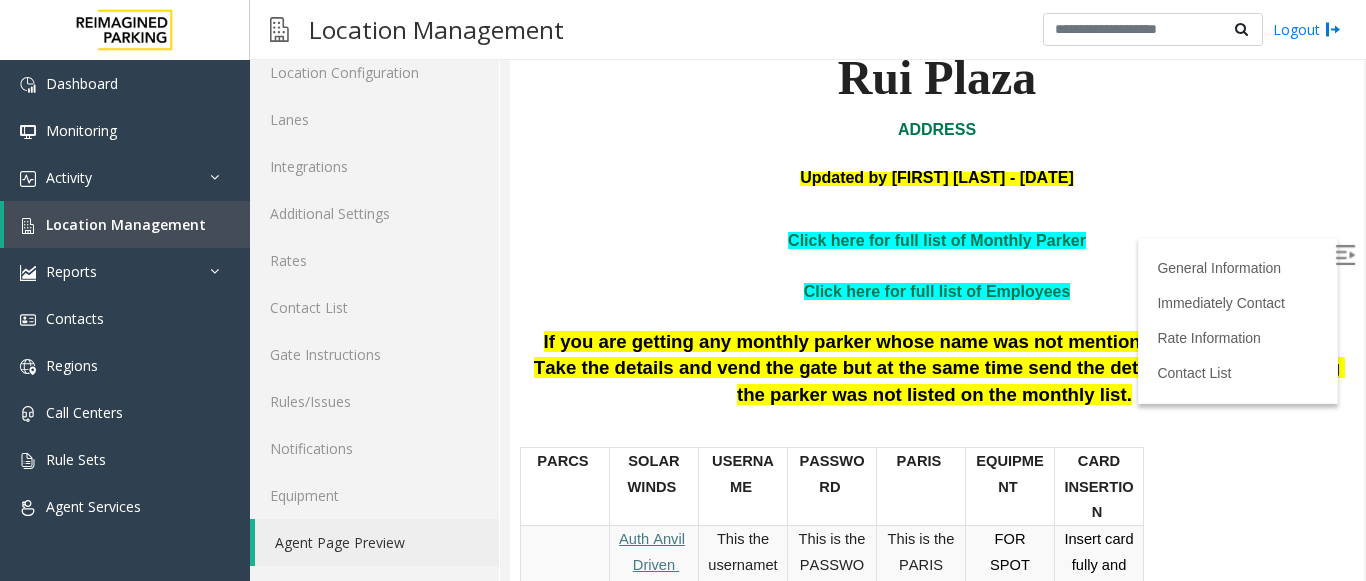 scroll, scrollTop: 218, scrollLeft: 0, axis: vertical 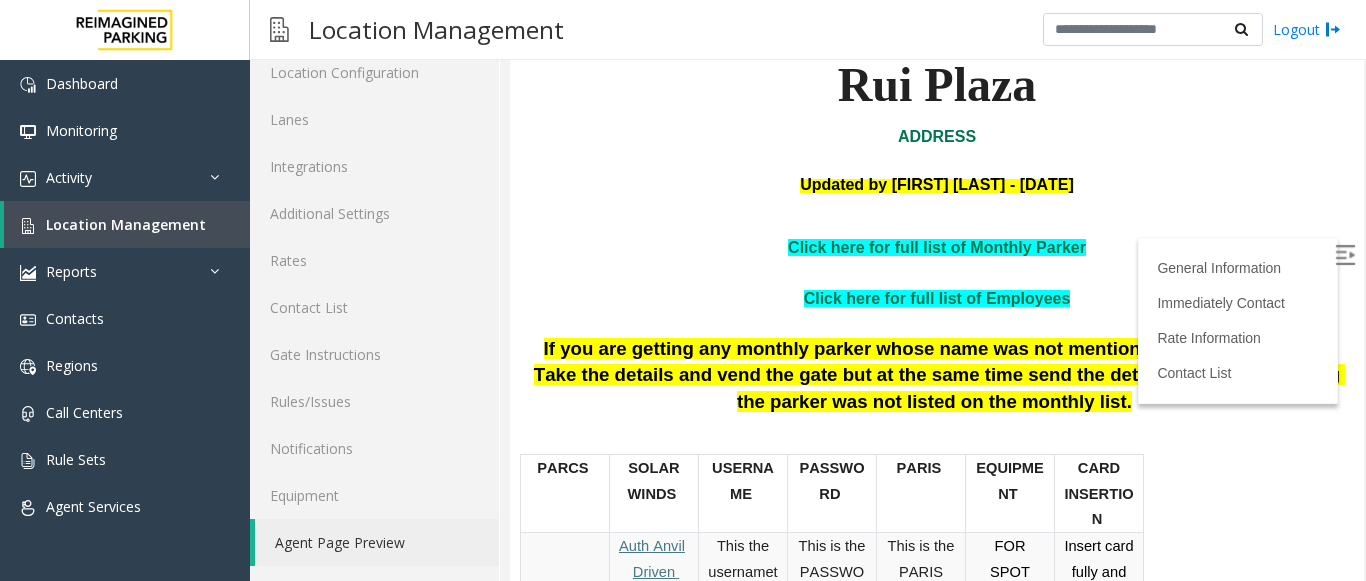 drag, startPoint x: 1339, startPoint y: 117, endPoint x: 1865, endPoint y: 191, distance: 531.1798 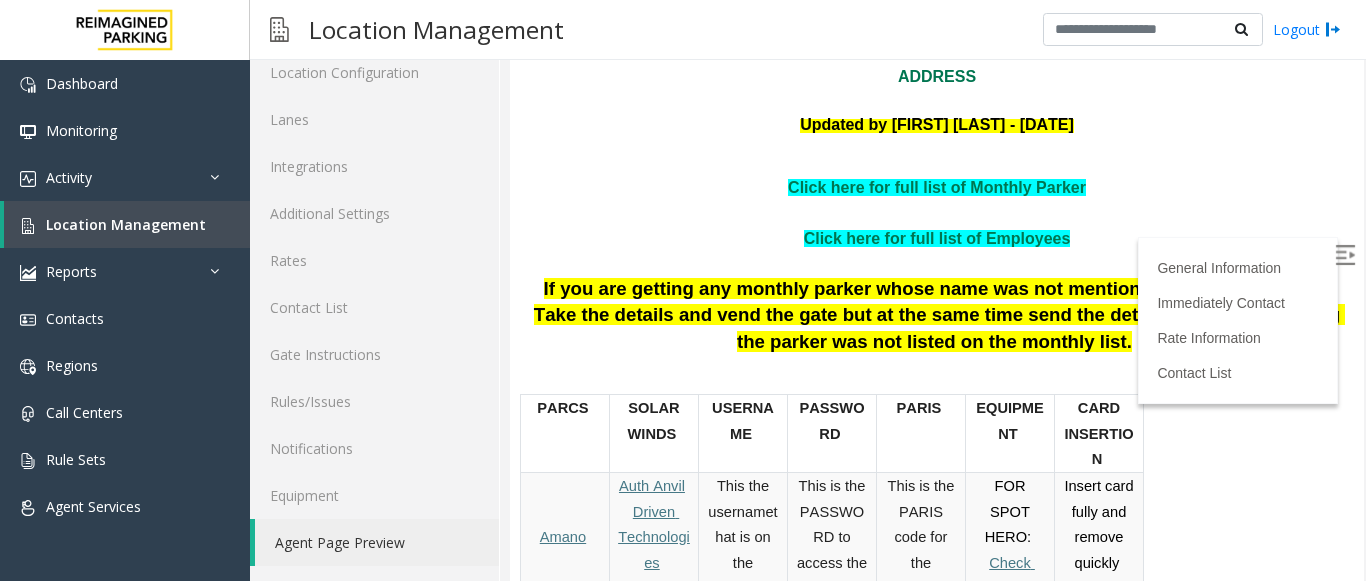 scroll, scrollTop: 263, scrollLeft: 0, axis: vertical 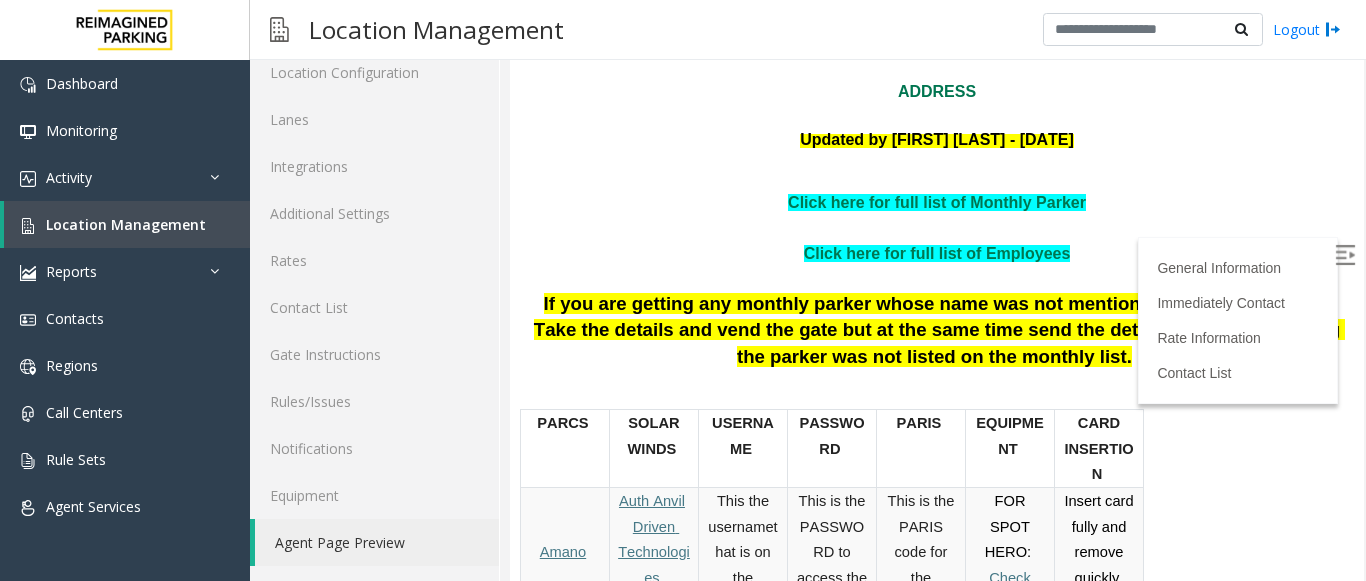 drag, startPoint x: 1342, startPoint y: 139, endPoint x: 1875, endPoint y: 189, distance: 535.3401 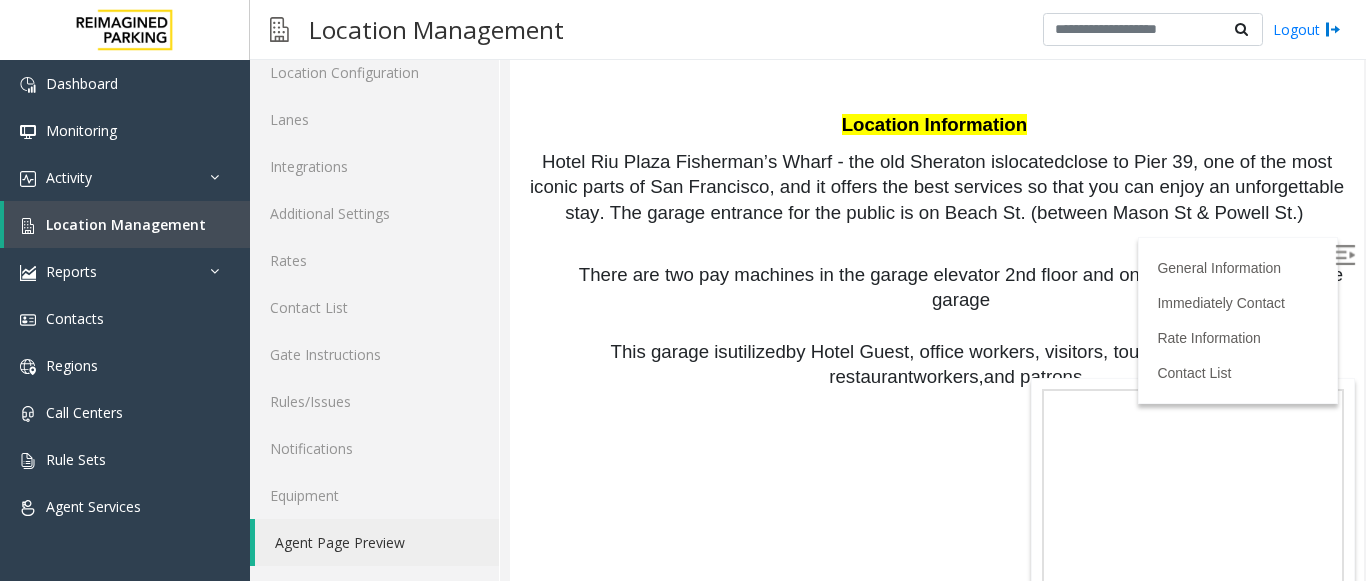 scroll, scrollTop: 1894, scrollLeft: 0, axis: vertical 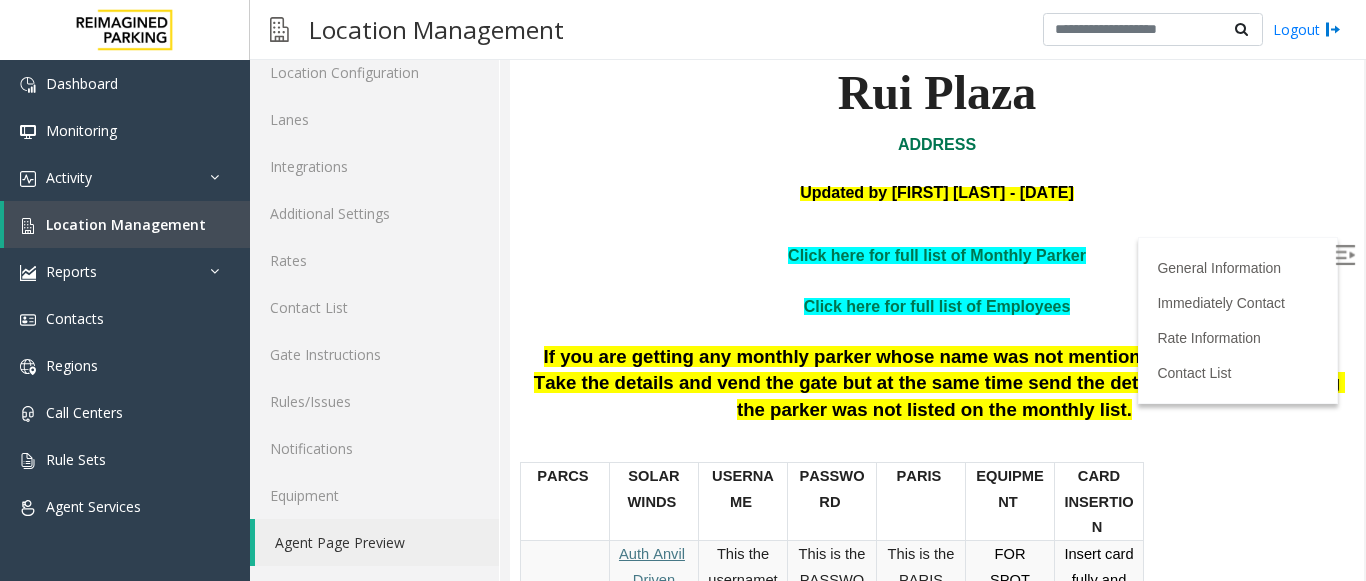 drag, startPoint x: 1335, startPoint y: 344, endPoint x: 1875, endPoint y: 164, distance: 569.20996 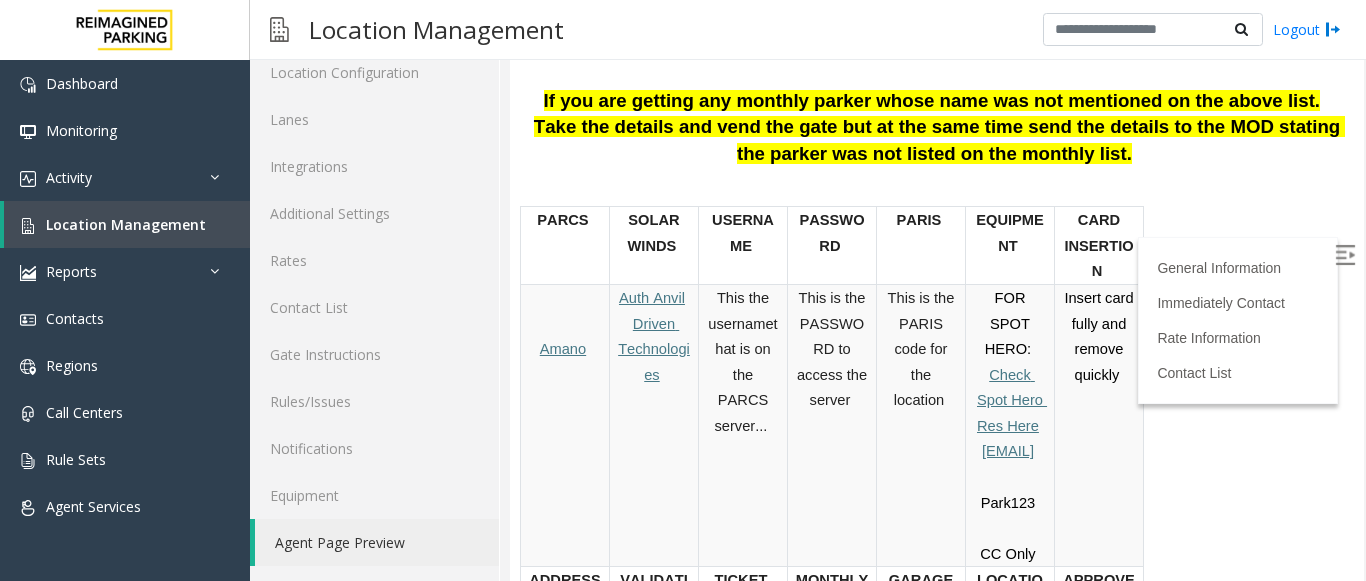 scroll, scrollTop: 458, scrollLeft: 0, axis: vertical 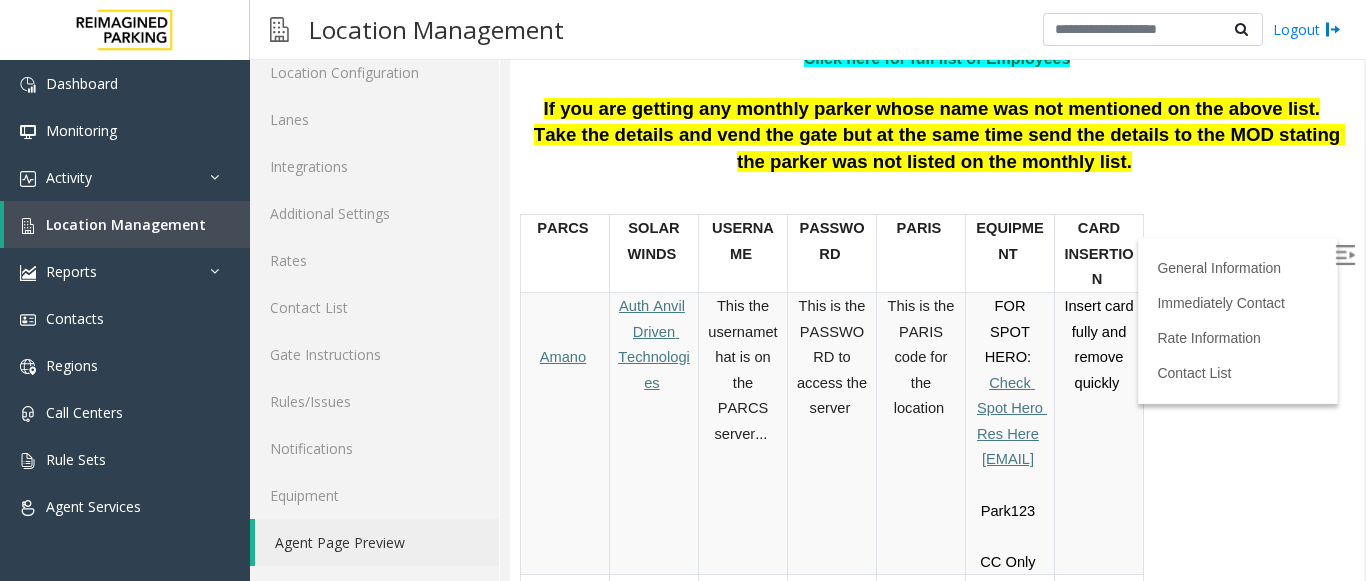 drag, startPoint x: 1346, startPoint y: 130, endPoint x: 1859, endPoint y: 207, distance: 518.7466 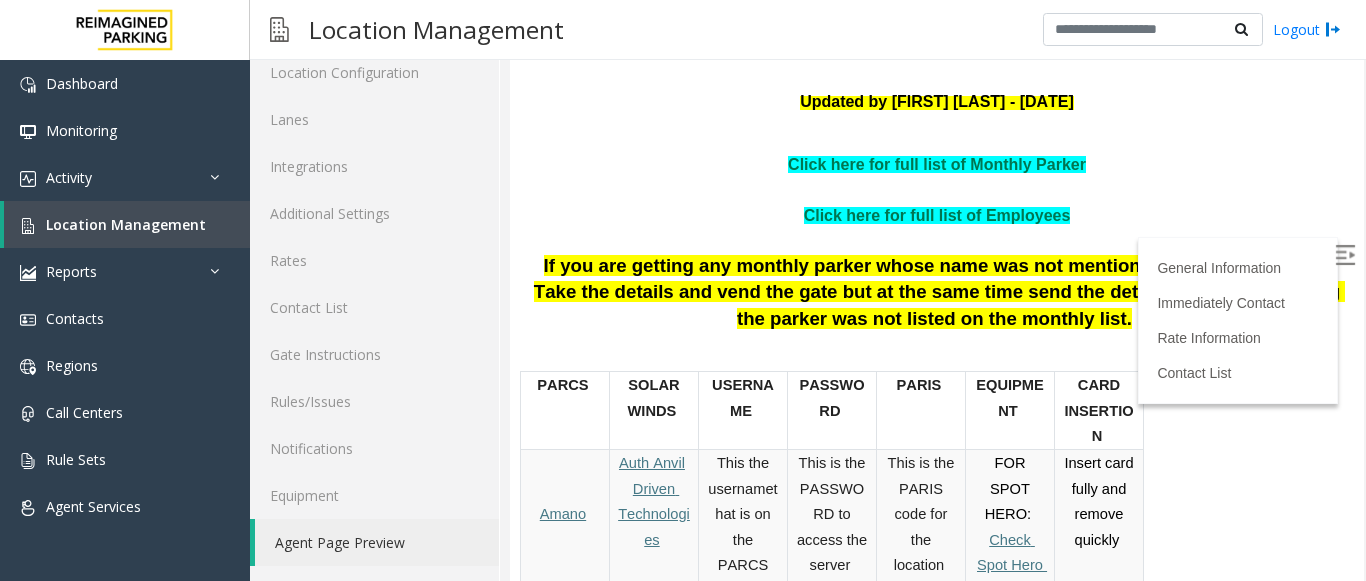 scroll, scrollTop: 331, scrollLeft: 0, axis: vertical 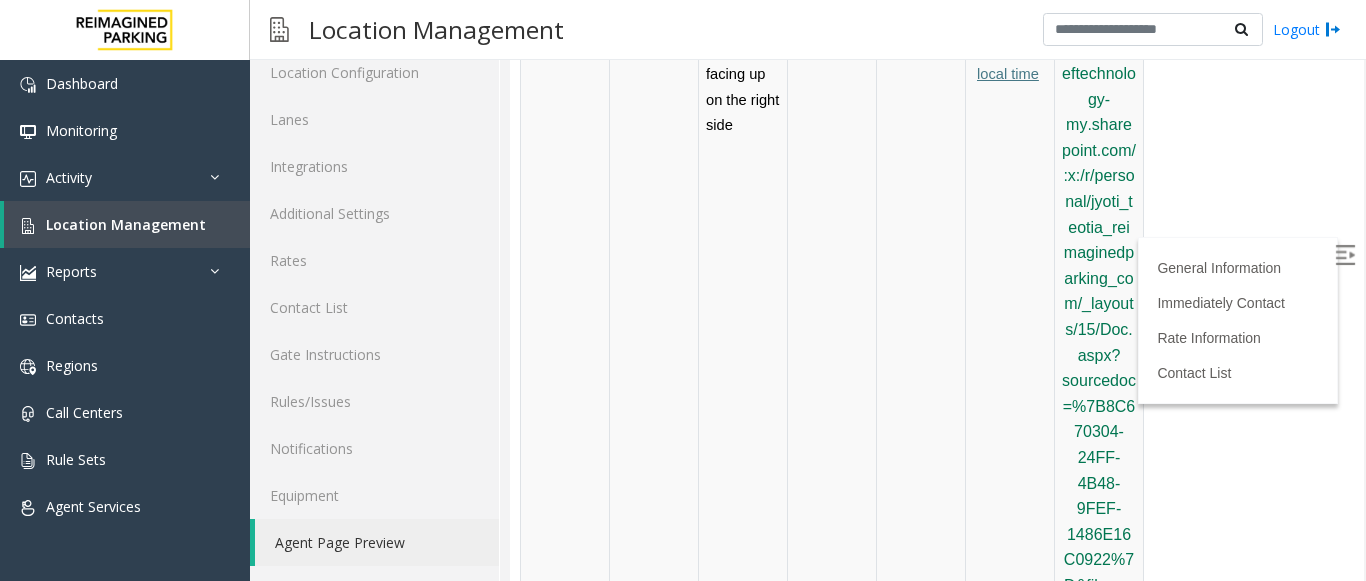 drag, startPoint x: 1345, startPoint y: 372, endPoint x: 1860, endPoint y: 299, distance: 520.1481 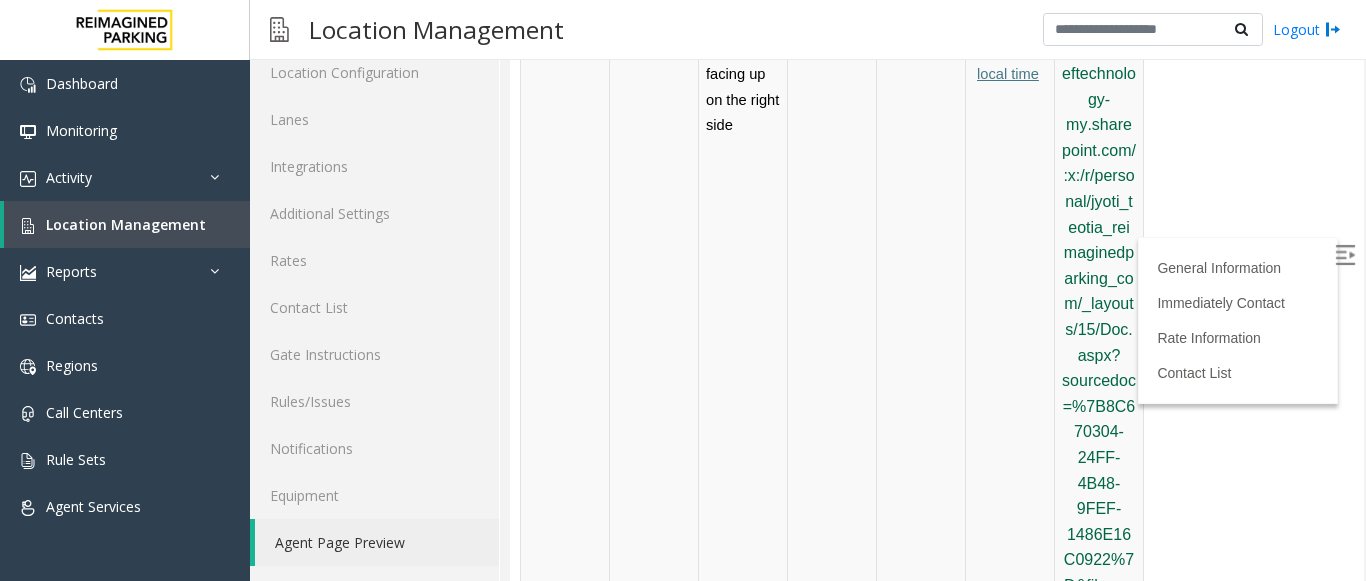 click on "https://reeftechnology-my.sharepoint.com/:x:/r/personal/jyoti_teotia_reimaginedparking_com/_layouts/15/Doc.aspx?sourcedoc=%7B8C670304-24FF-4B48-9FEF-1486E16C0922%7D&file=updated%20Lot%2037-309%20Oct%20monthly%20parking%20list%20.xlsx&action=default&mobileredirect=true" at bounding box center (1099, 470) 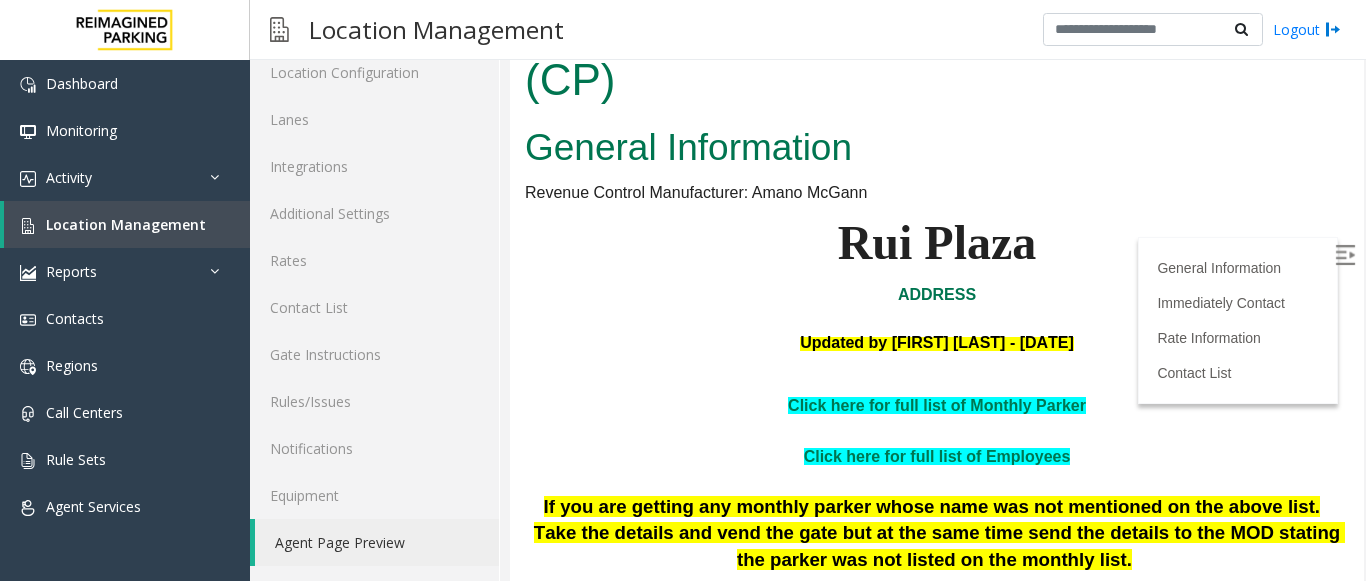 scroll, scrollTop: 203, scrollLeft: 0, axis: vertical 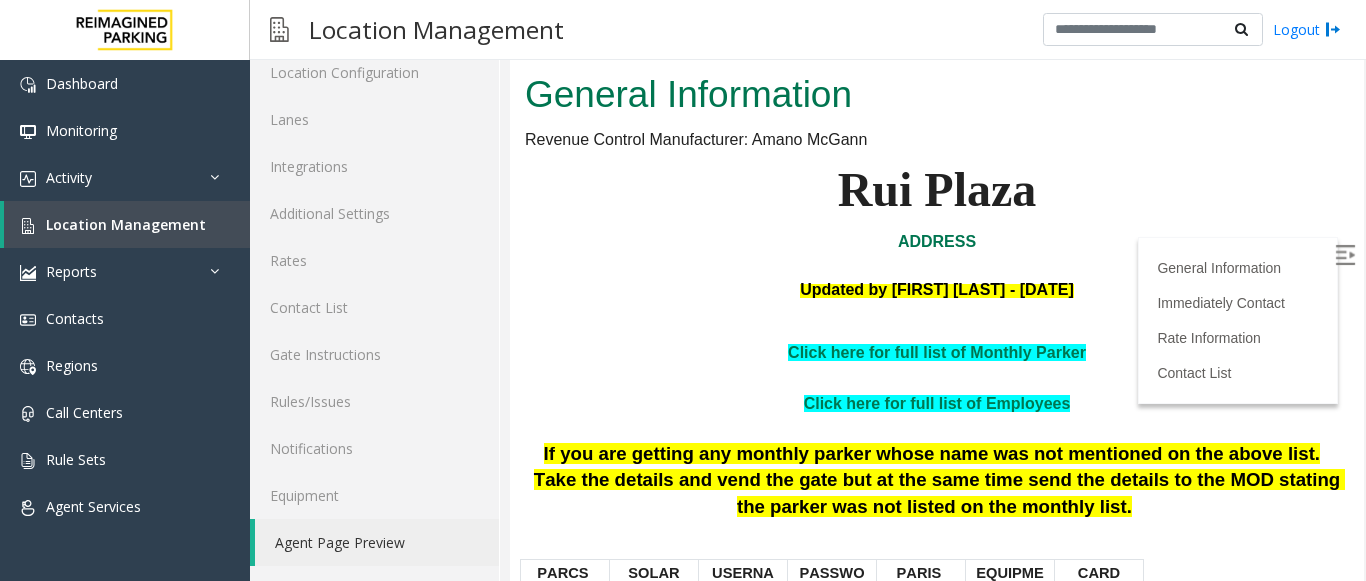 drag, startPoint x: 1345, startPoint y: 177, endPoint x: 1865, endPoint y: 167, distance: 520.0961 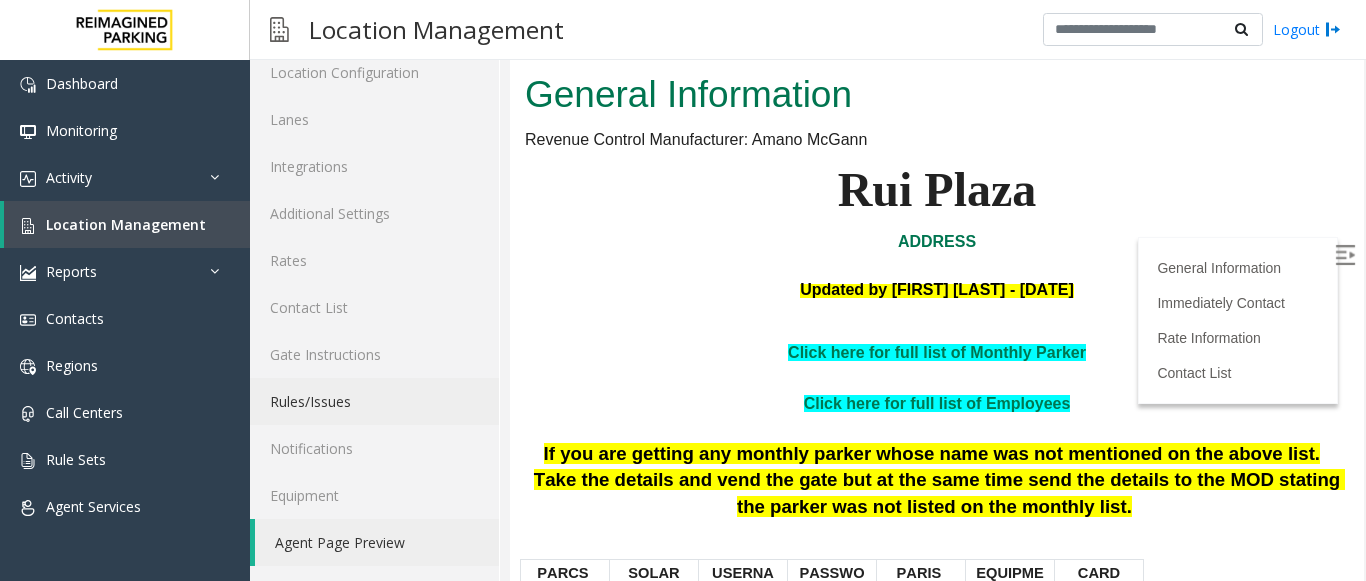 click on "Rules/Issues" 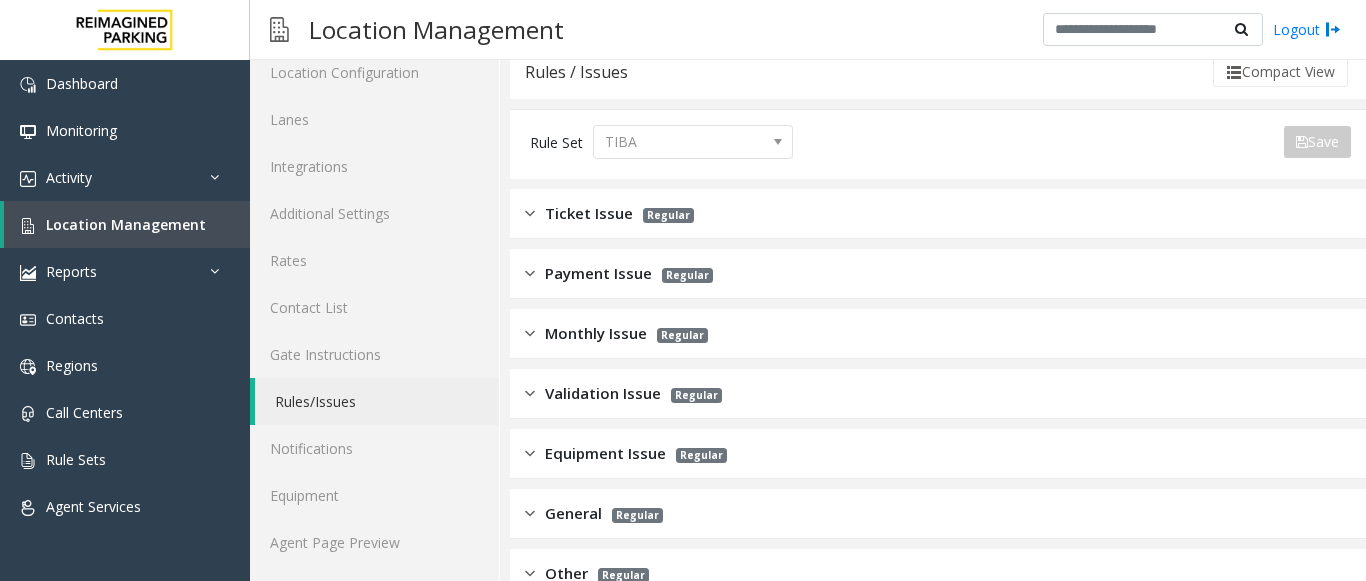 click on "Ticket Issue" 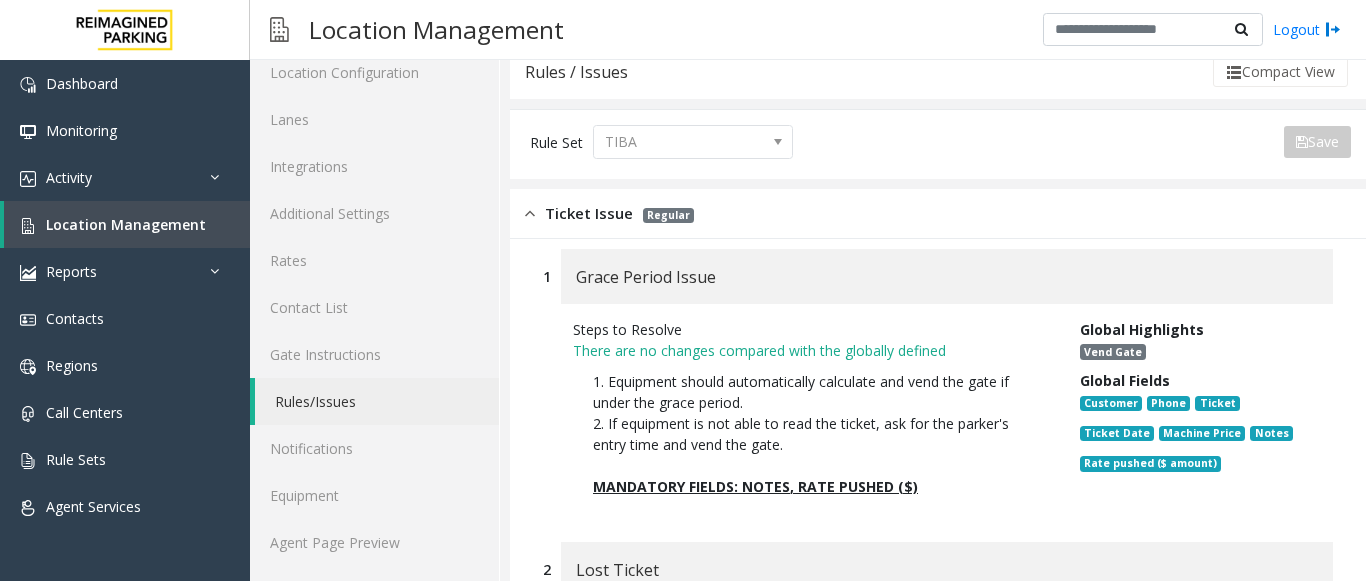 click on "Ticket Issue Regular" 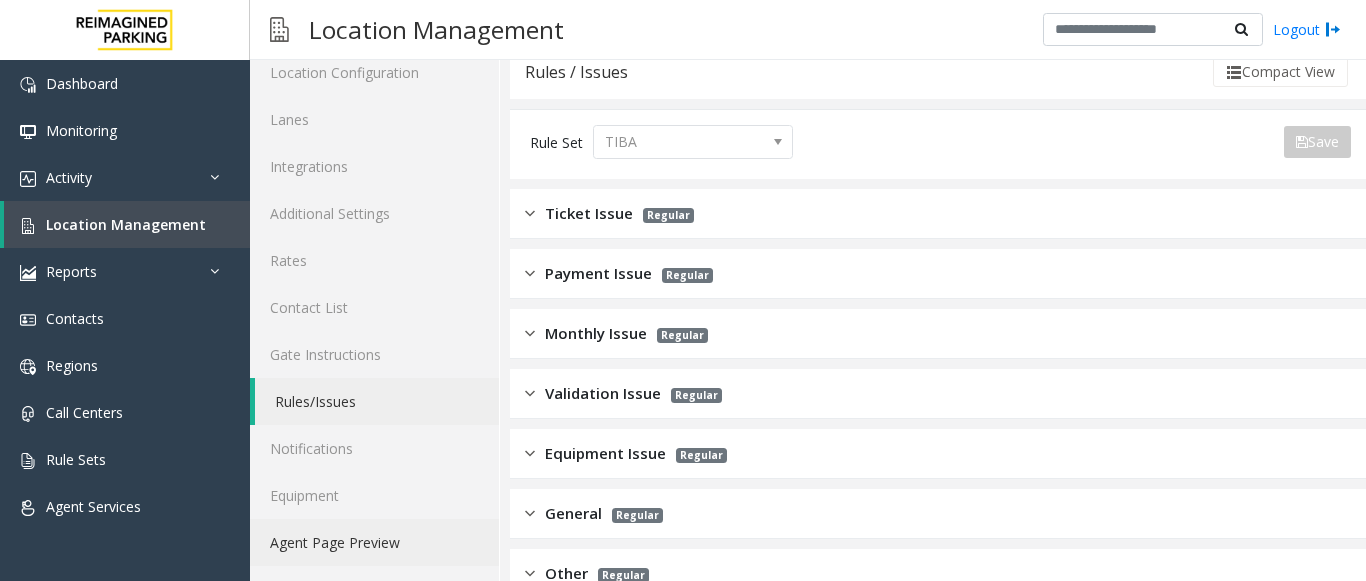 click on "Agent Page Preview" 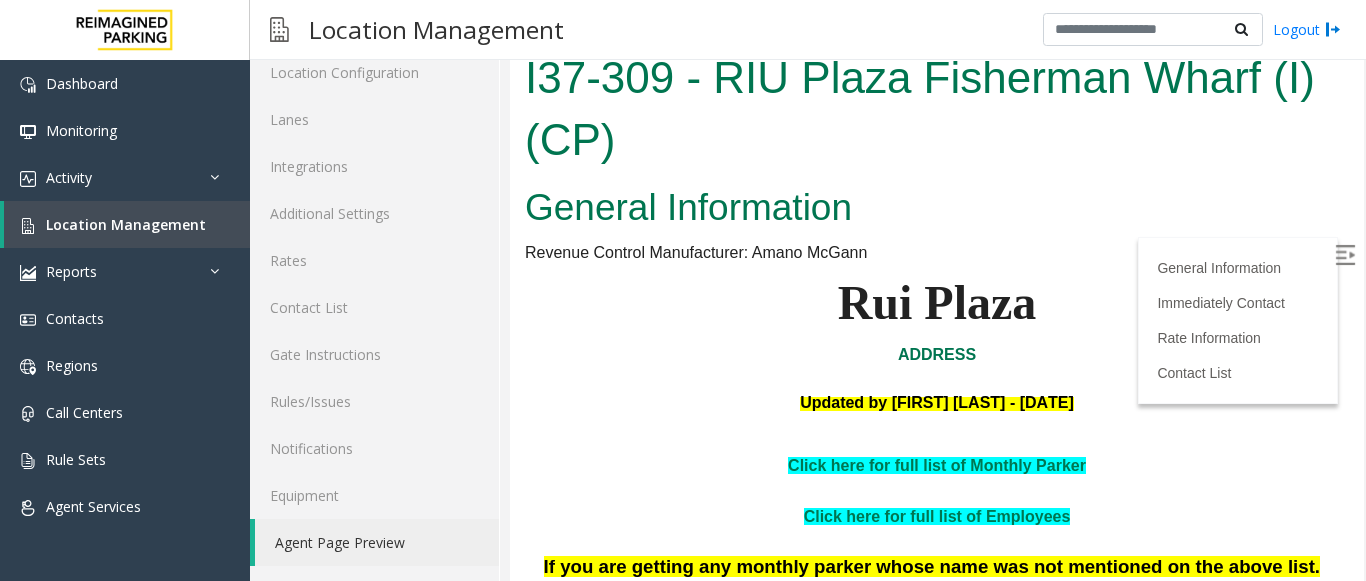 scroll, scrollTop: 0, scrollLeft: 0, axis: both 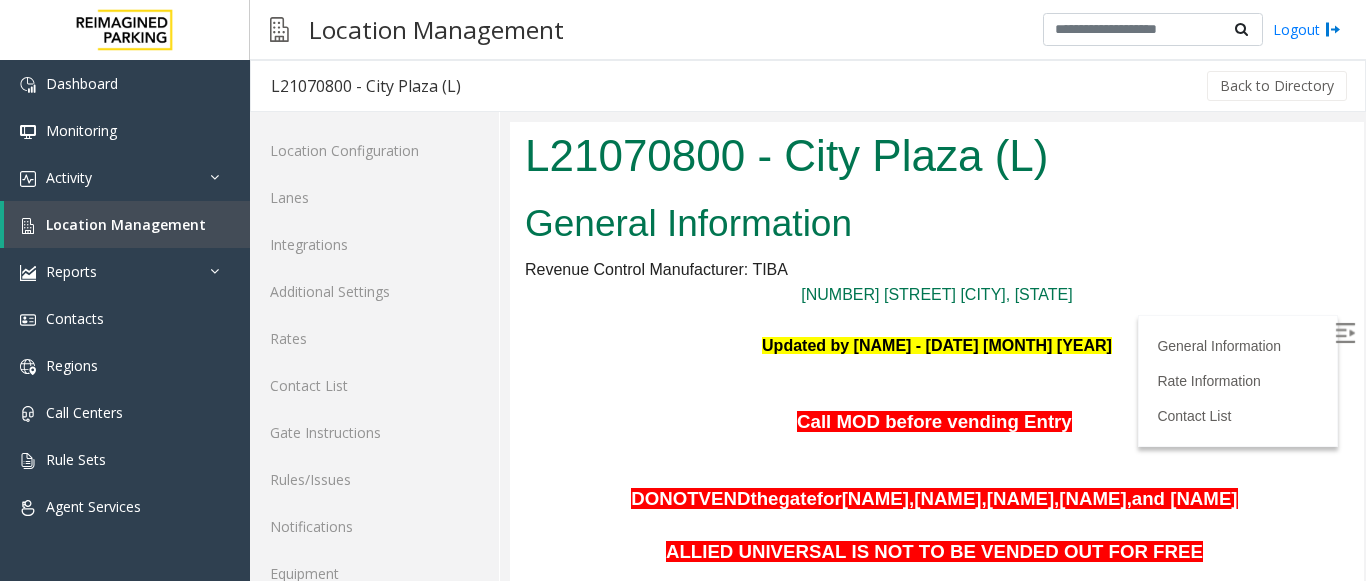 click at bounding box center (1345, 333) 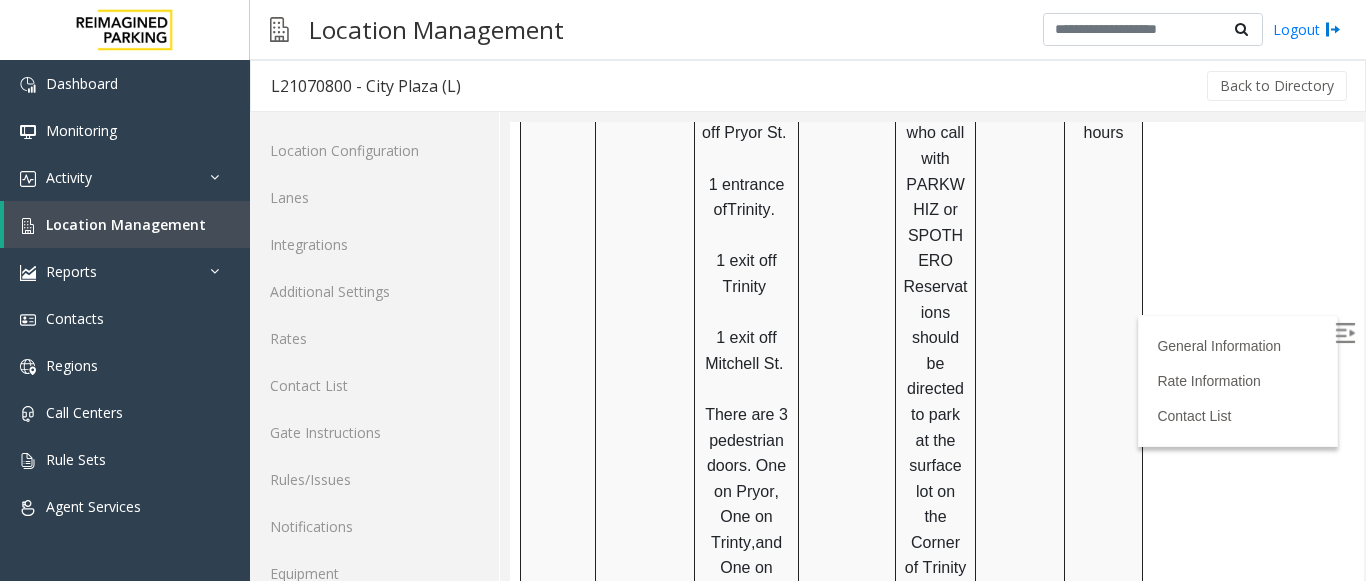 scroll, scrollTop: 1330, scrollLeft: 0, axis: vertical 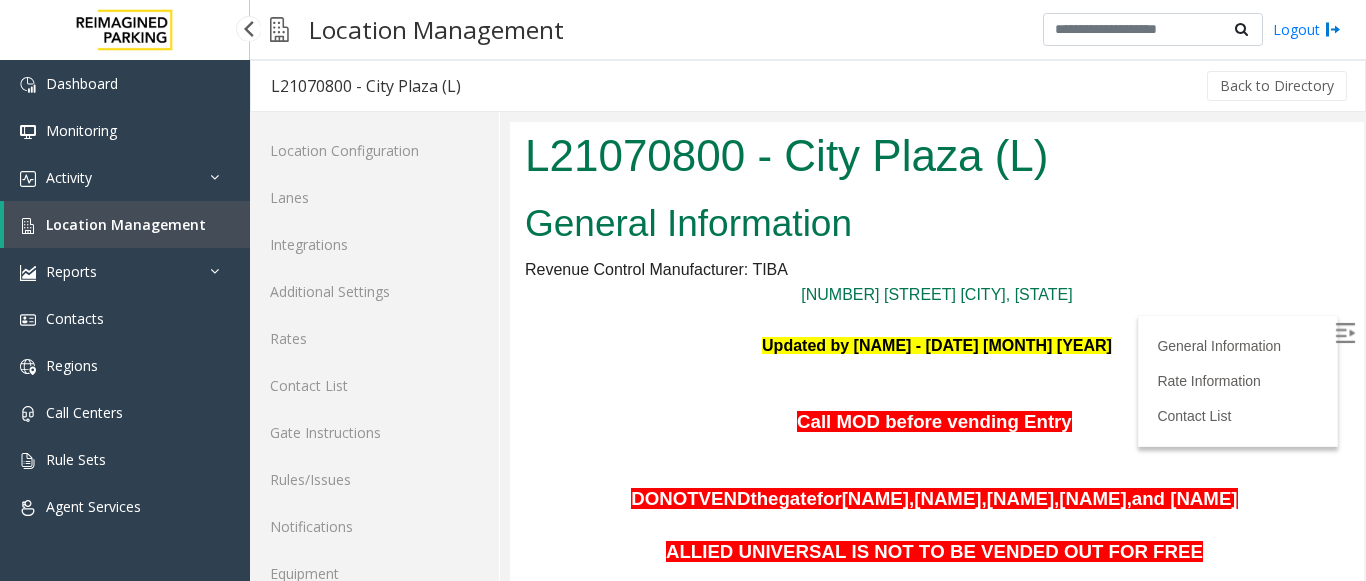 click on "Location Management" at bounding box center [126, 224] 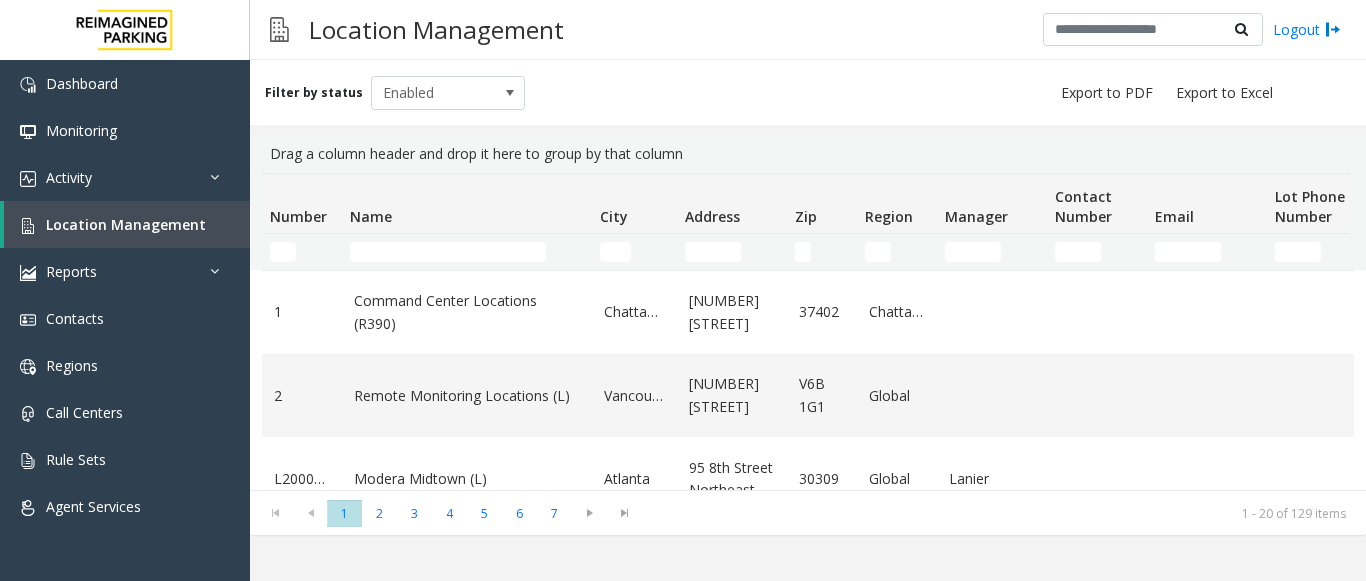 scroll, scrollTop: 0, scrollLeft: 0, axis: both 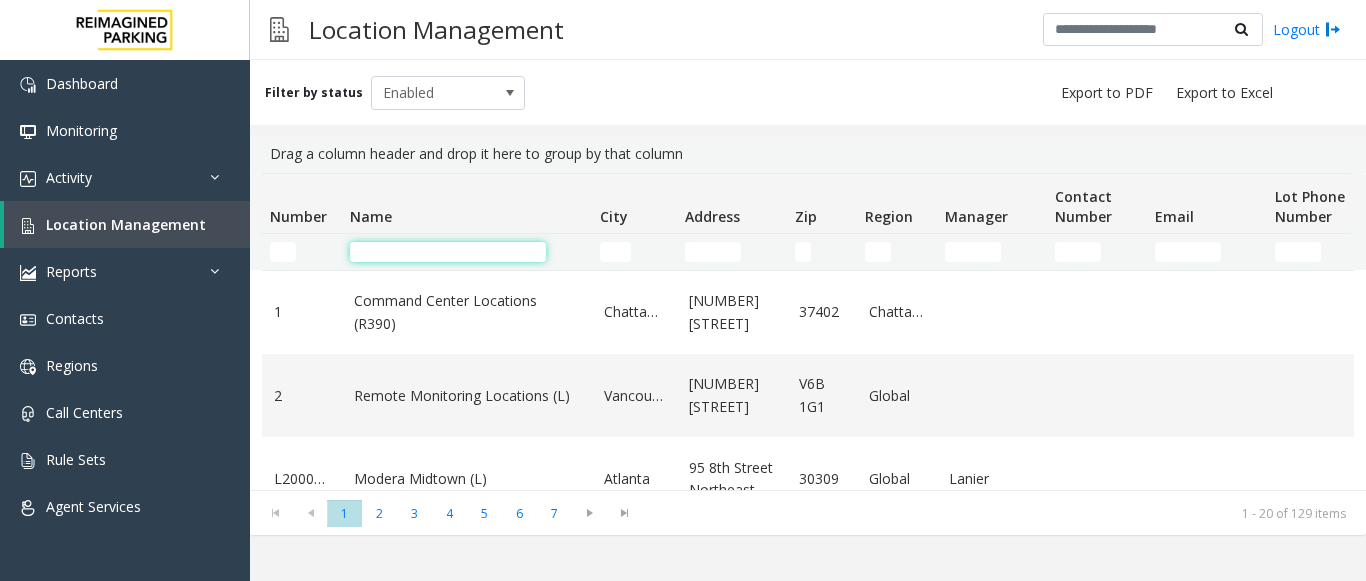 click 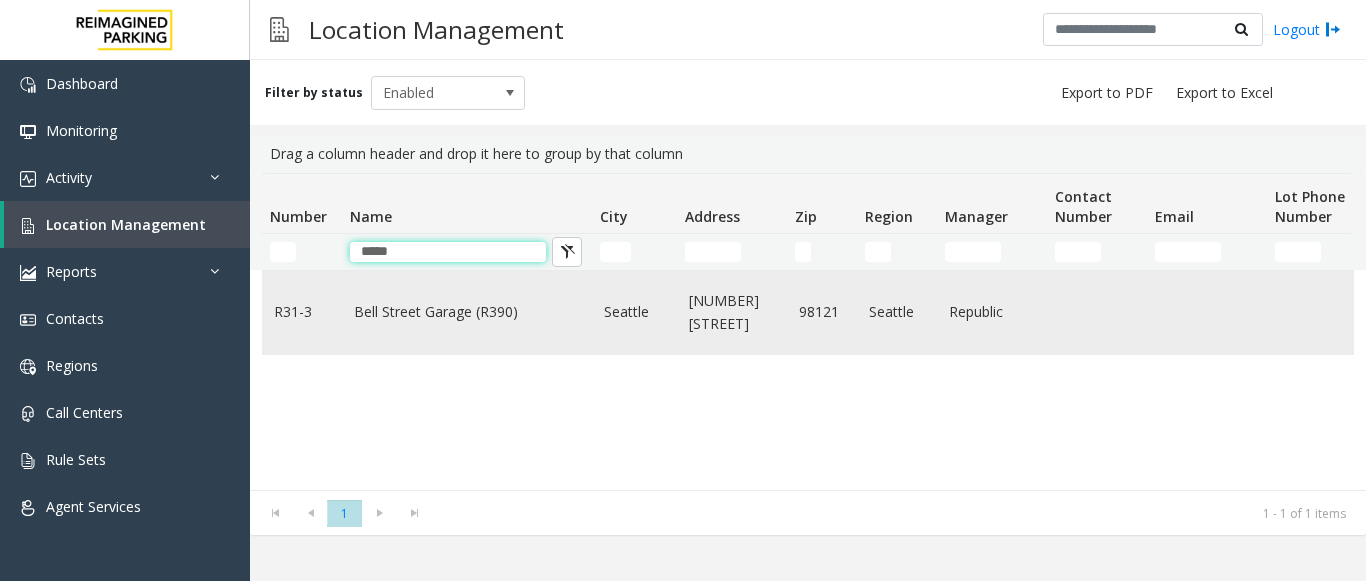 type on "****" 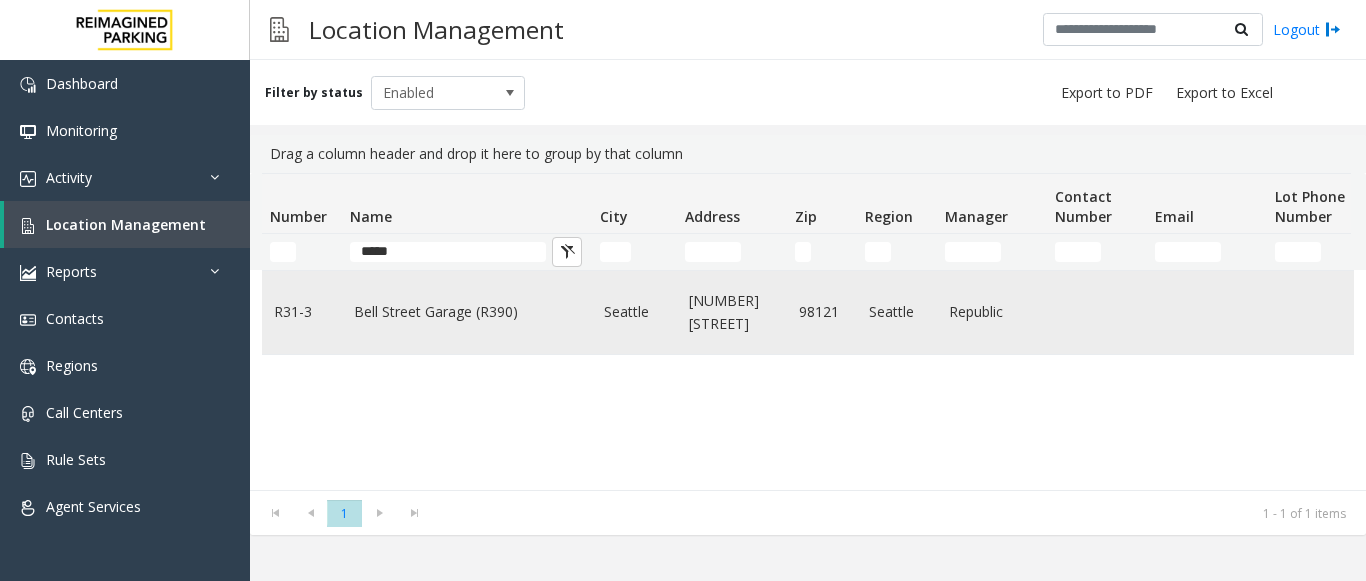 click on "Bell Street Garage (R390)" 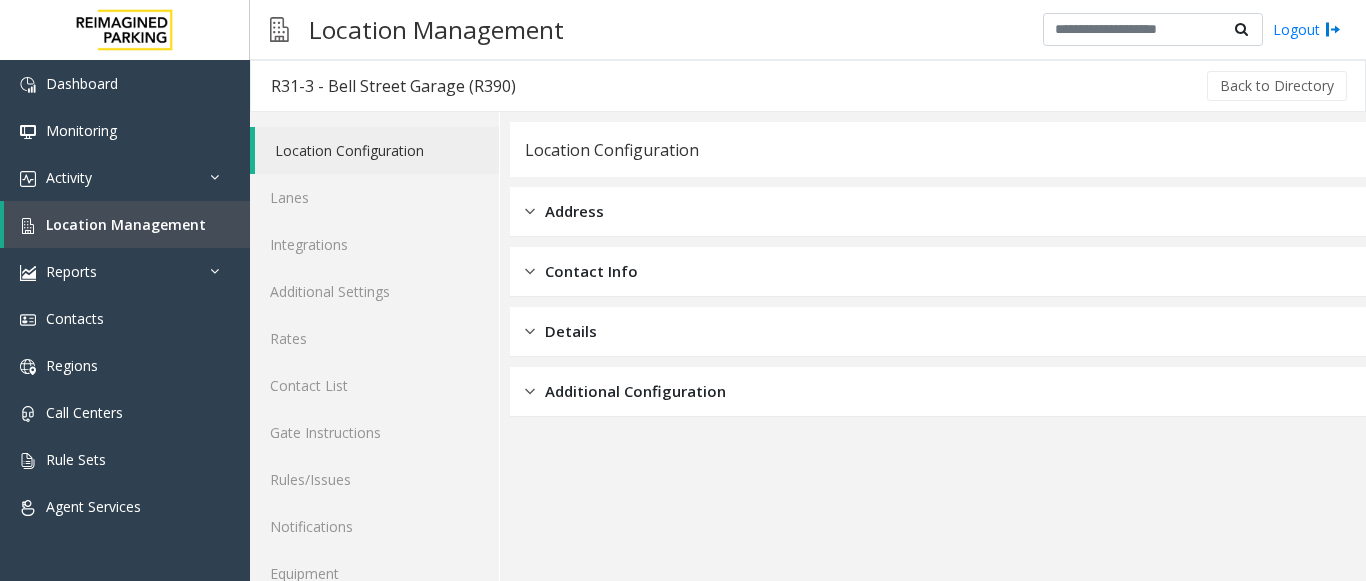 scroll, scrollTop: 78, scrollLeft: 0, axis: vertical 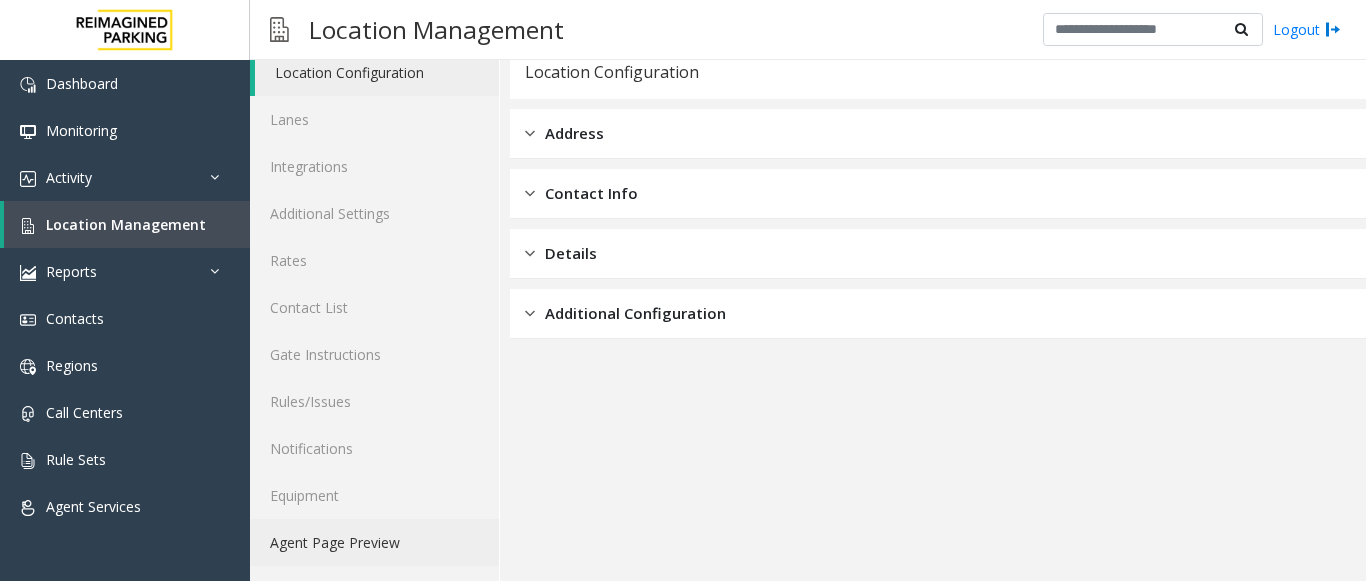 click on "Agent Page Preview" 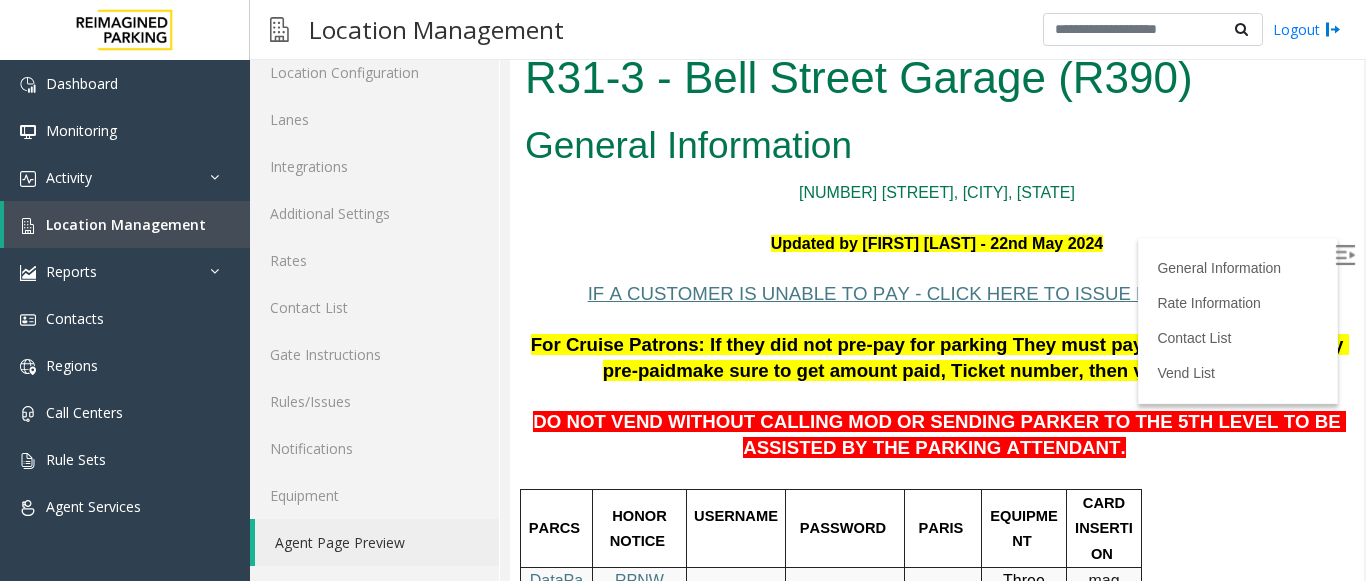 scroll, scrollTop: 0, scrollLeft: 0, axis: both 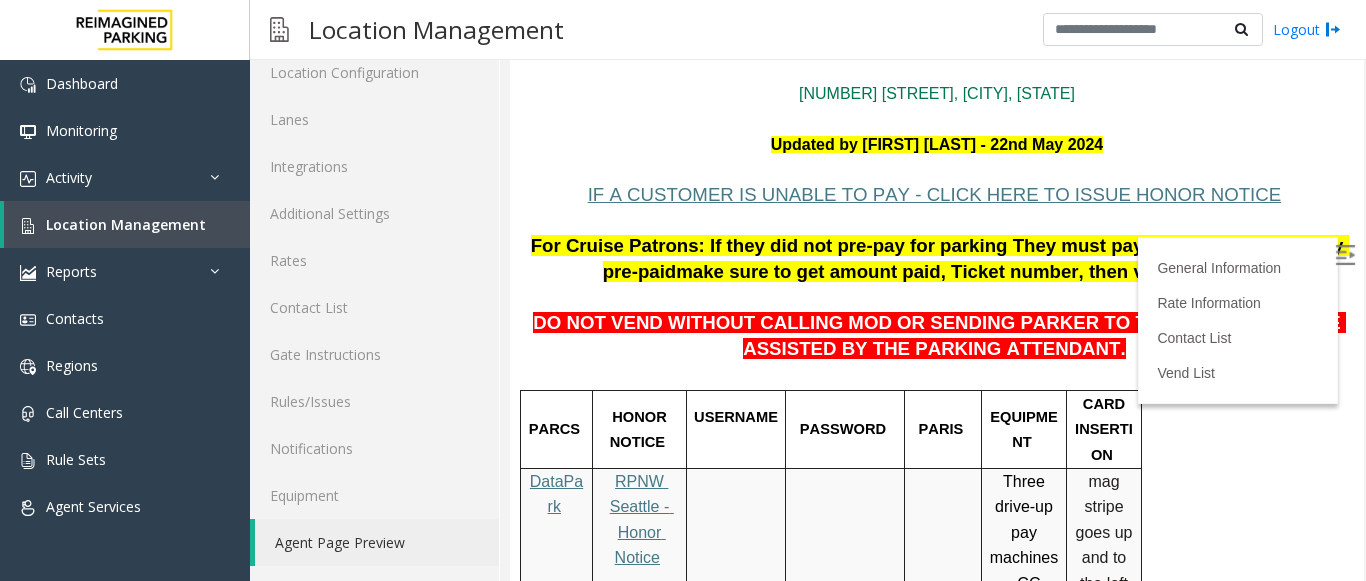 drag, startPoint x: 1334, startPoint y: 115, endPoint x: 1872, endPoint y: 144, distance: 538.781 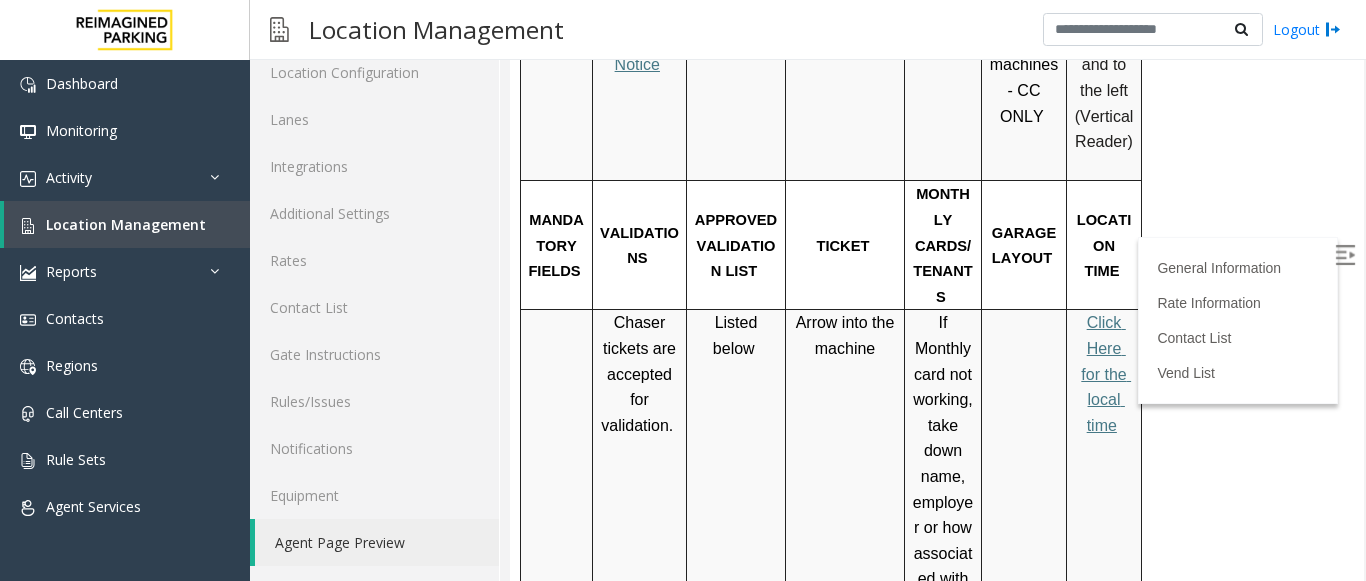 scroll, scrollTop: 580, scrollLeft: 0, axis: vertical 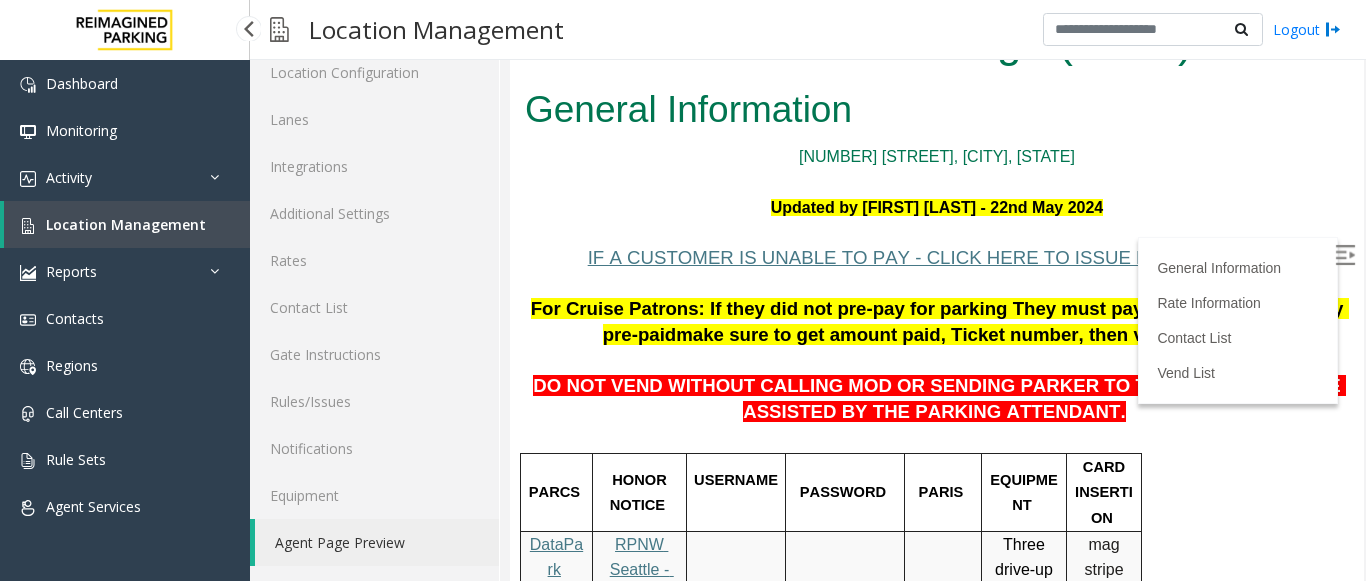 click on "Location Management" at bounding box center [127, 224] 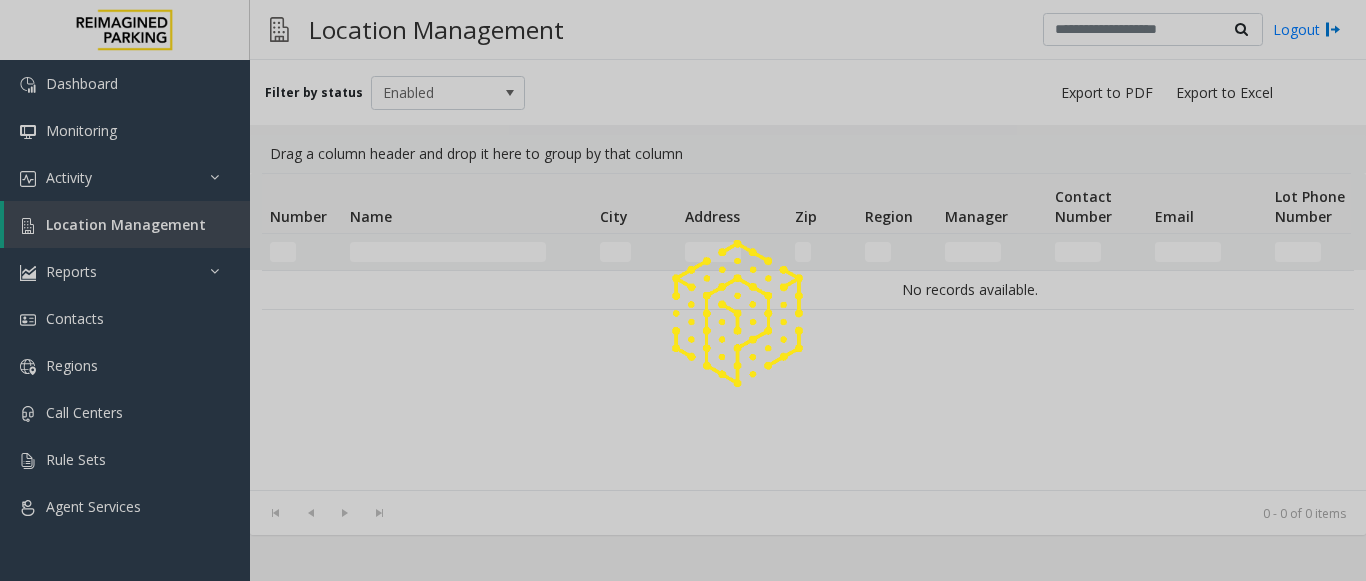 scroll, scrollTop: 0, scrollLeft: 0, axis: both 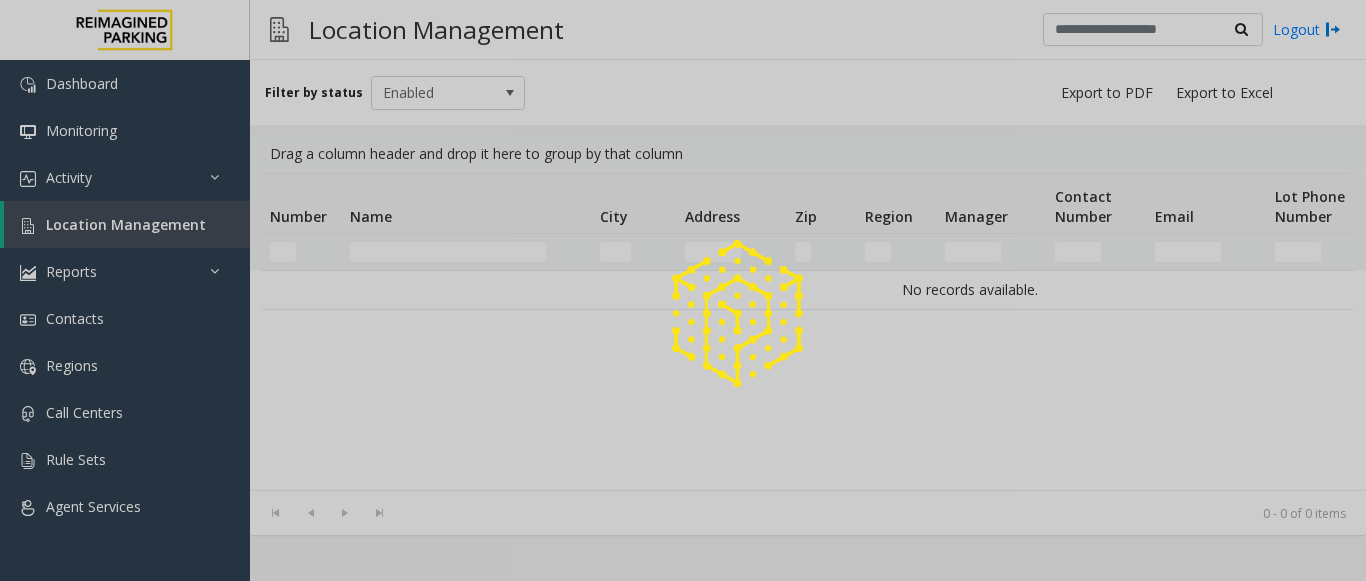 click 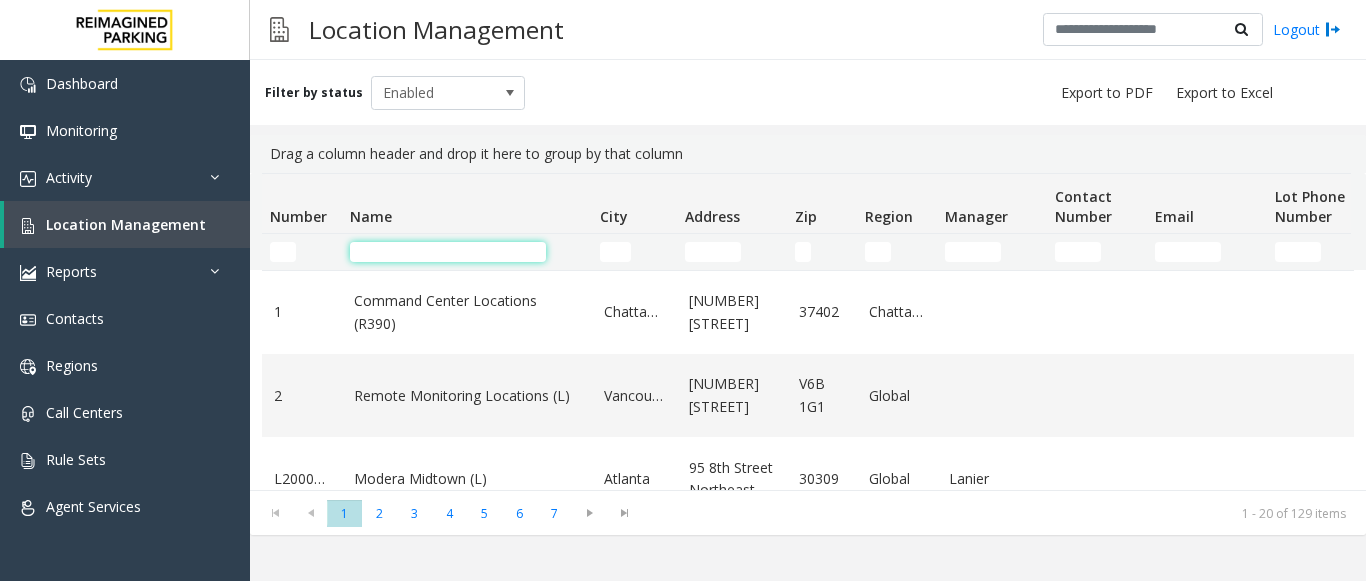 click 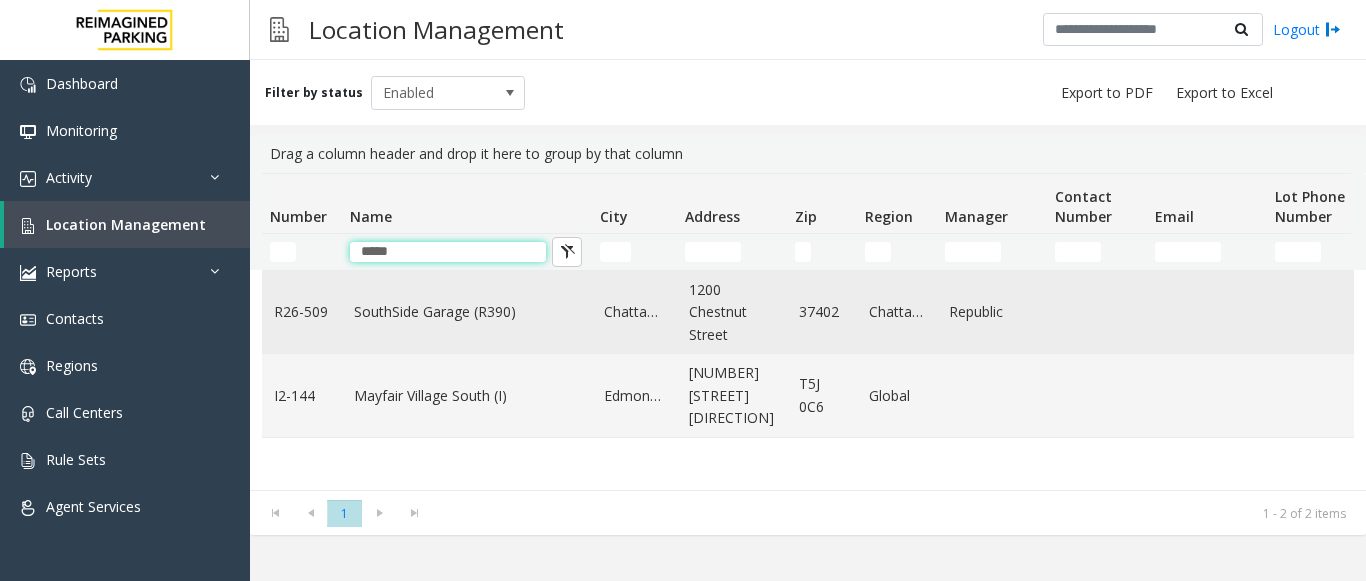 type on "*****" 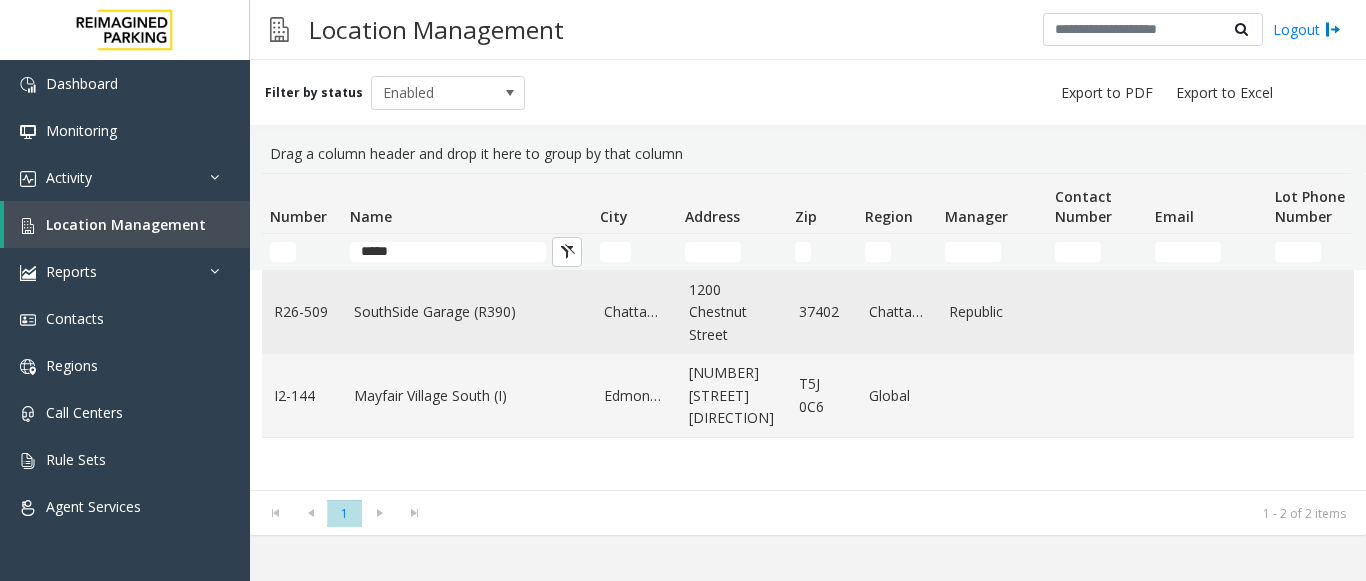 click on "SouthSide Garage (R390)" 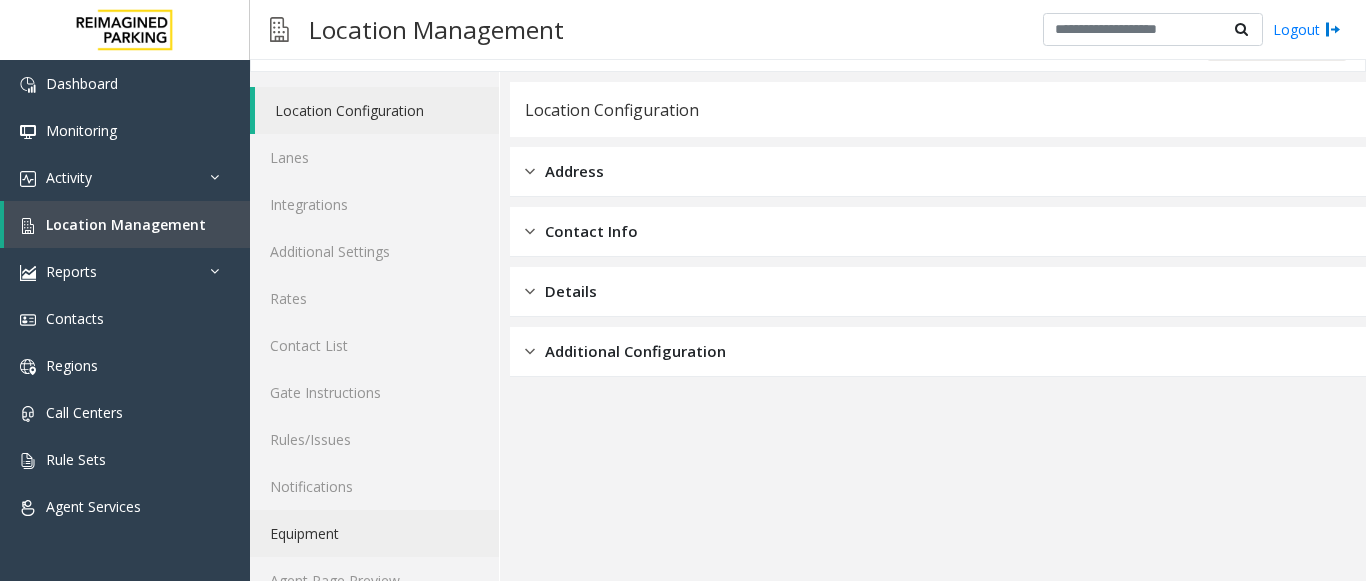 scroll, scrollTop: 78, scrollLeft: 0, axis: vertical 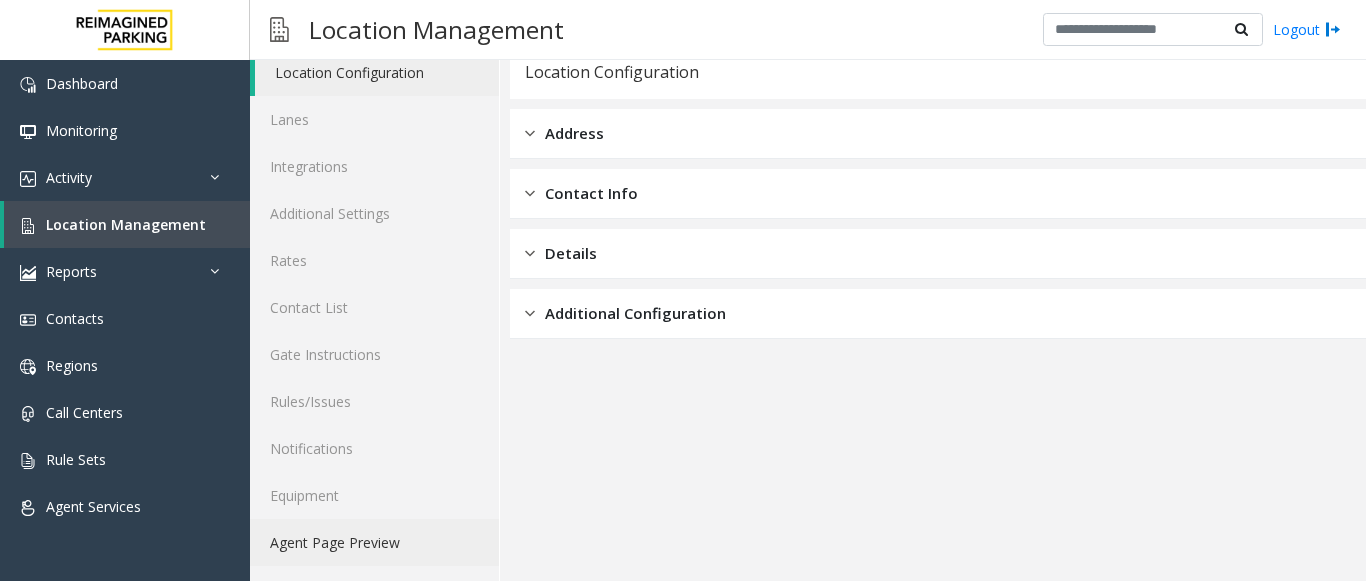 click on "Agent Page Preview" 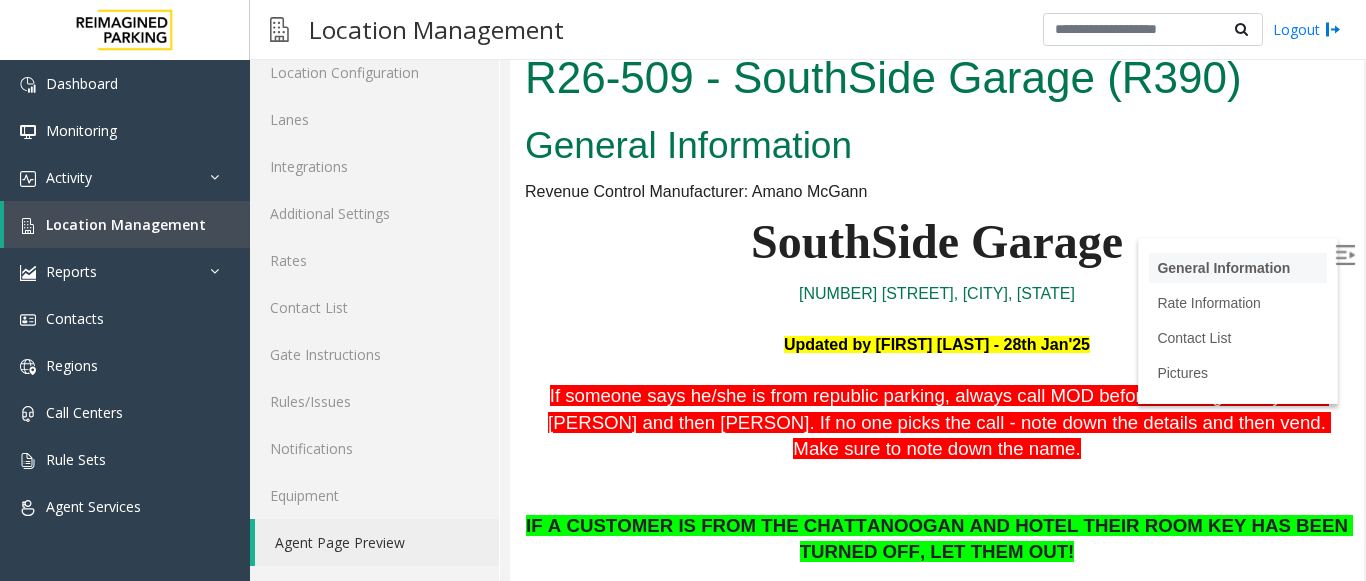 scroll, scrollTop: 0, scrollLeft: 0, axis: both 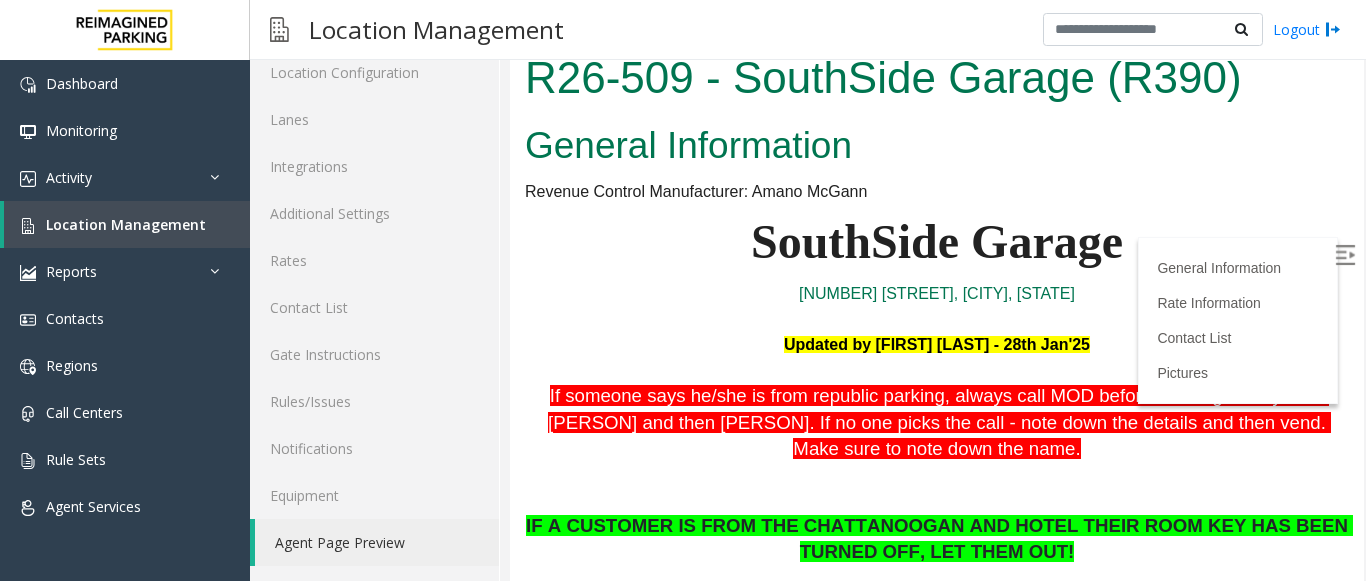 click at bounding box center (1345, 255) 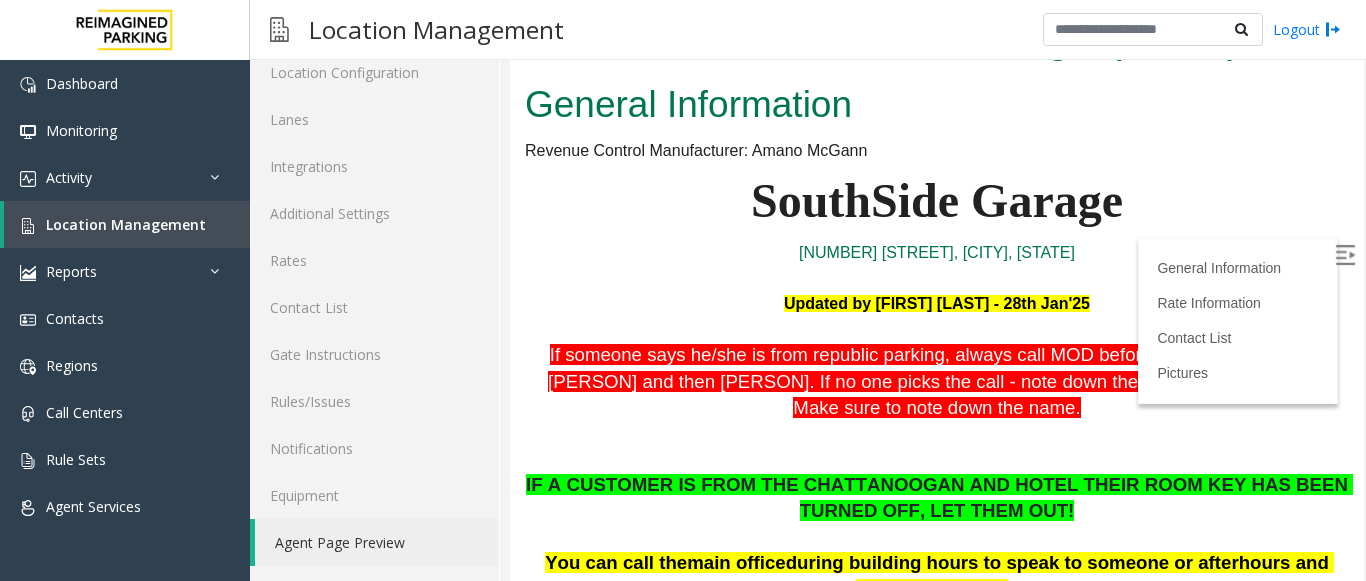 scroll, scrollTop: 0, scrollLeft: 0, axis: both 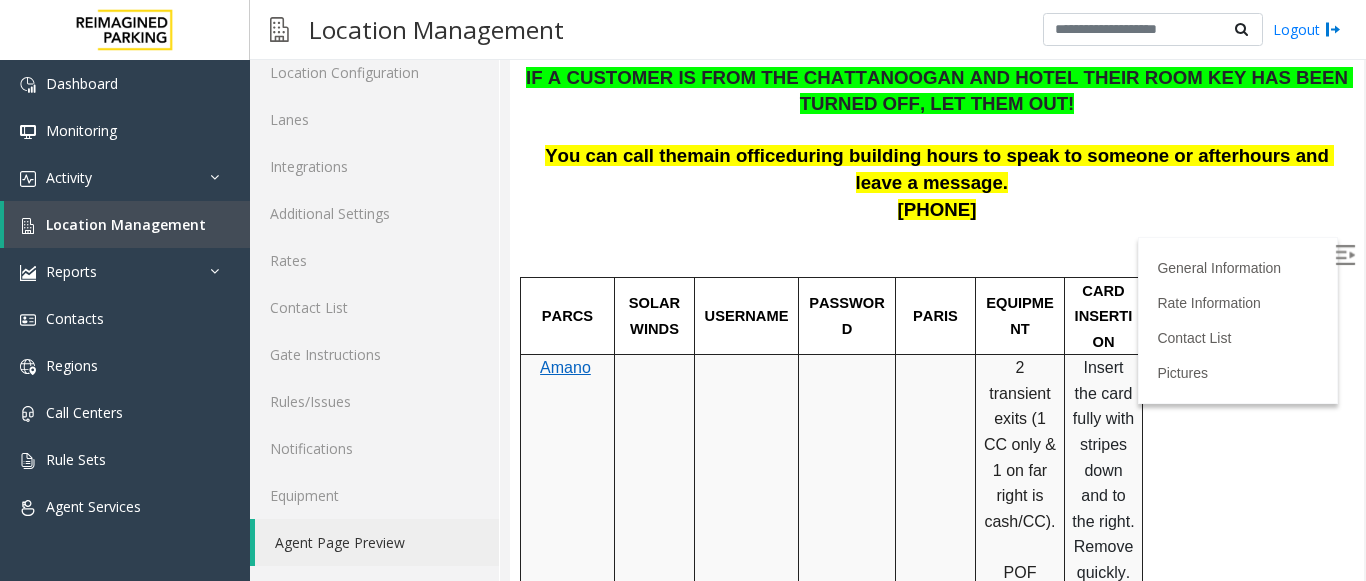 drag, startPoint x: 1340, startPoint y: 120, endPoint x: 1862, endPoint y: 218, distance: 531.11957 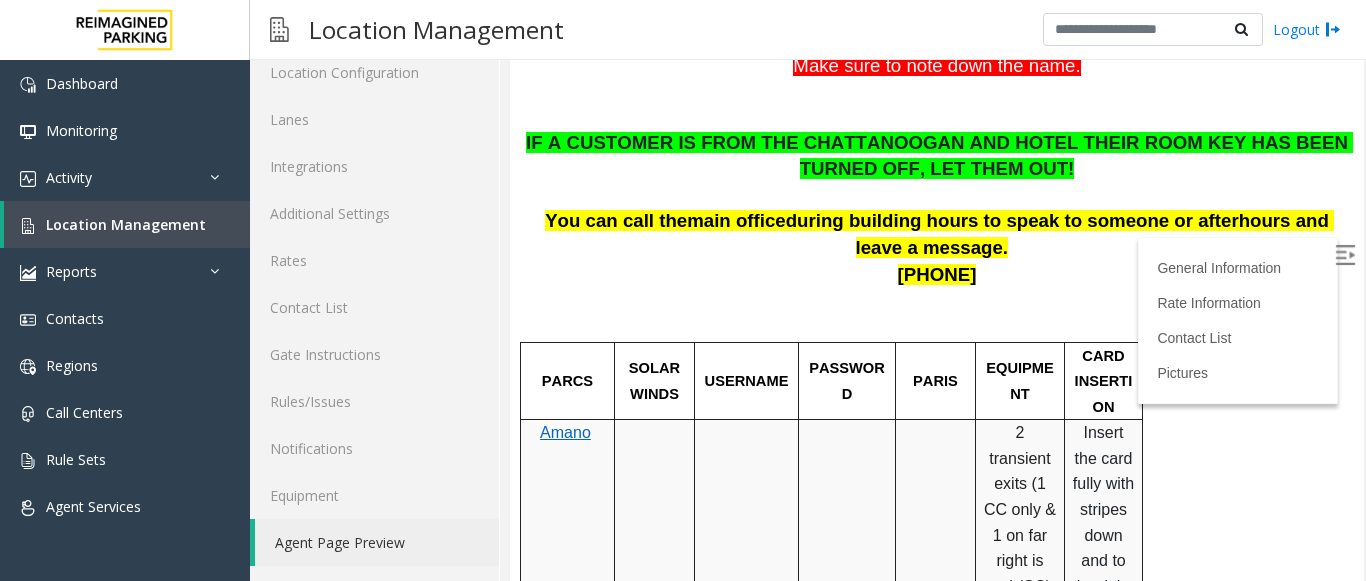 scroll, scrollTop: 348, scrollLeft: 0, axis: vertical 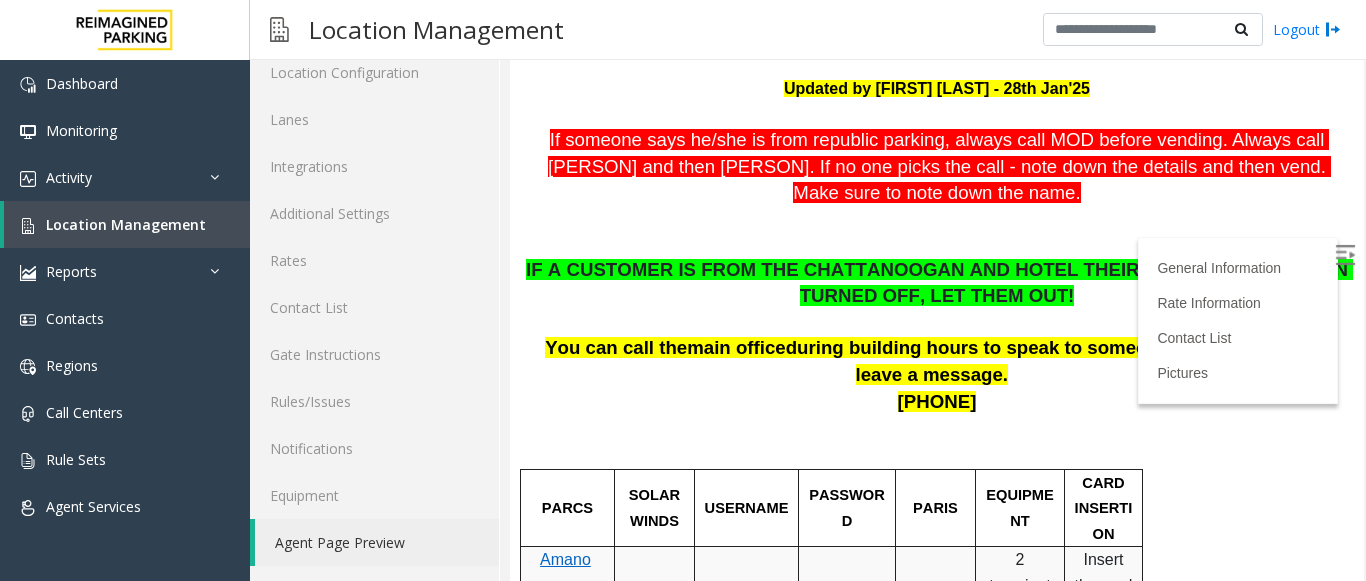 click on "423-265-3218" at bounding box center (937, 402) 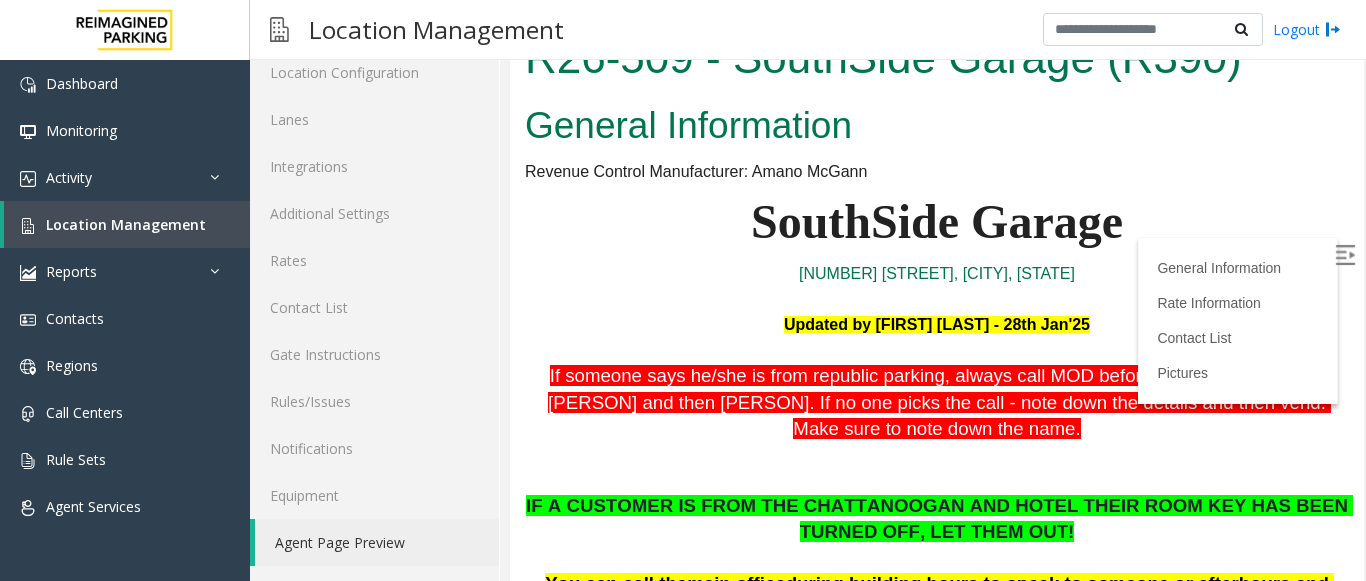 scroll, scrollTop: 0, scrollLeft: 0, axis: both 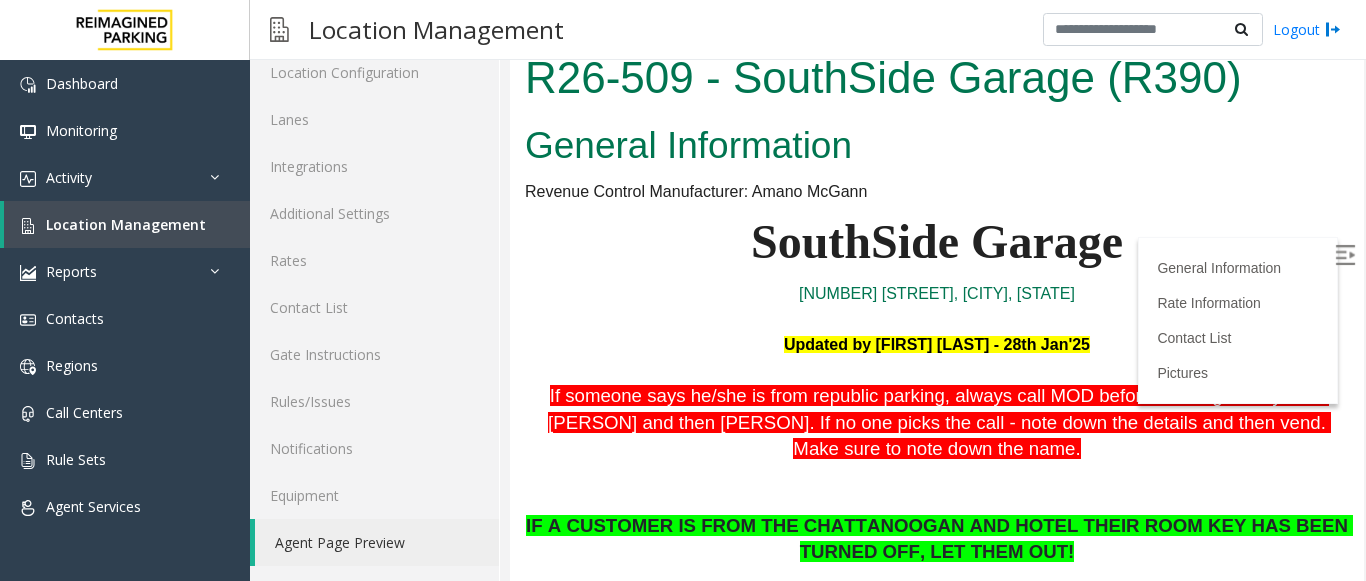 click on "R26-509 - SouthSide Garage (R390)" at bounding box center [937, 78] 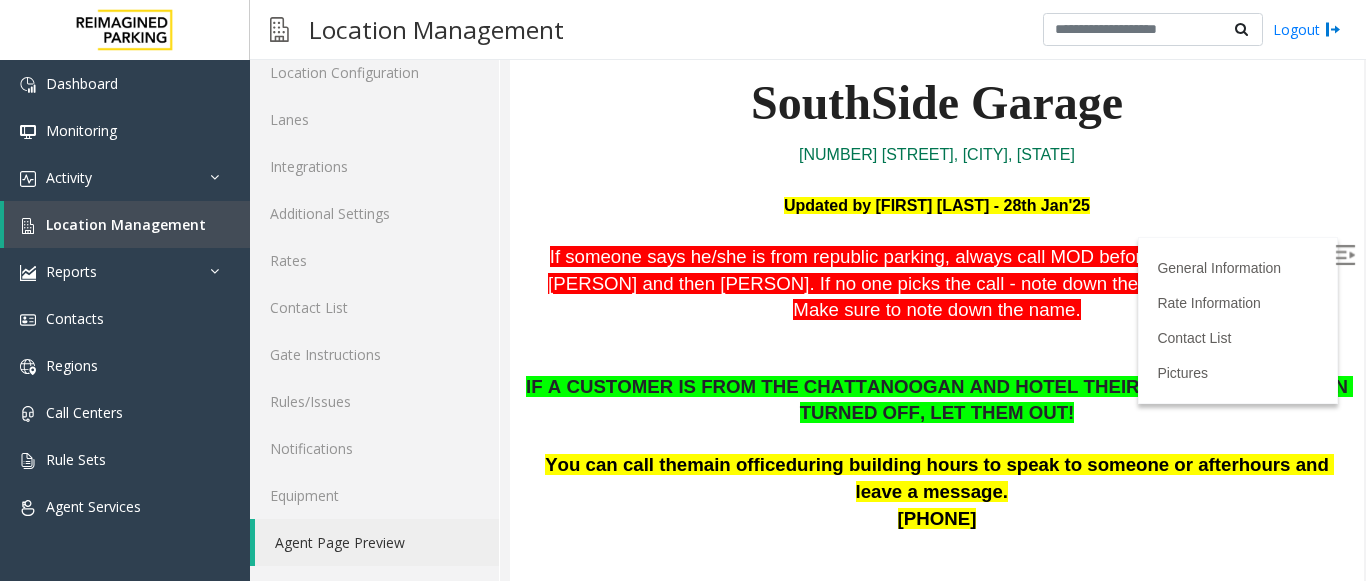scroll, scrollTop: 200, scrollLeft: 0, axis: vertical 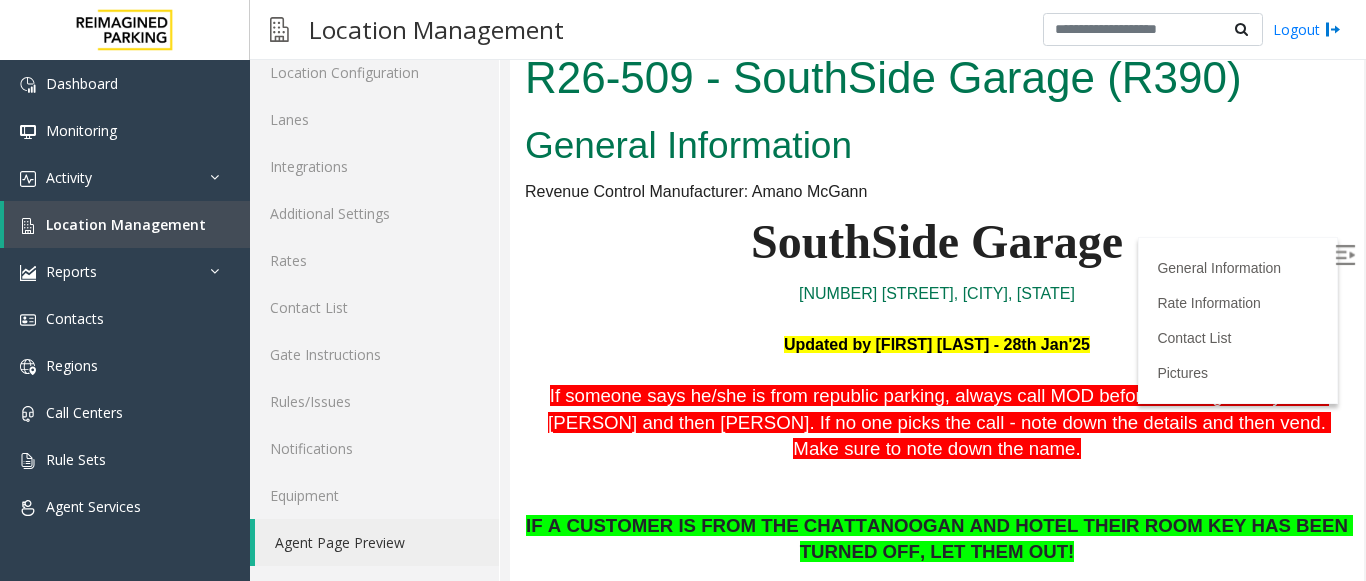 click on "General Information" at bounding box center [937, 146] 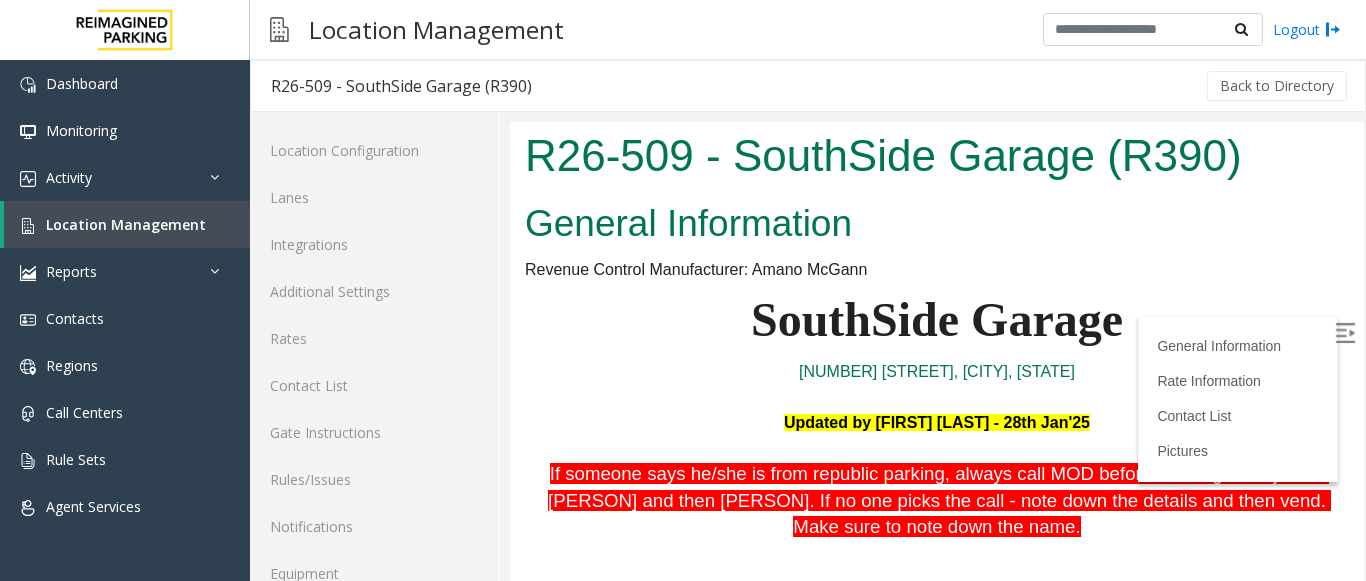 click on "General Information
Revenue Control Manufacturer: Amano McGann
SouthSide Garage 1200 Chestnut St, Chattanooga, TN Updated by Pranav Babbar - 28th Jan'25 If someone says he/she is from republic parking, always call MOD before vending . Always call Rebecca and then Marie. If no one picks the call - note down the details and then vend. Make sure to note down the name. IF A CUSTOMER IS FROM THE CHATTANOOGAN AND HOTEL THEIR ROOM KEY HAS BEEN TURNED OFF, LET THEM OUT! You can call the  main office  during building hours to speak to someone or afterhours and leave a message.     423-265-3218     PARCS SOLAR WINDS USERNAME PASSWORD PARIS EQUIPMENT CARD INSERTION Amano           2 transient exits (1 CC only & 1 on far right is cash/CC).   POF accepts cash and CC. Insert the card fully with stripes down and to the right. Remove quickly. MANDATORY FIELDS VALIDATIONS APPROVED VALIDATION LIST TICKET MONTHLY CARDS/TENANTS GARAGE LAYOUT LOCATION TIME       says, ”." at bounding box center (937, 1699) 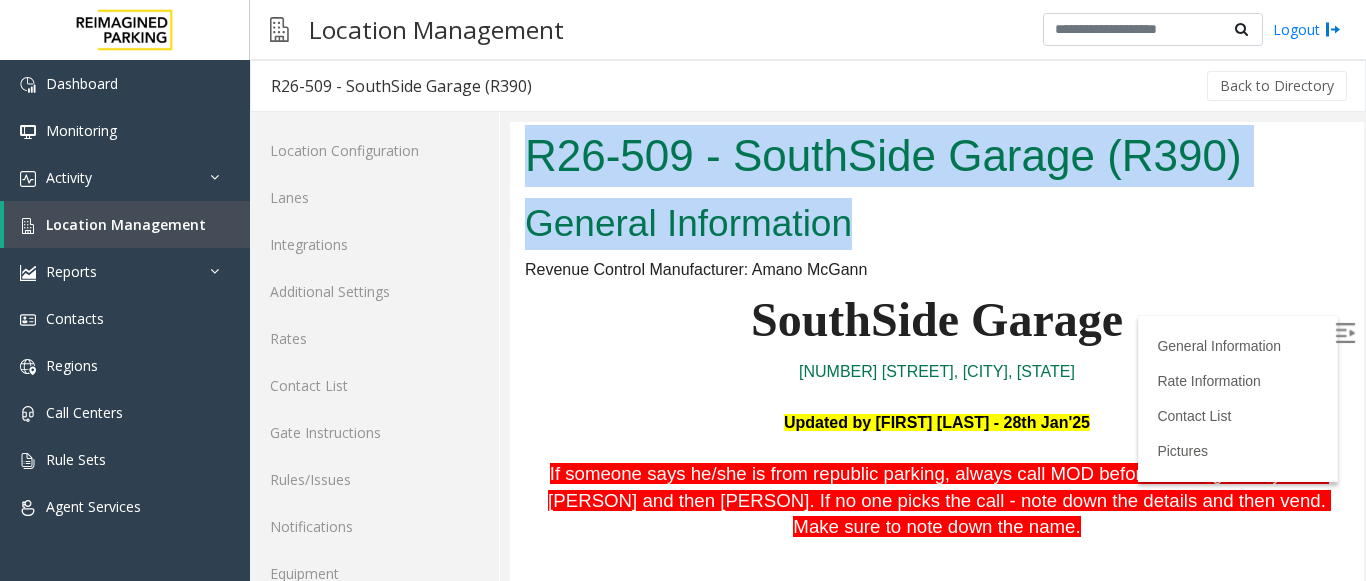 drag, startPoint x: 1332, startPoint y: 195, endPoint x: 1339, endPoint y: 177, distance: 19.313208 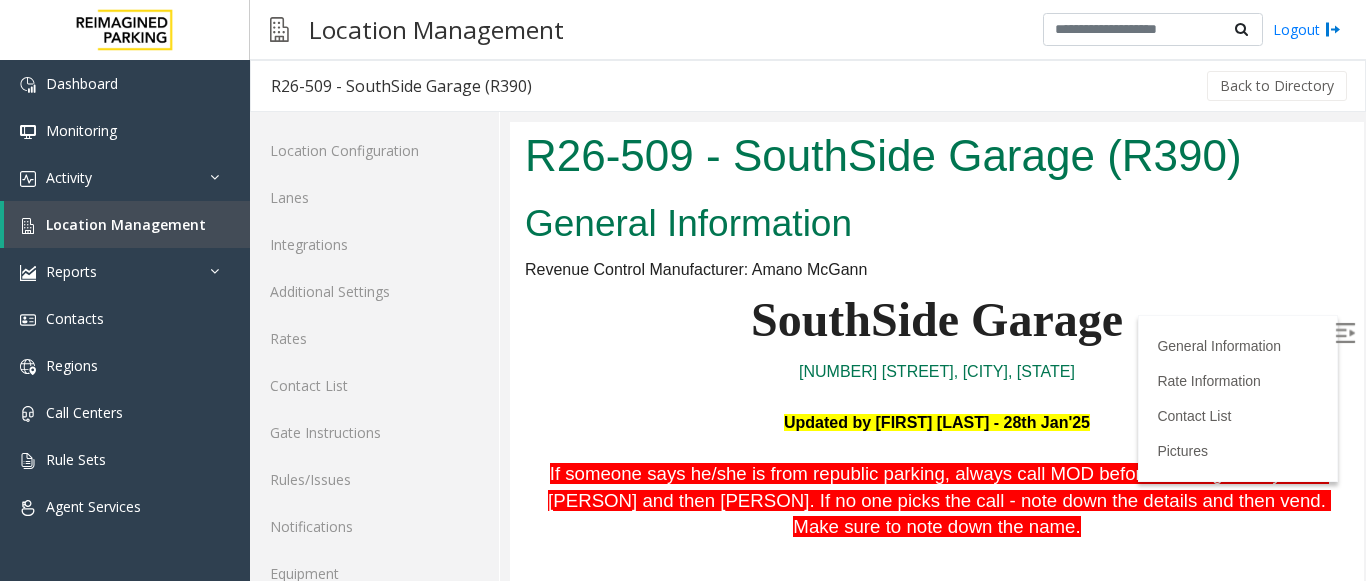 click at bounding box center [1345, 333] 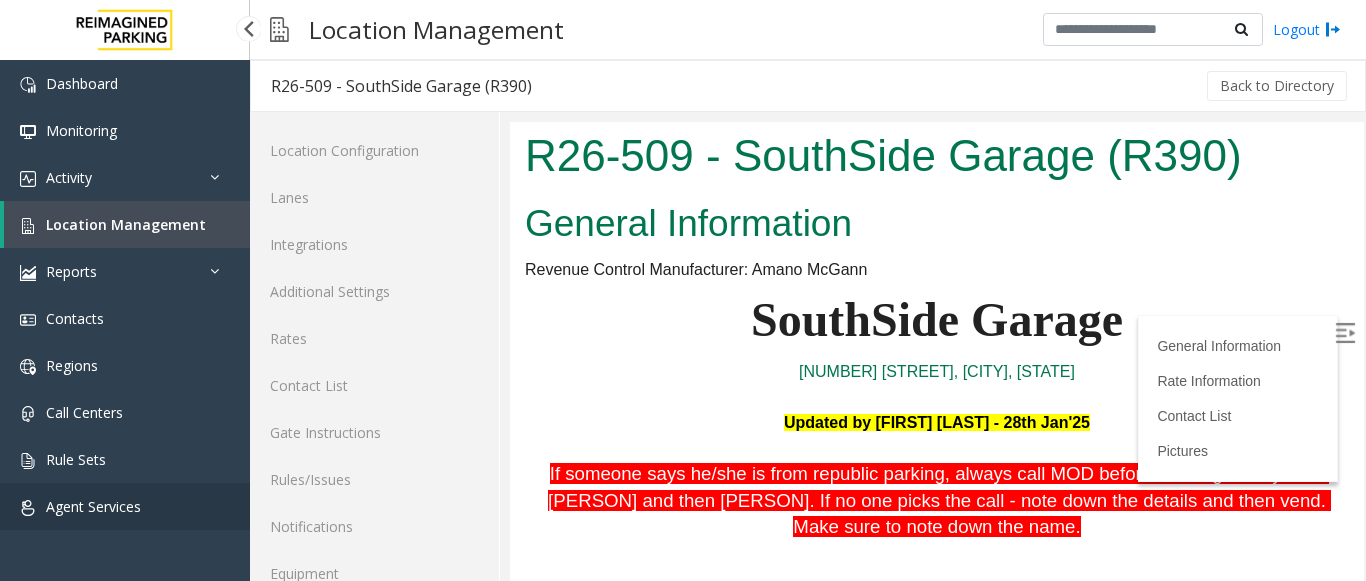 click on "Agent Services" at bounding box center (125, 506) 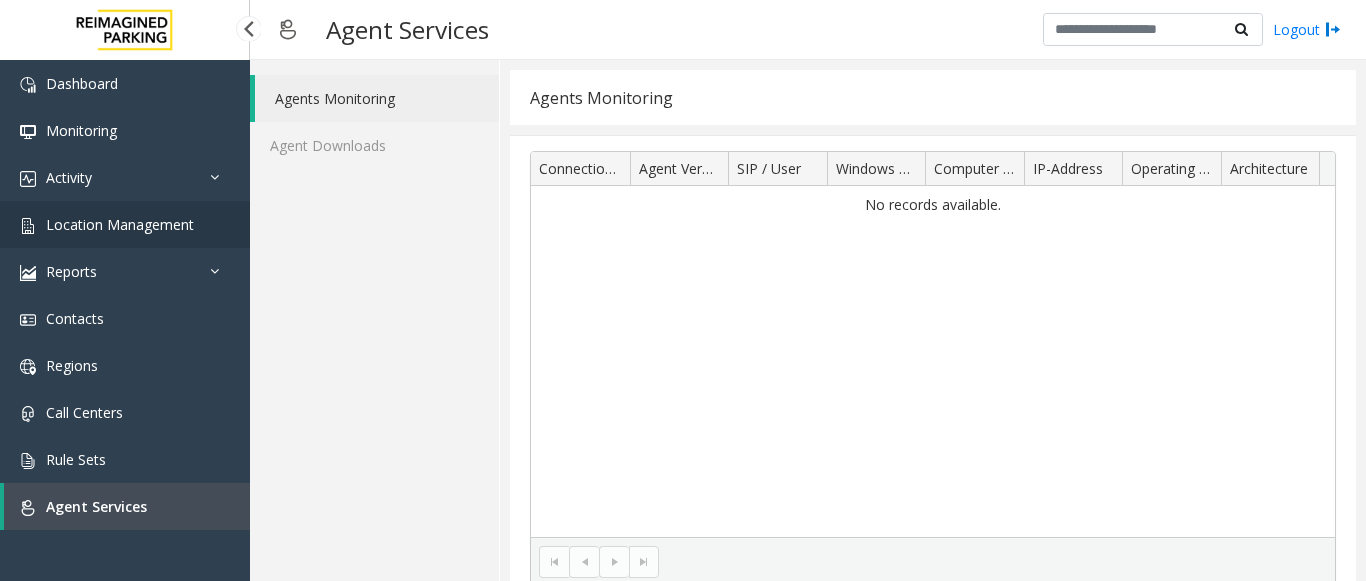 click on "Location Management" at bounding box center (120, 224) 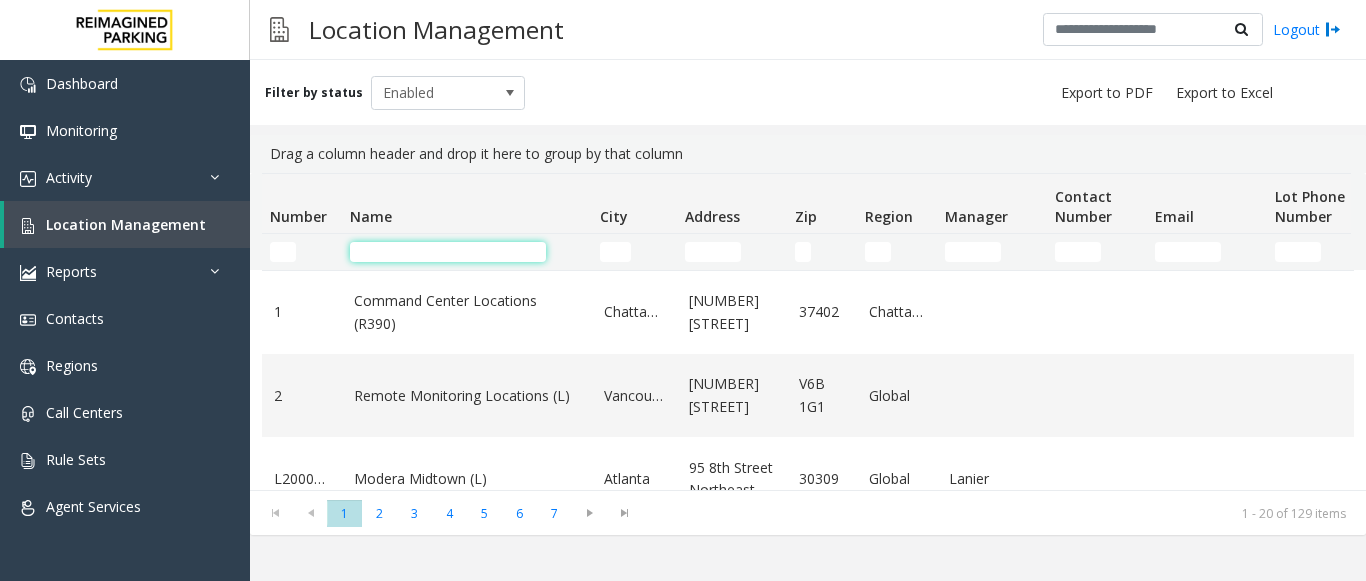 click 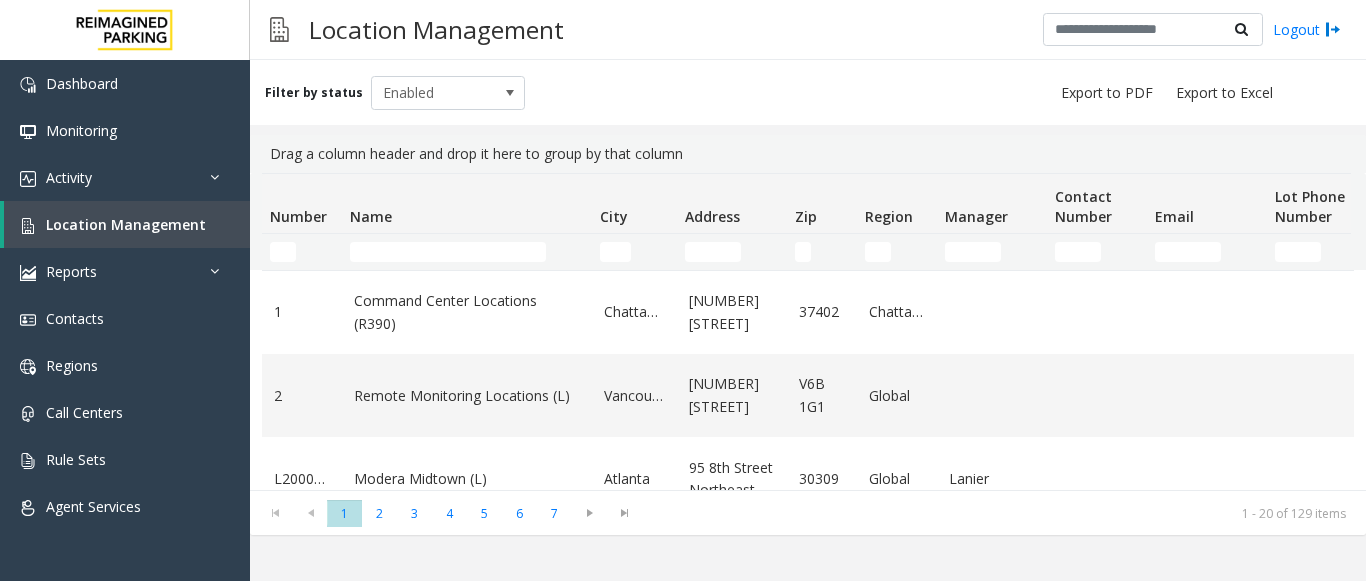 scroll, scrollTop: 0, scrollLeft: 320, axis: horizontal 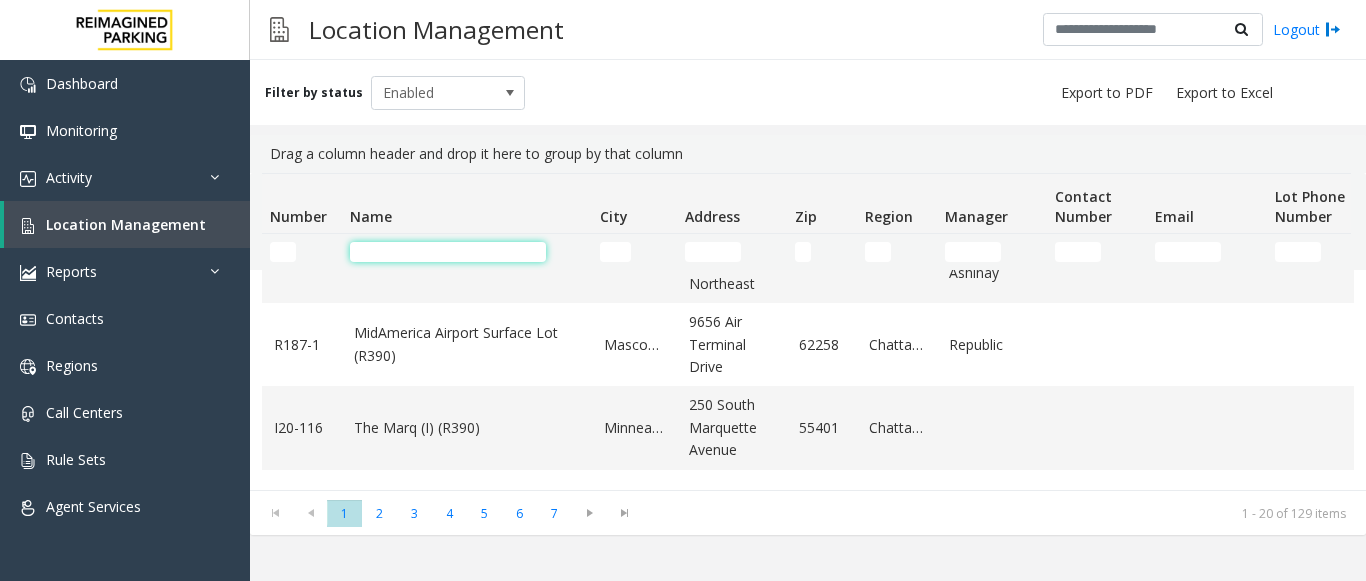 click 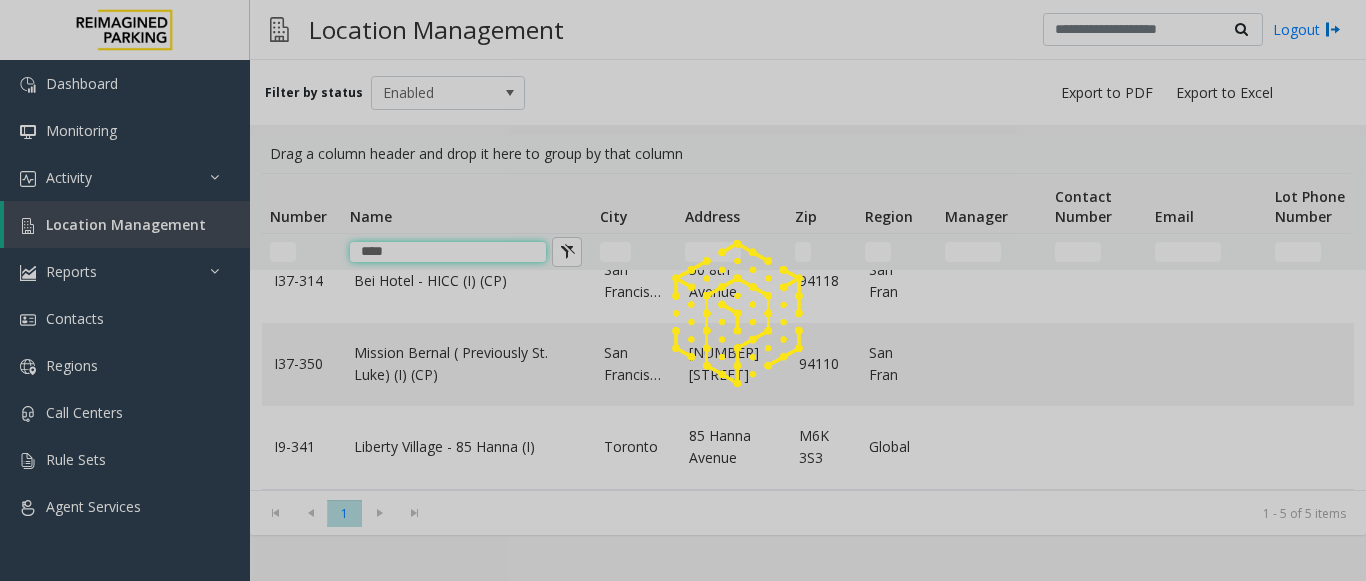 scroll, scrollTop: 0, scrollLeft: 0, axis: both 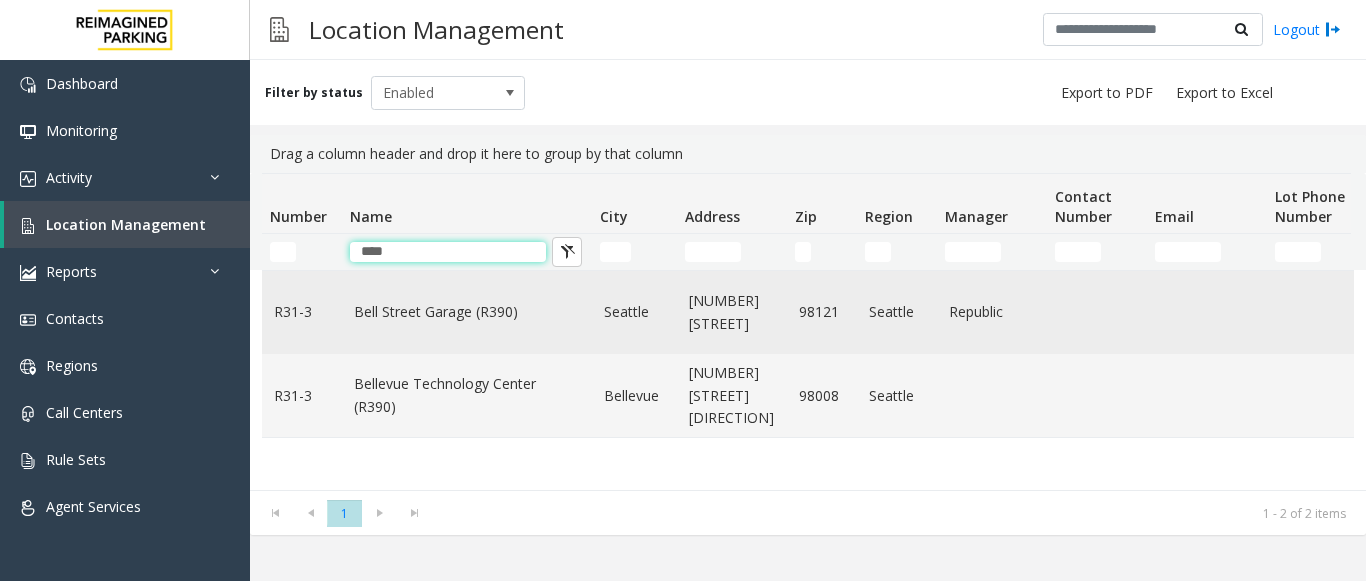 type on "****" 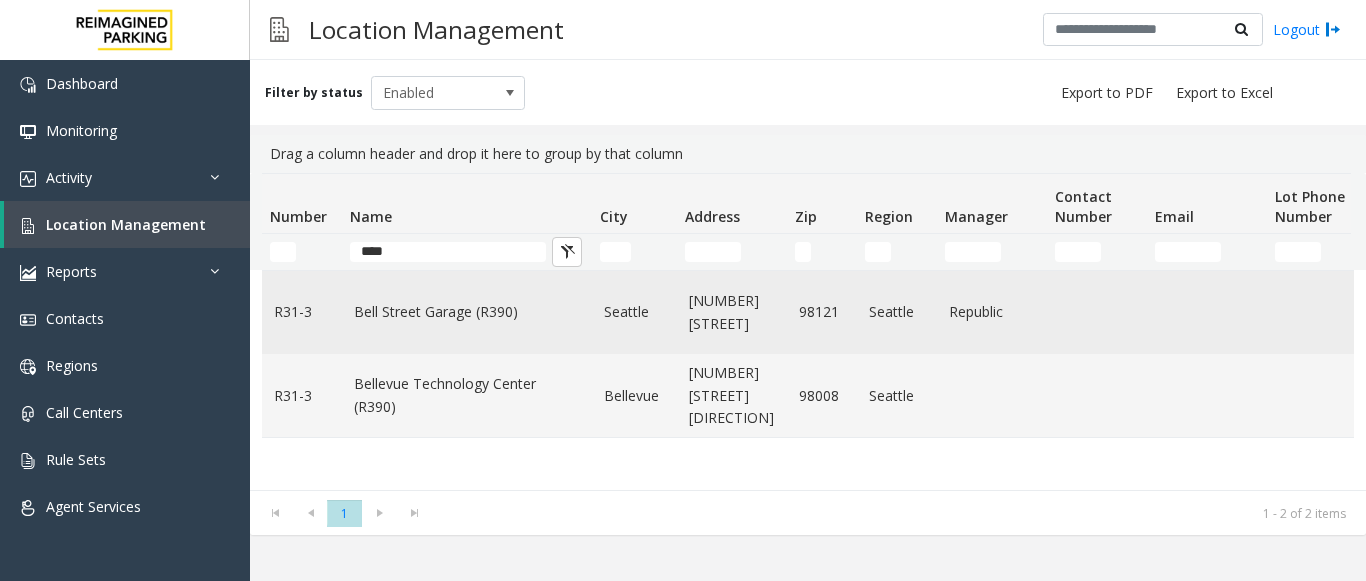 click on "Bell Street Garage (R390)" 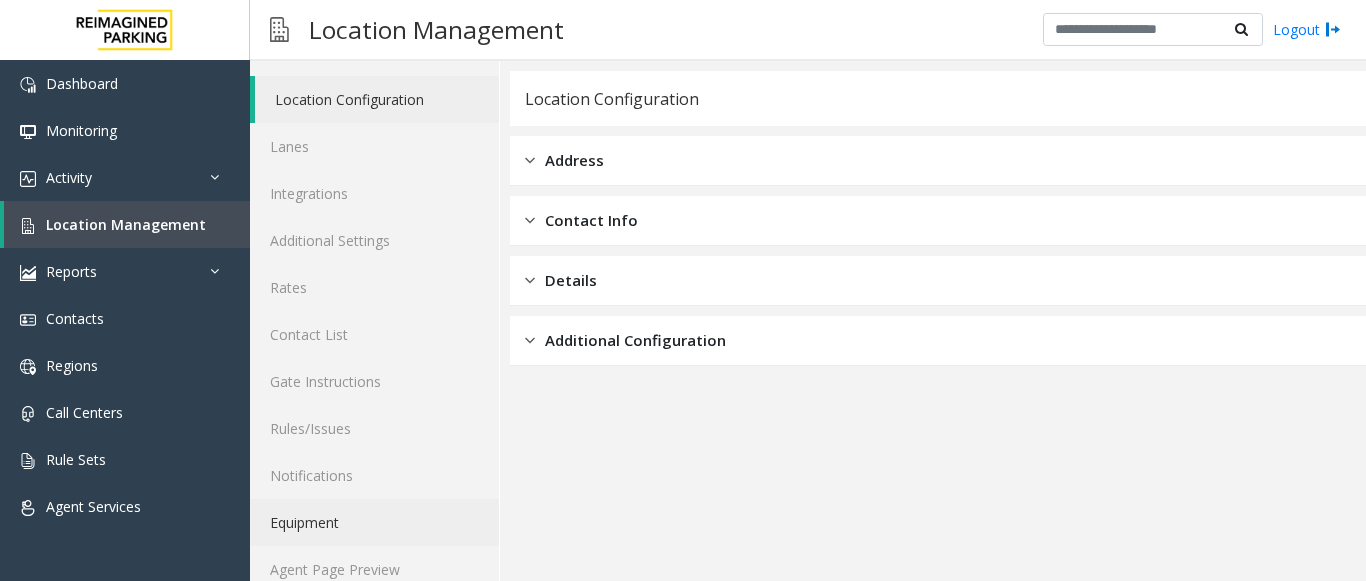 scroll, scrollTop: 78, scrollLeft: 0, axis: vertical 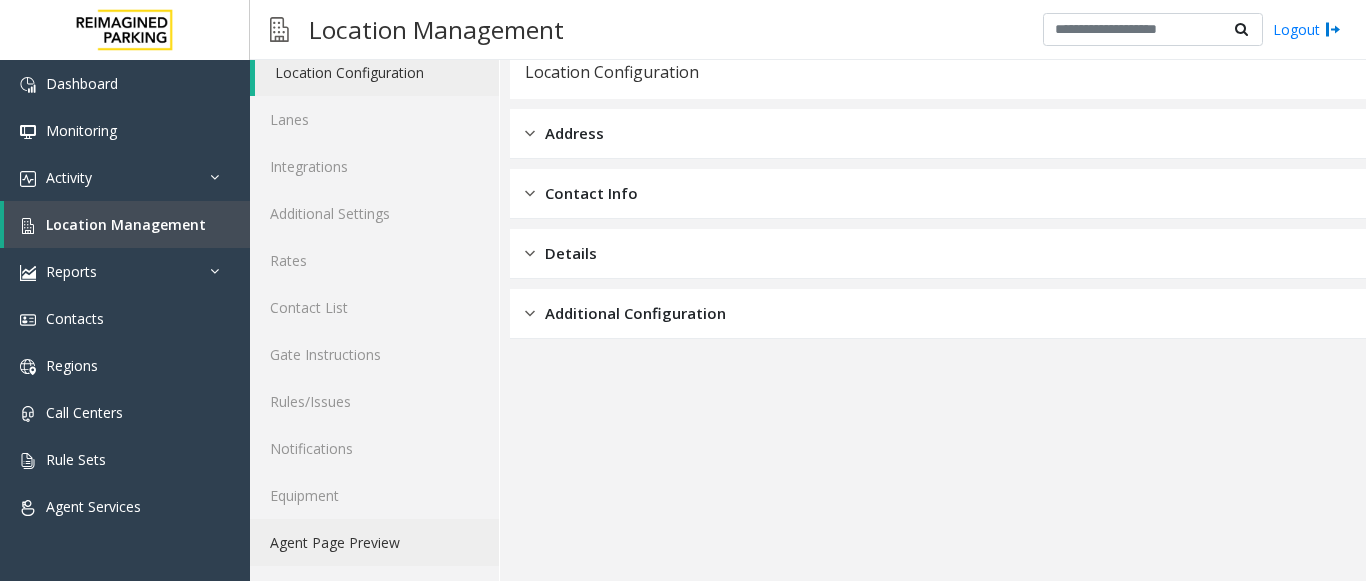 click on "Agent Page Preview" 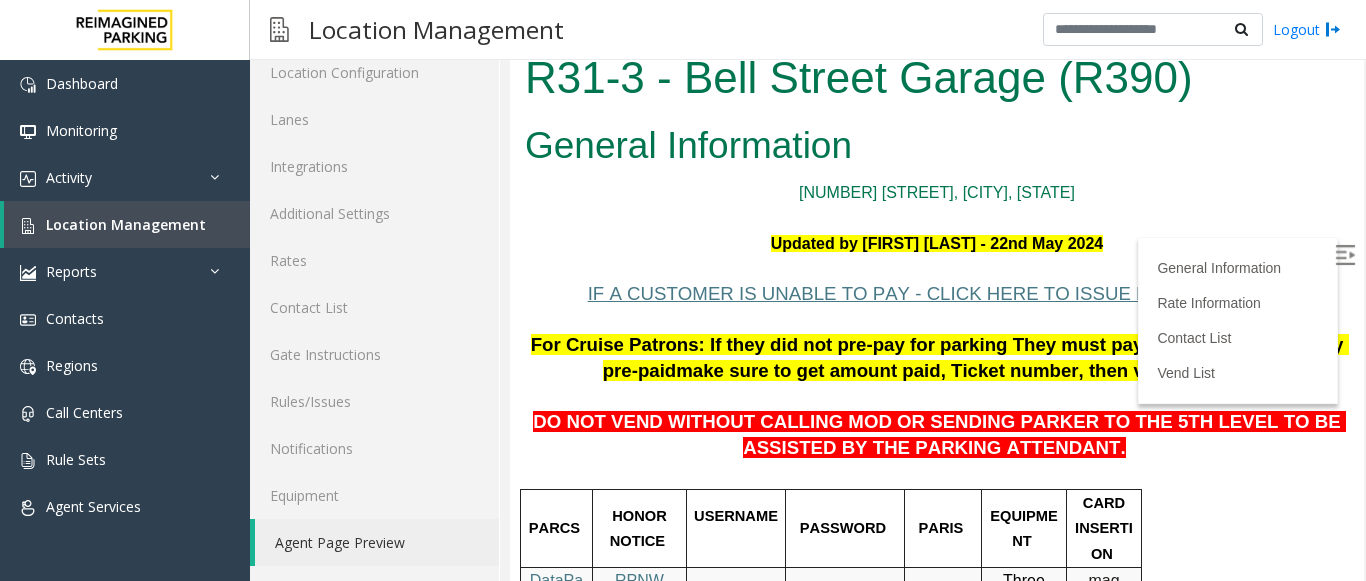 scroll, scrollTop: 0, scrollLeft: 0, axis: both 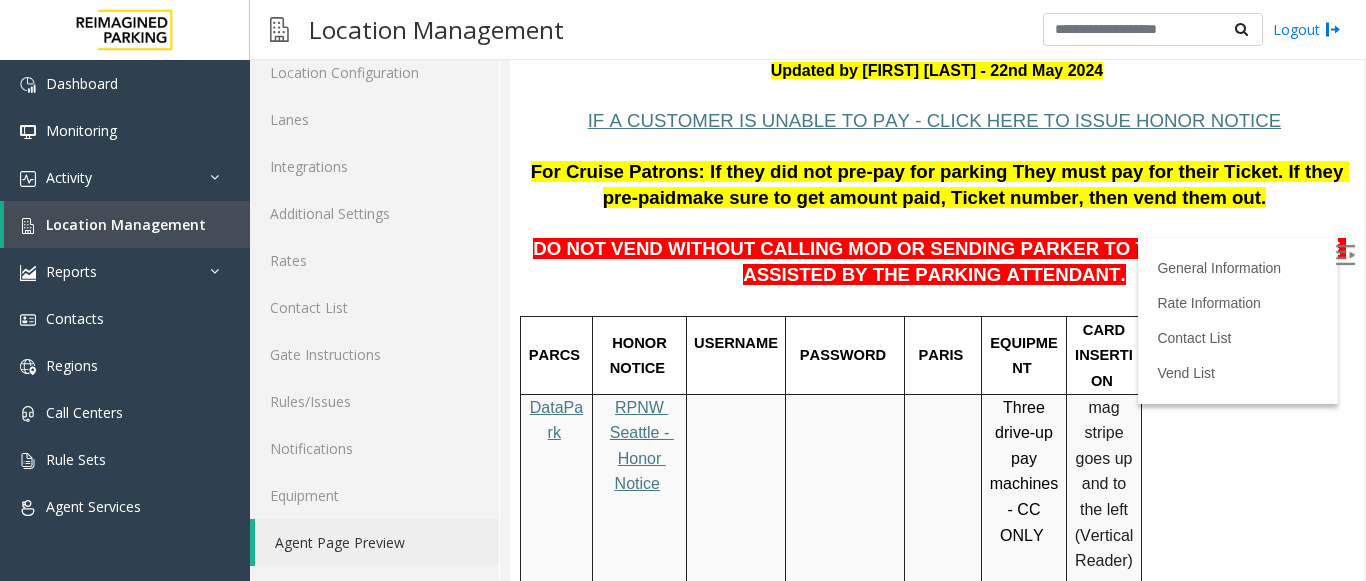 drag, startPoint x: 1345, startPoint y: 101, endPoint x: 1862, endPoint y: 147, distance: 519.04236 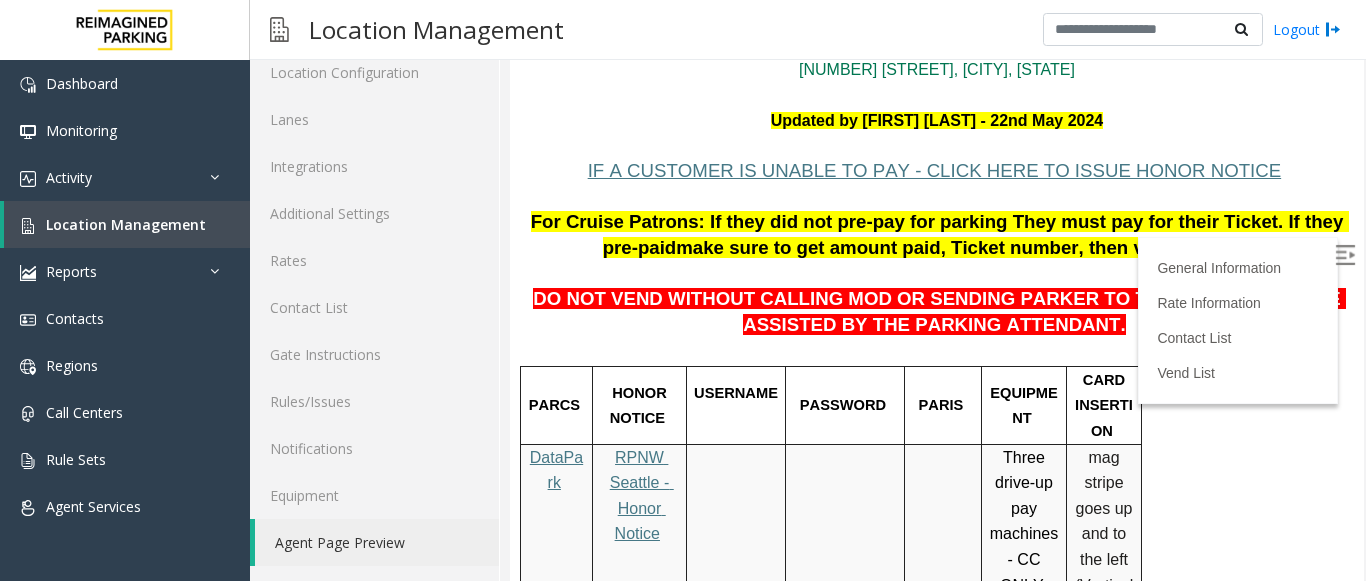 scroll, scrollTop: 136, scrollLeft: 0, axis: vertical 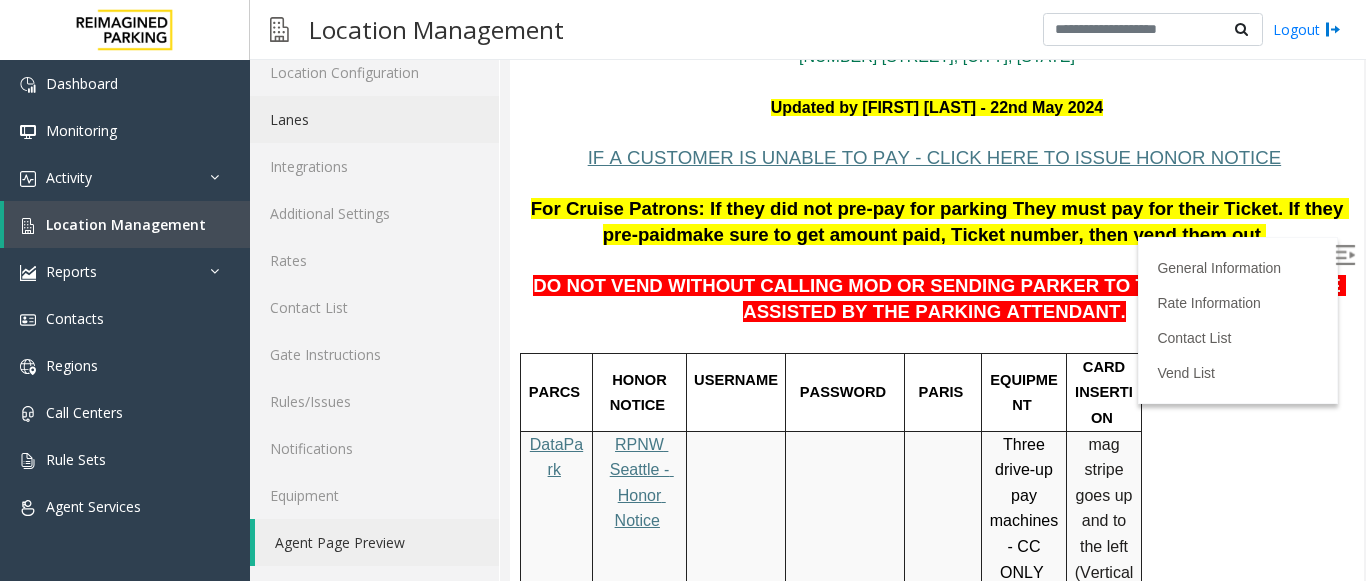 click on "Lanes" 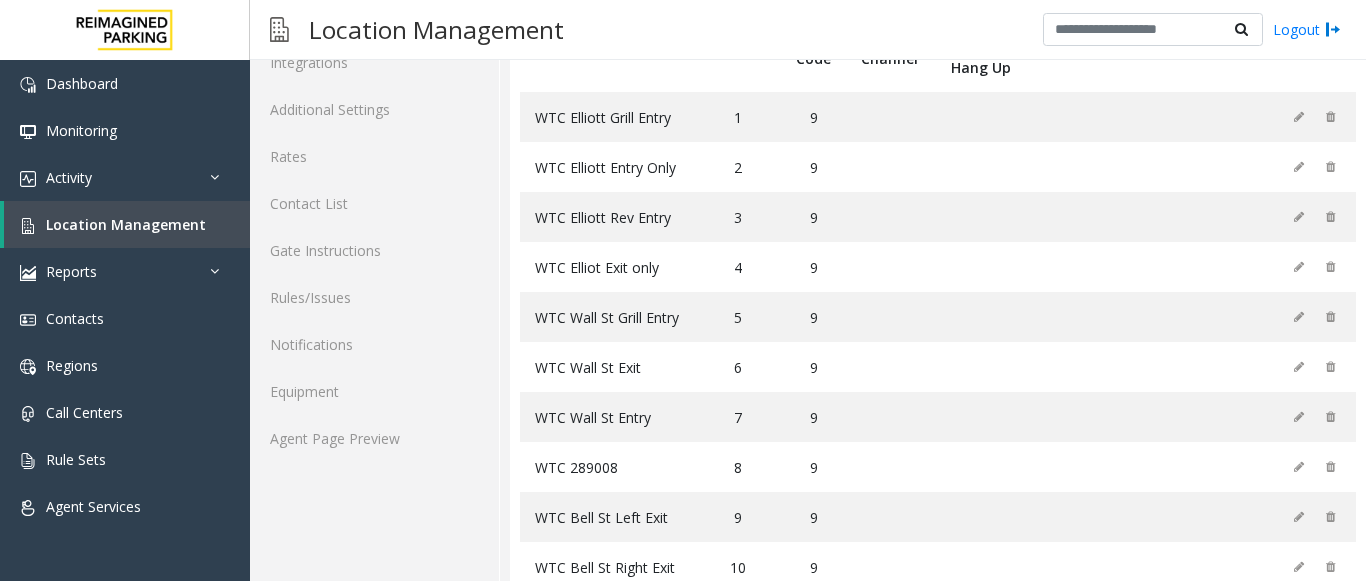 scroll, scrollTop: 177, scrollLeft: 0, axis: vertical 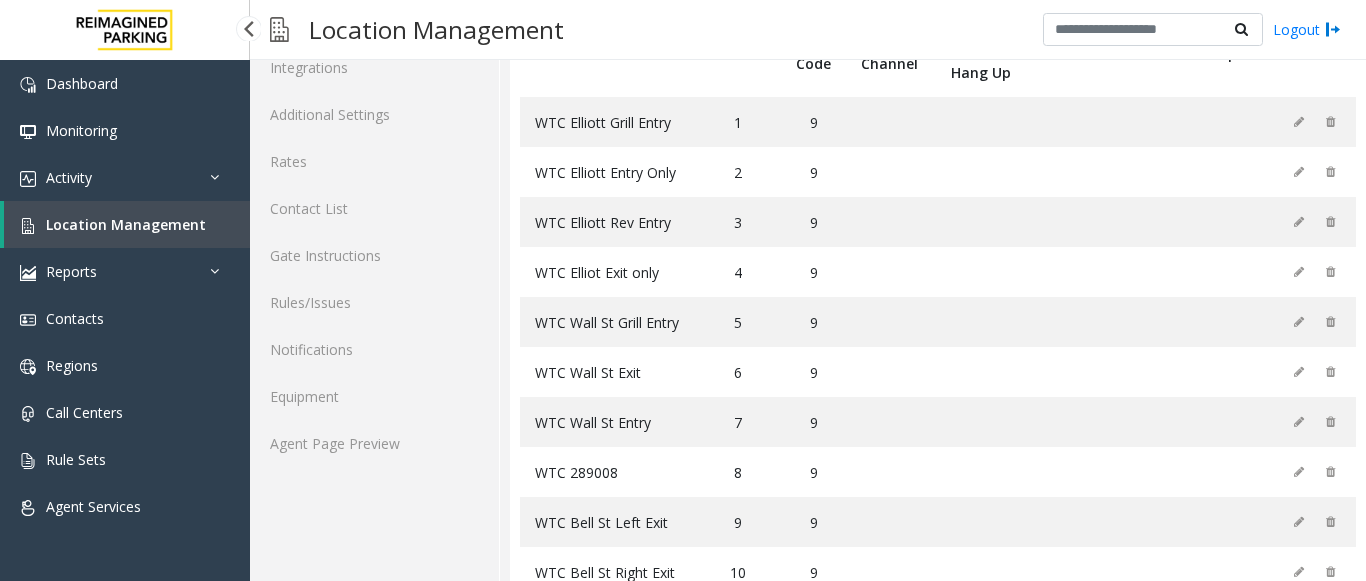 click on "Location Management" at bounding box center [126, 224] 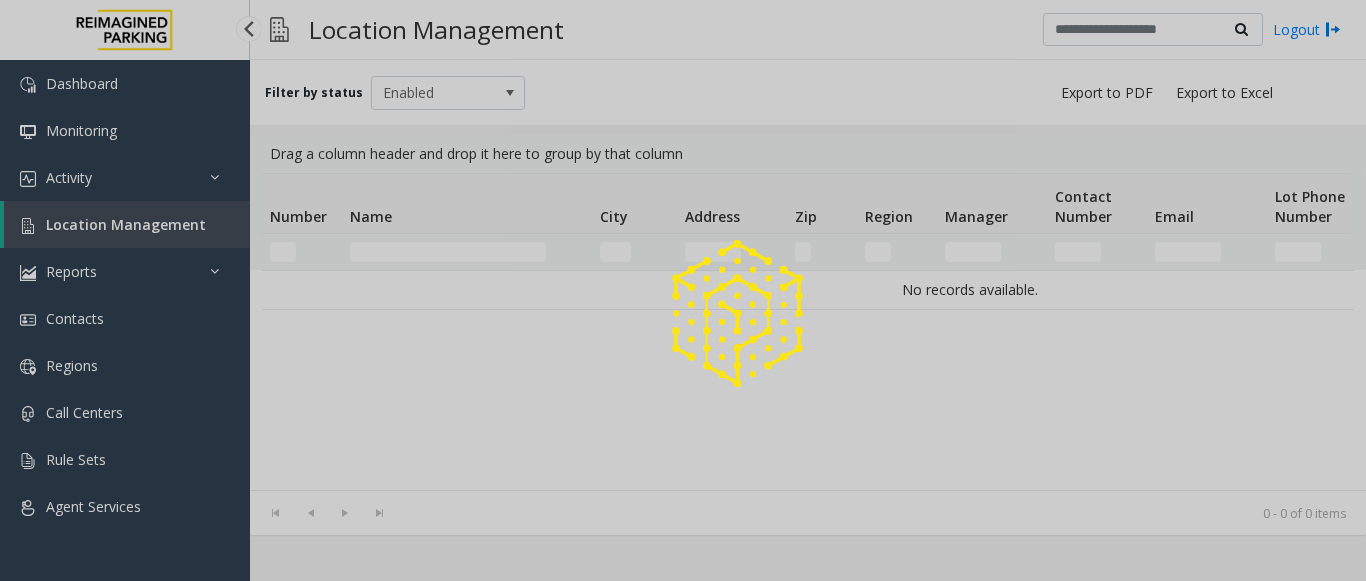 scroll, scrollTop: 0, scrollLeft: 0, axis: both 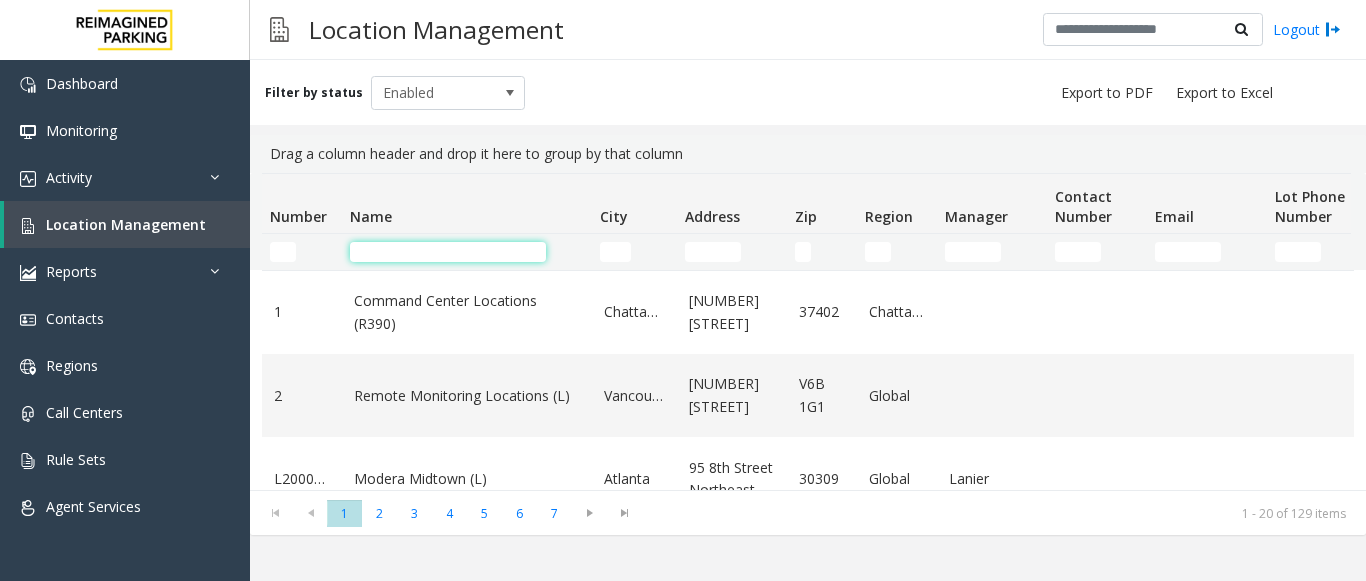 click 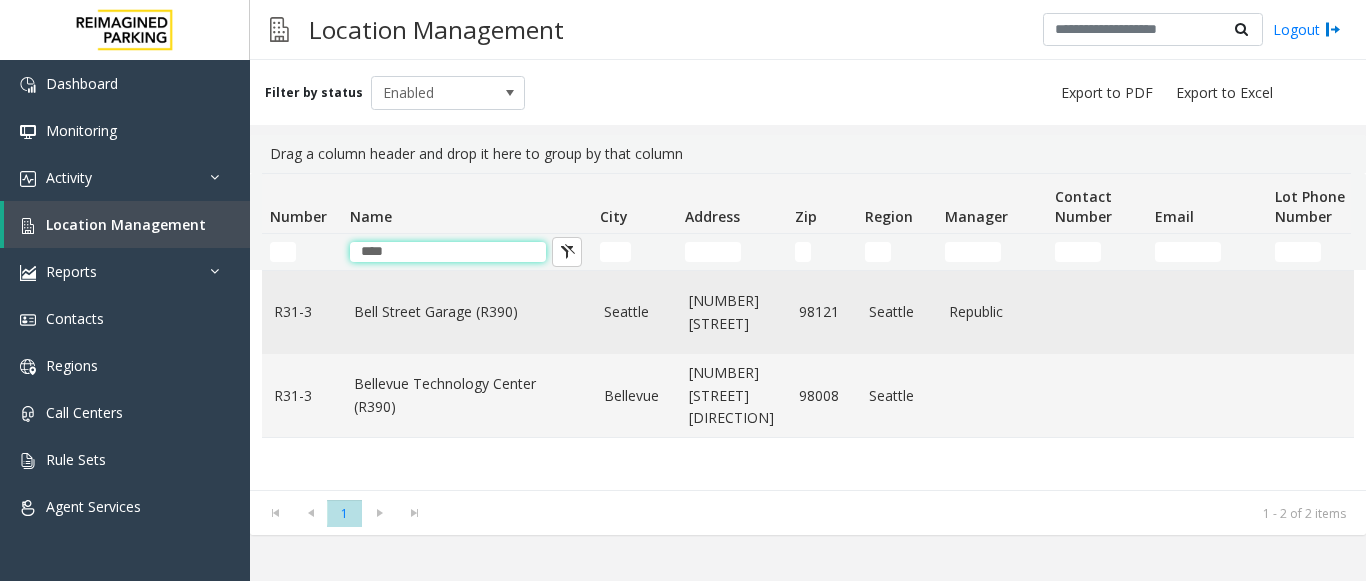 type on "****" 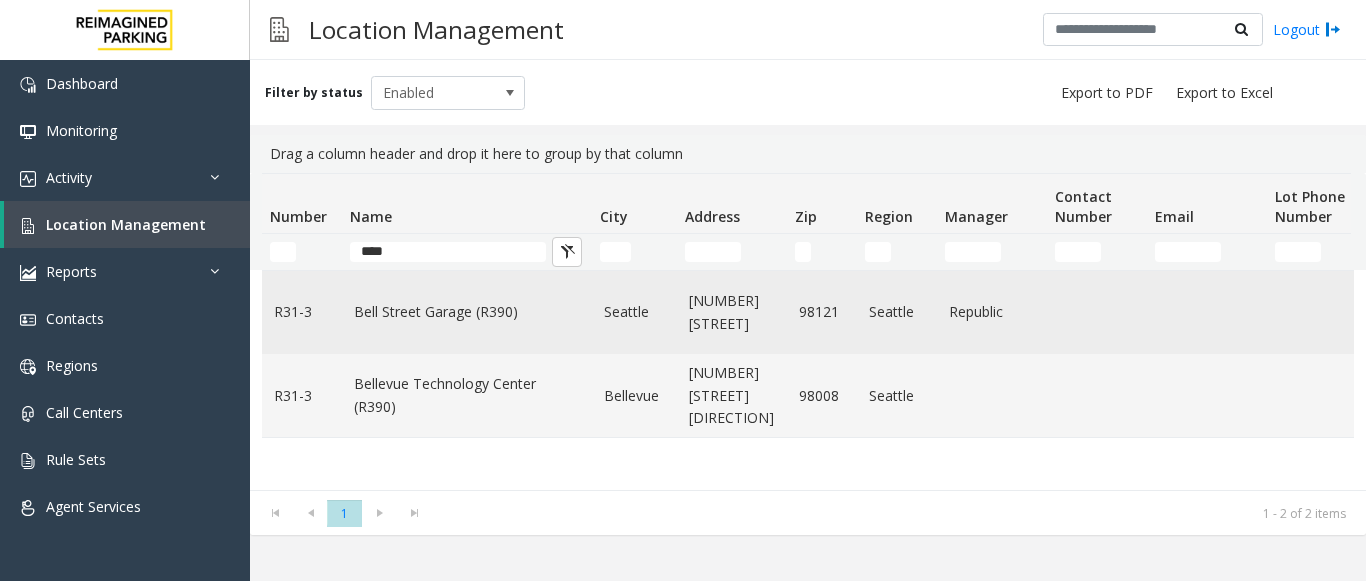 click on "Bell Street Garage (R390)" 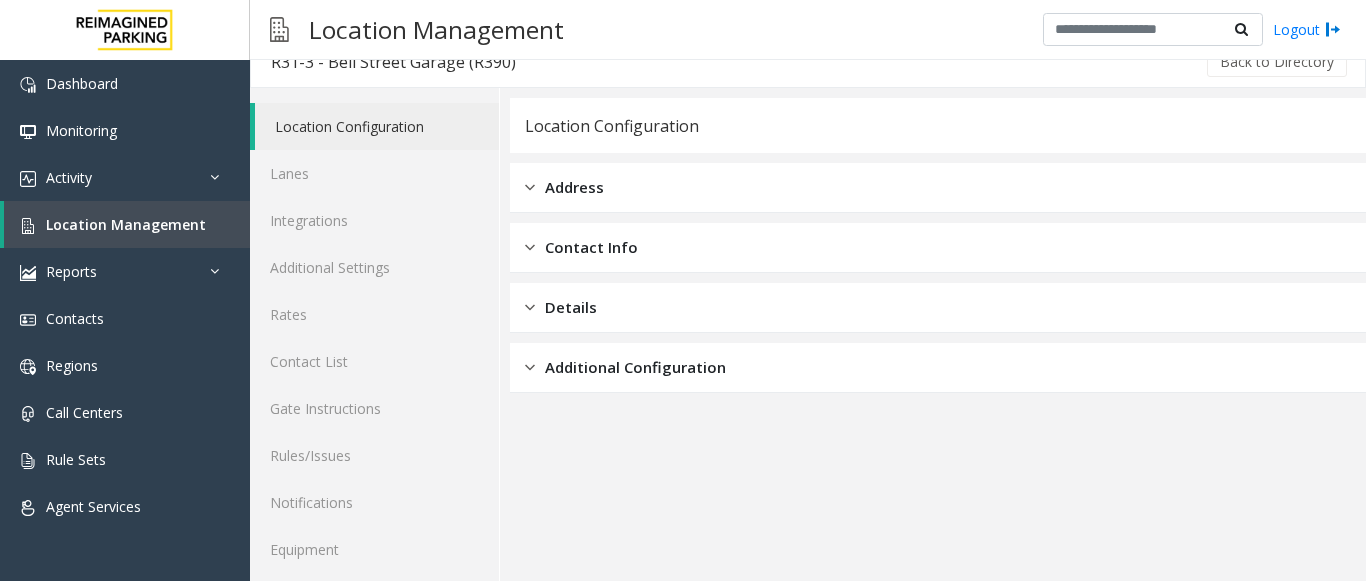 scroll, scrollTop: 78, scrollLeft: 0, axis: vertical 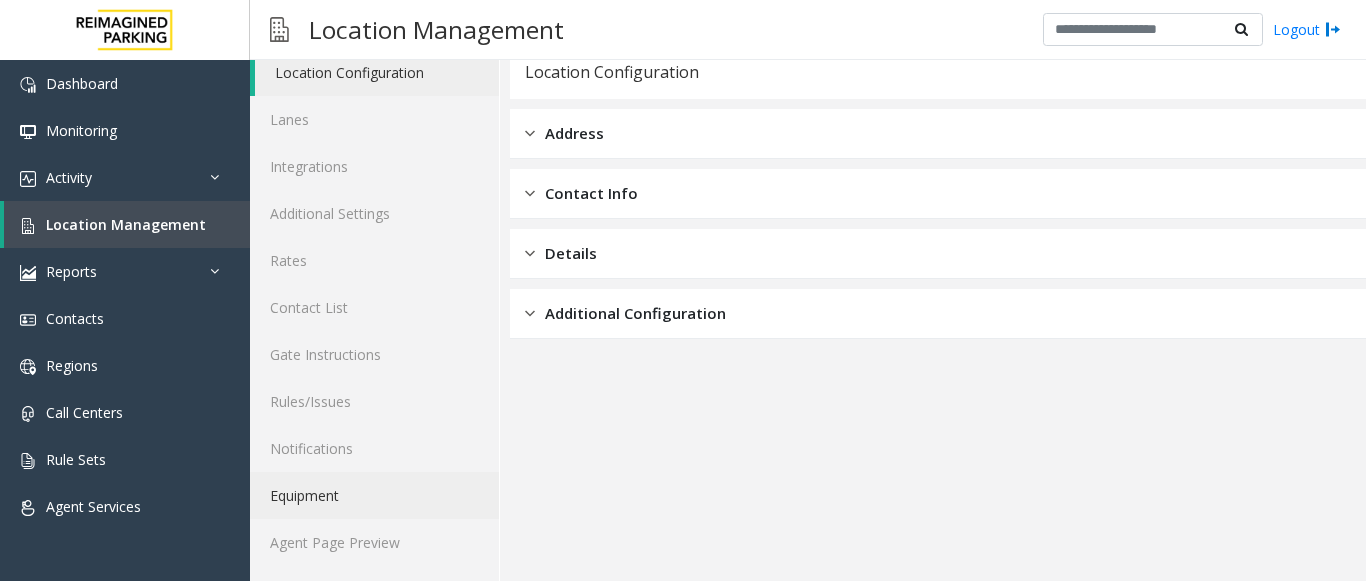 click on "Equipment" 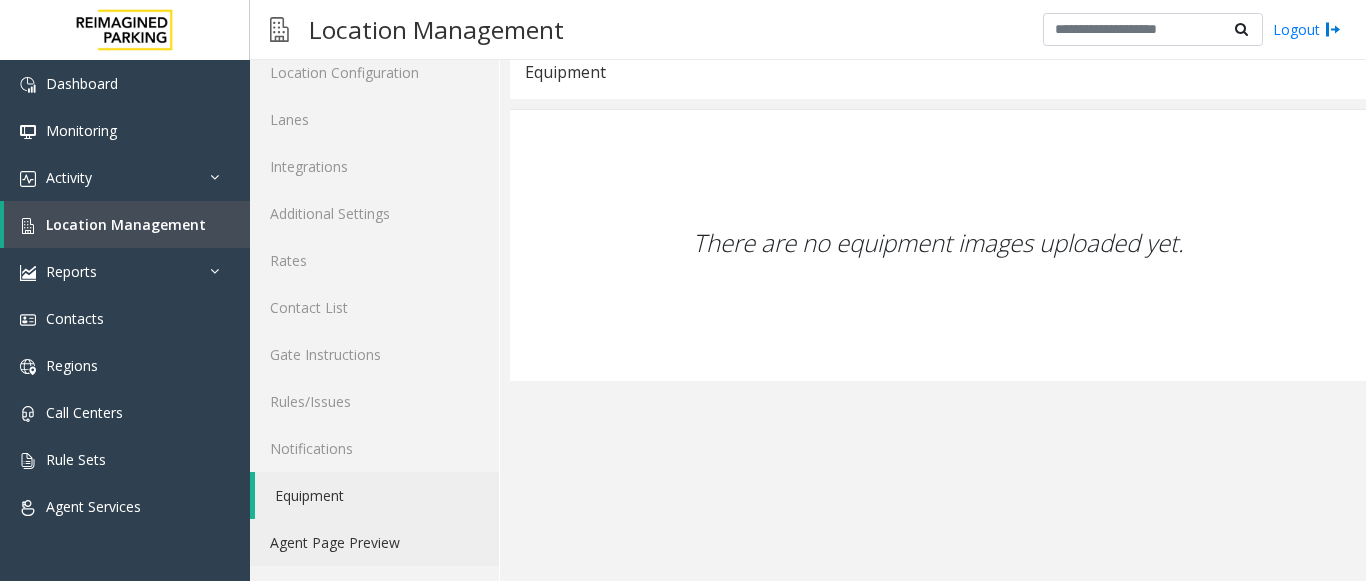 click on "Agent Page Preview" 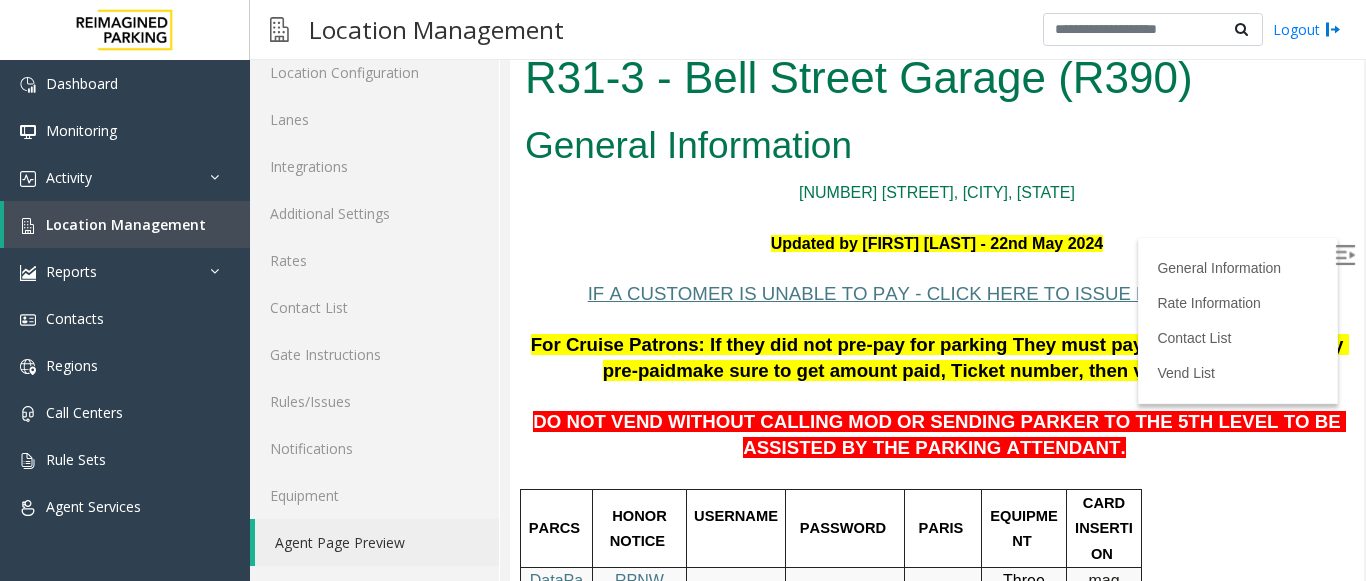 scroll, scrollTop: 0, scrollLeft: 0, axis: both 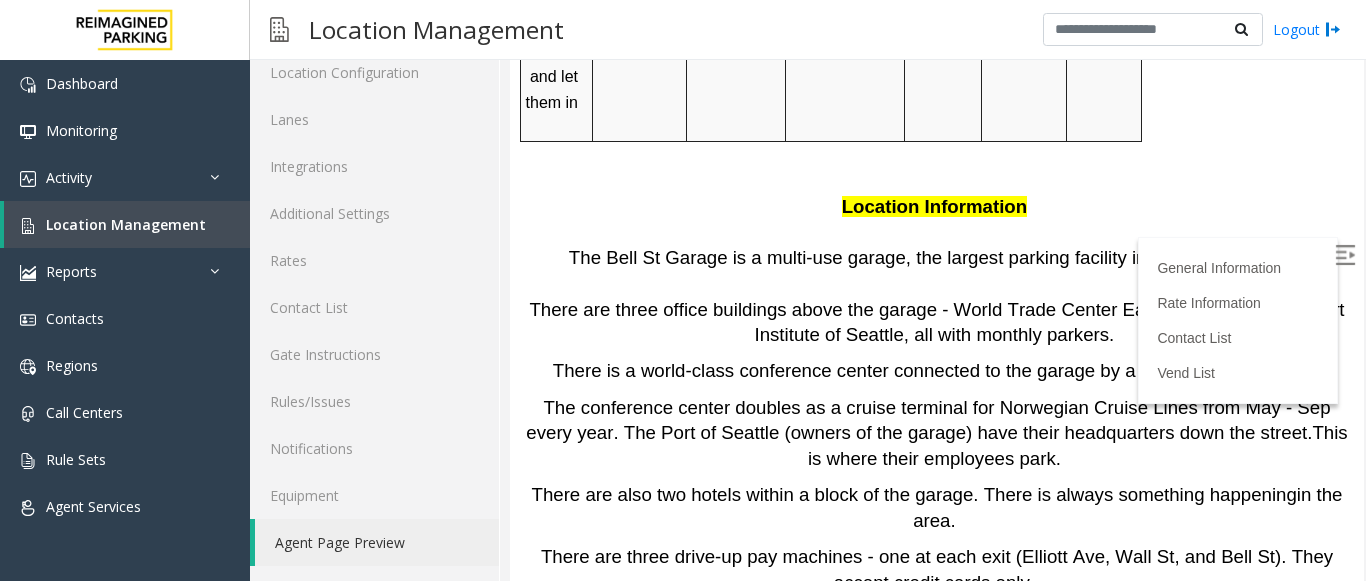 drag, startPoint x: 1336, startPoint y: 121, endPoint x: 1861, endPoint y: 315, distance: 559.69727 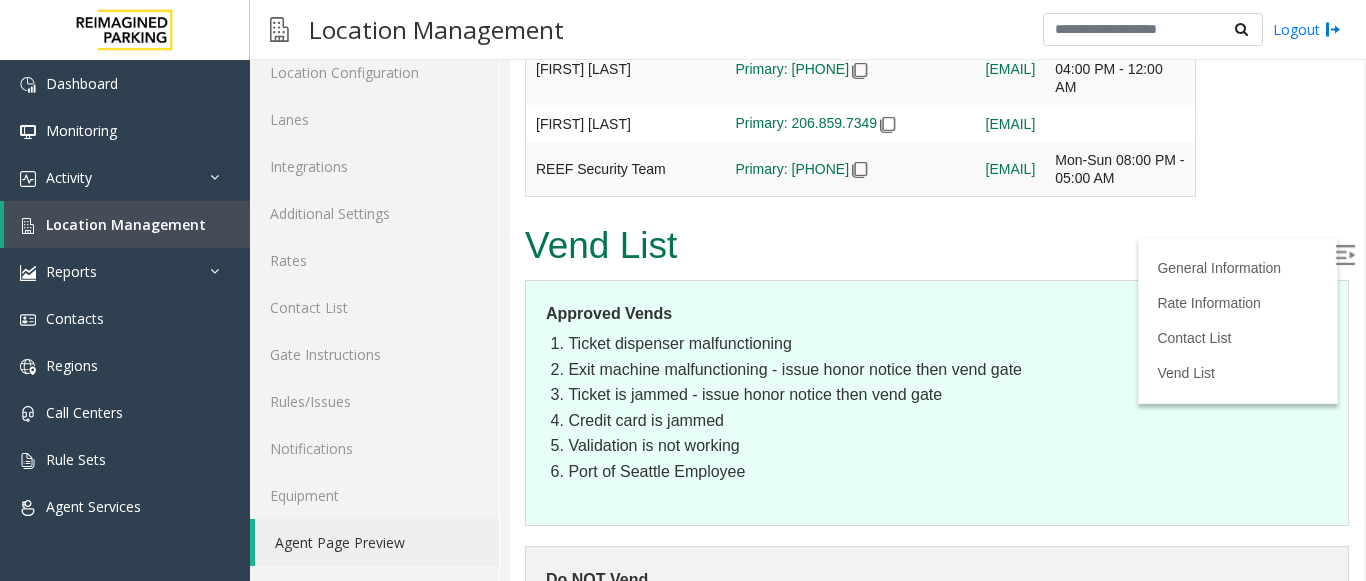 scroll, scrollTop: 5377, scrollLeft: 0, axis: vertical 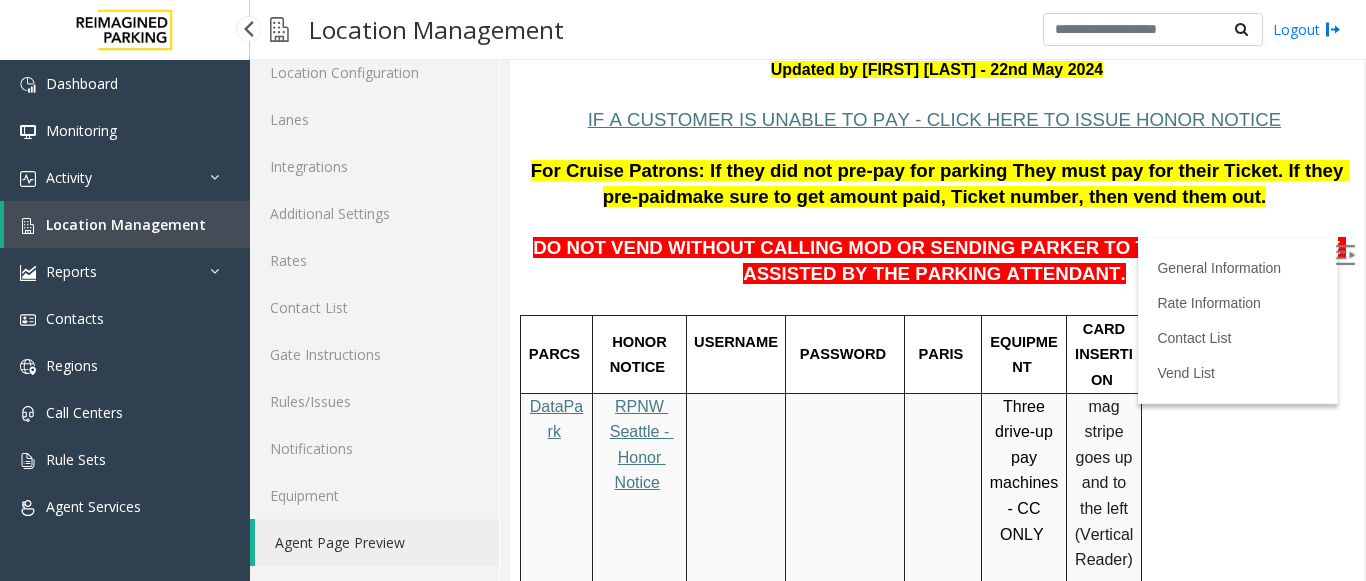 click on "Location Management" at bounding box center (126, 224) 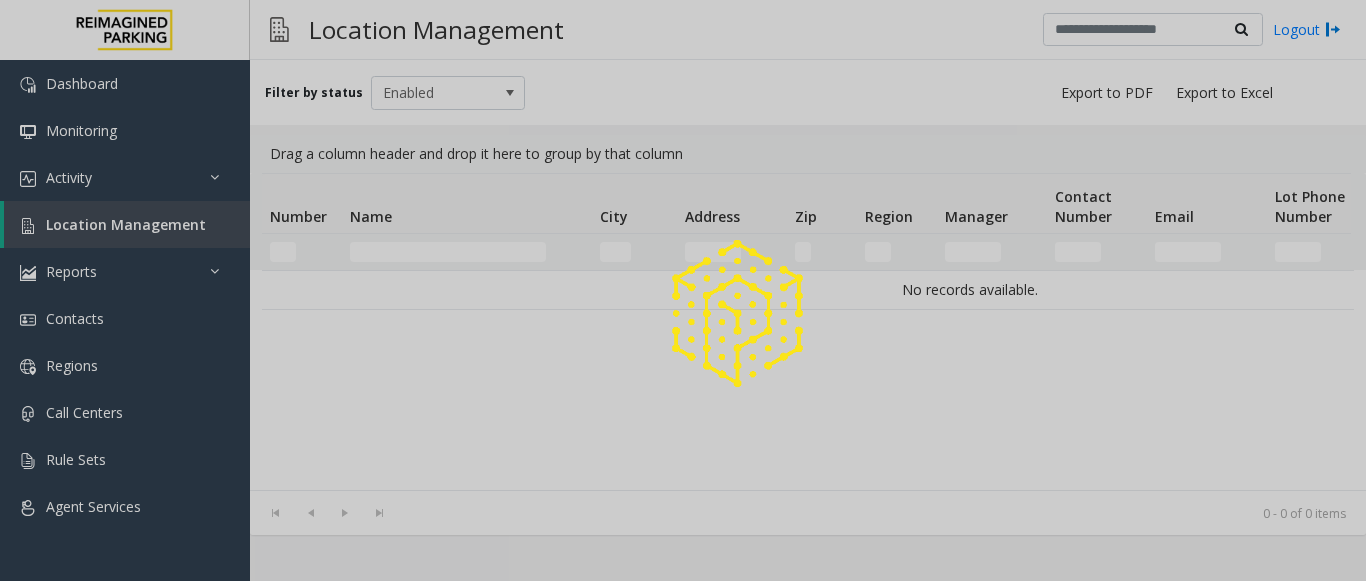click 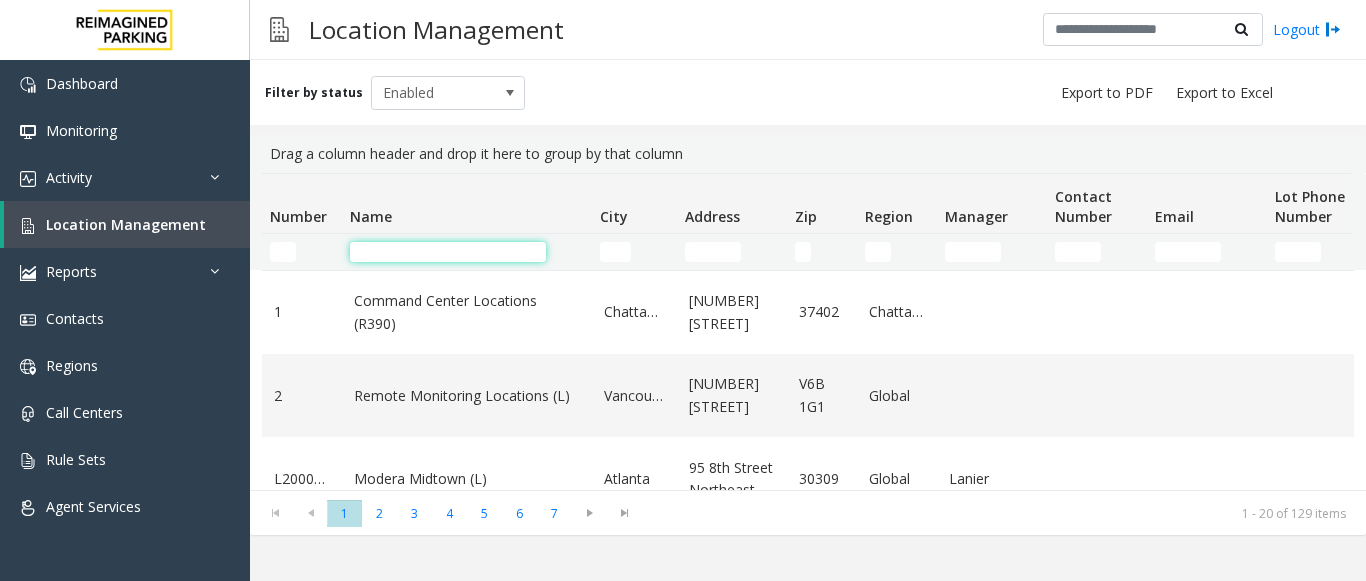 click 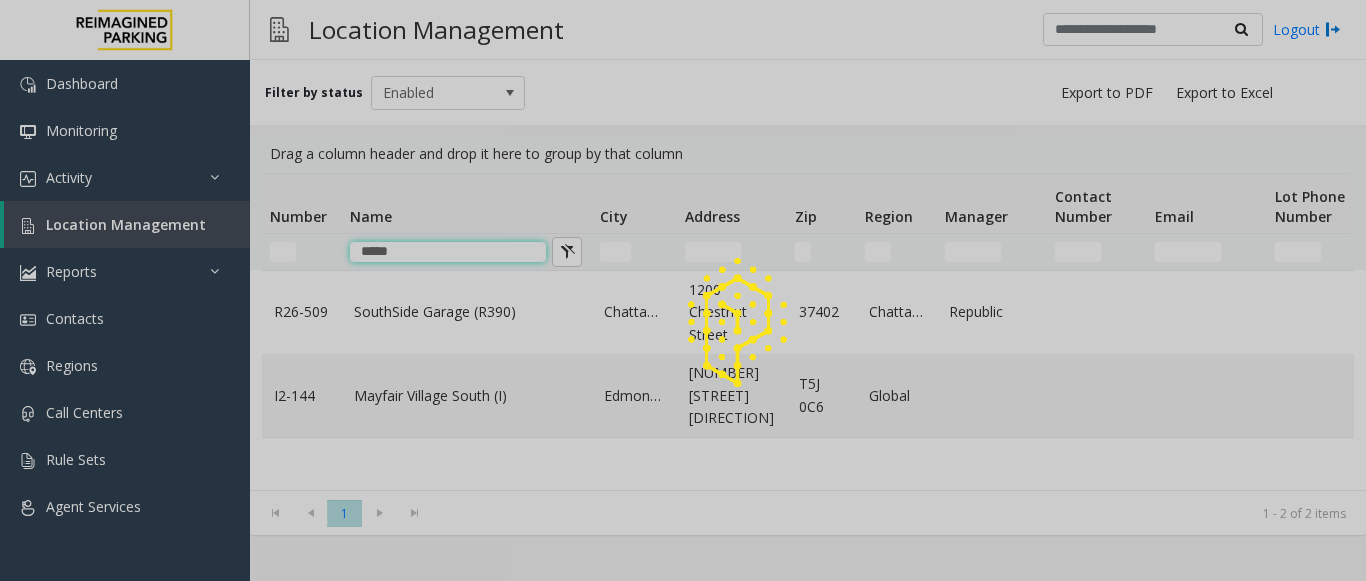 type on "*****" 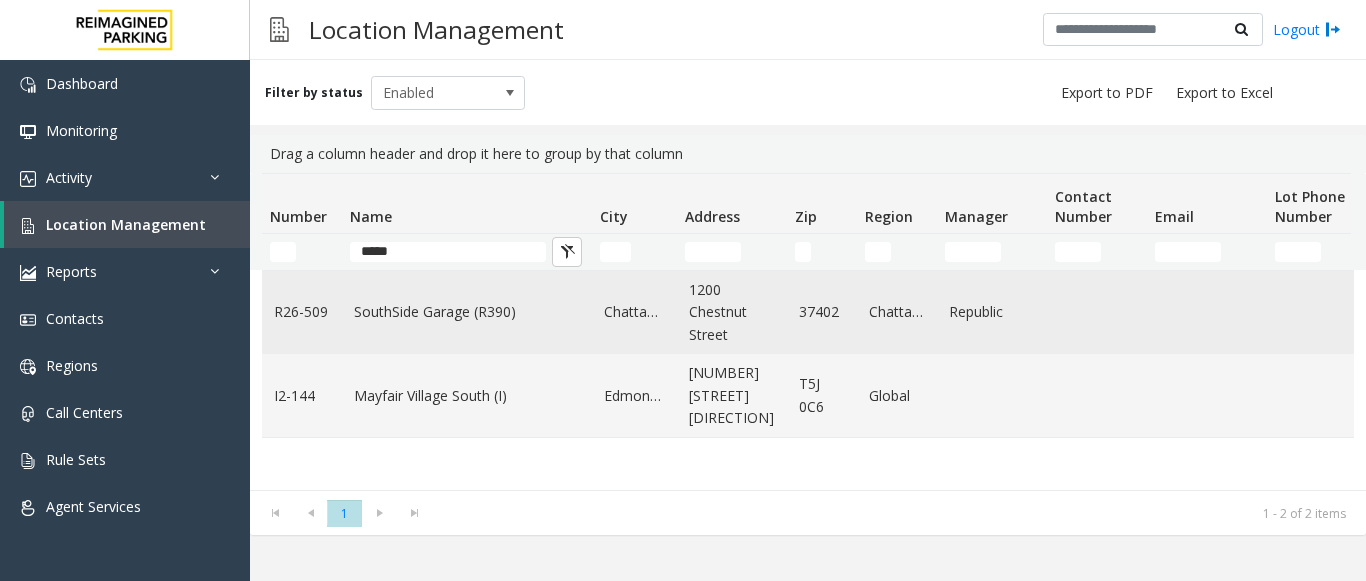 click on "SouthSide Garage (R390)" 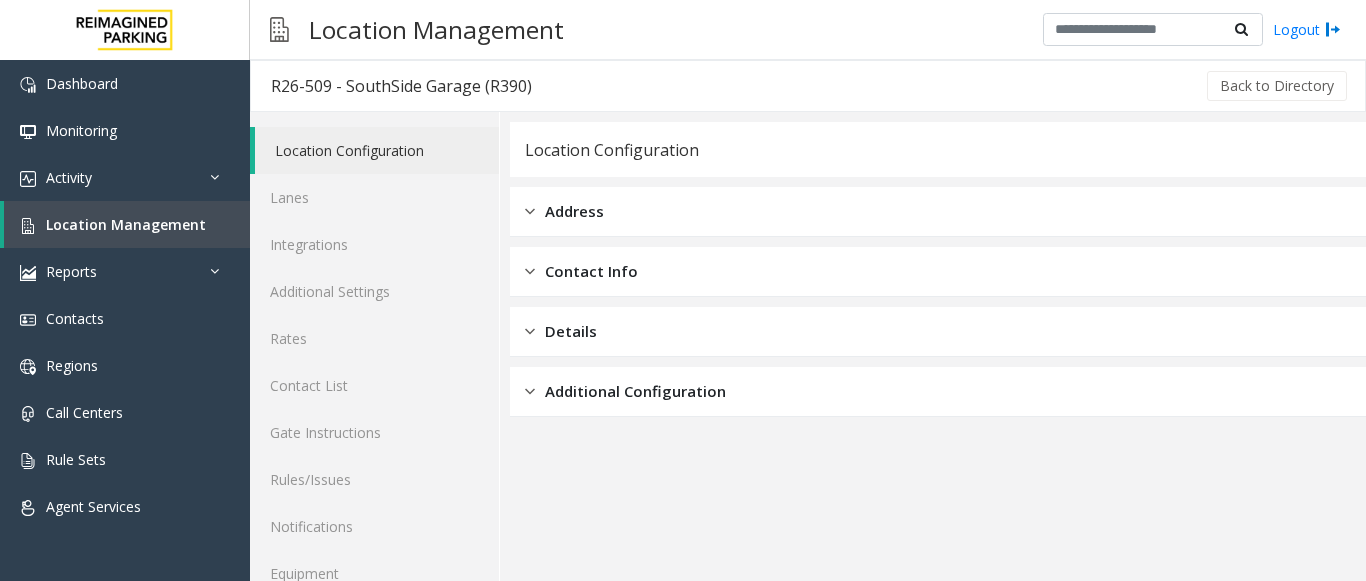 scroll, scrollTop: 78, scrollLeft: 0, axis: vertical 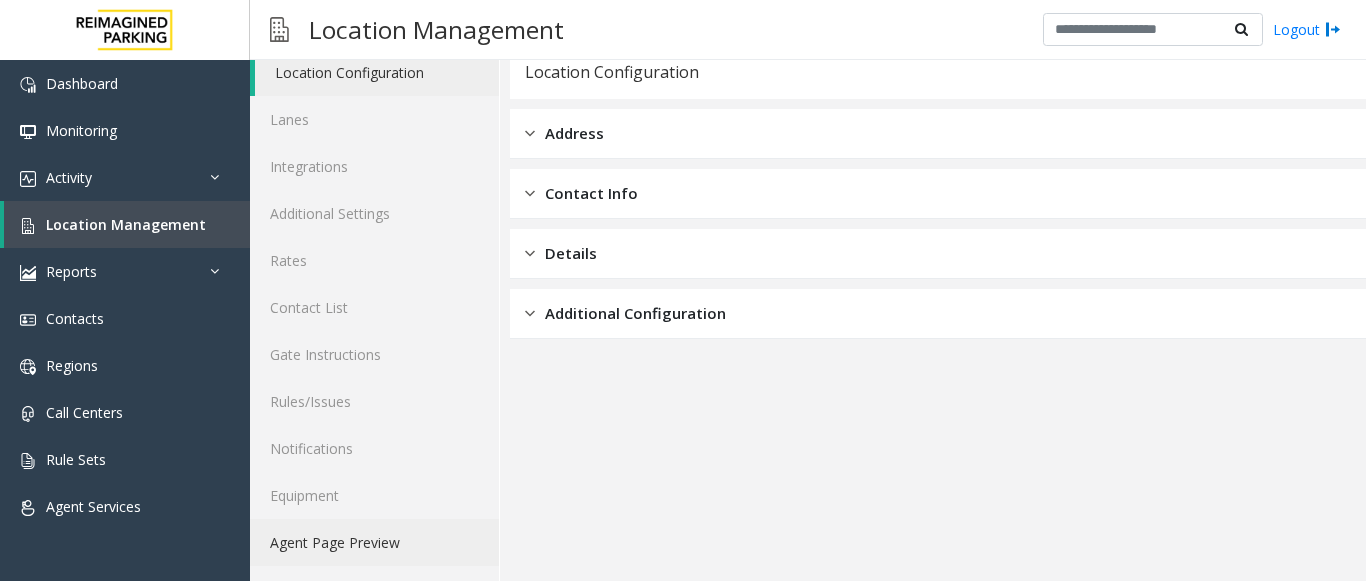click on "Agent Page Preview" 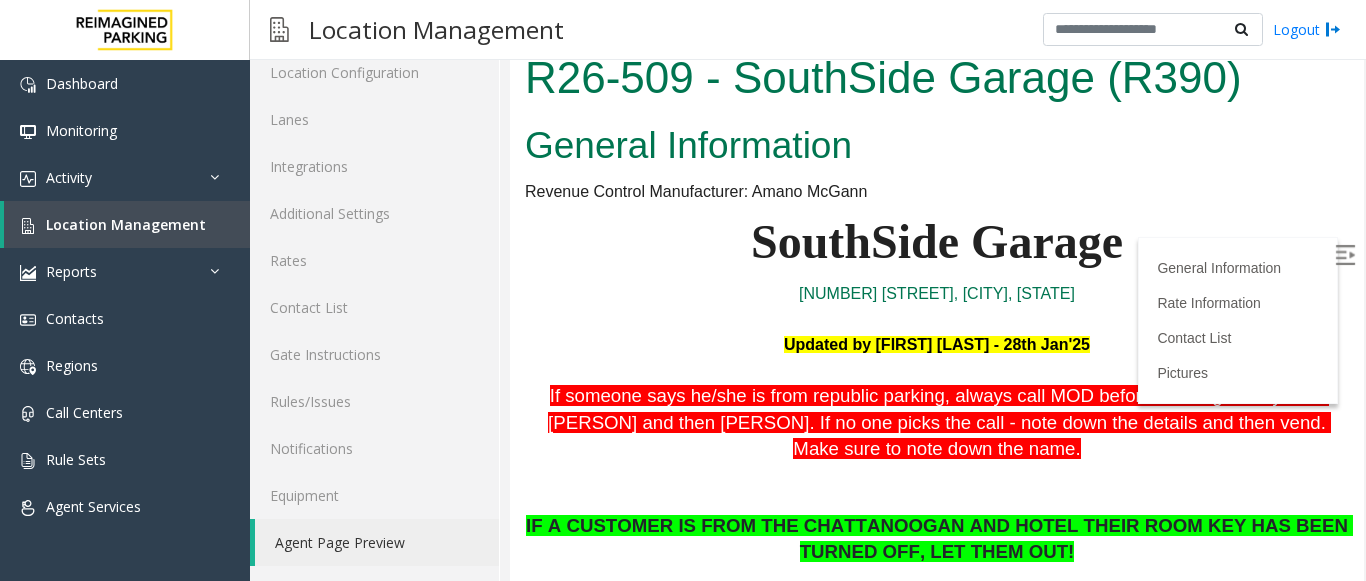 scroll, scrollTop: 0, scrollLeft: 0, axis: both 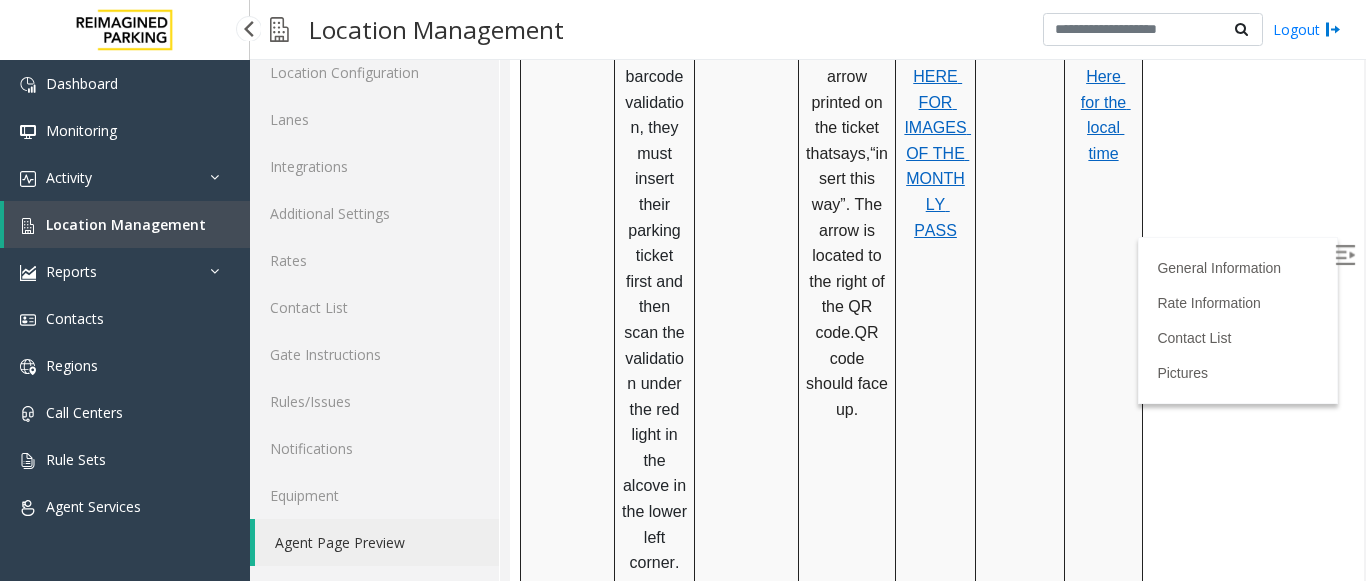 click on "Location Management" at bounding box center (126, 224) 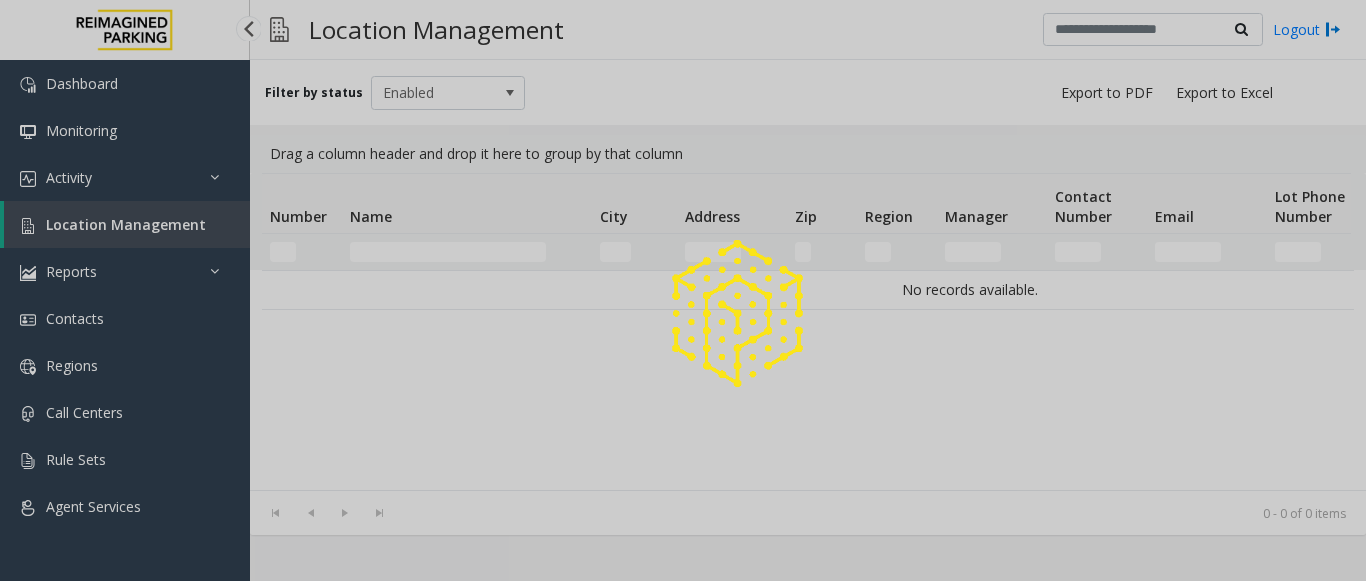 scroll, scrollTop: 0, scrollLeft: 0, axis: both 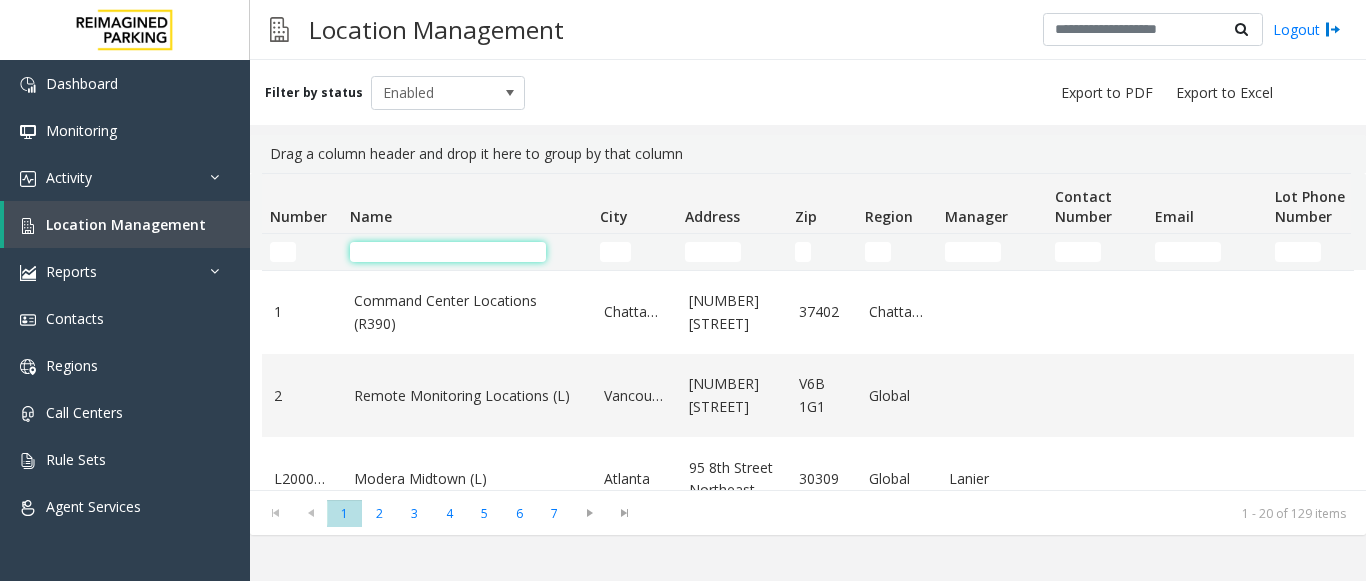 click 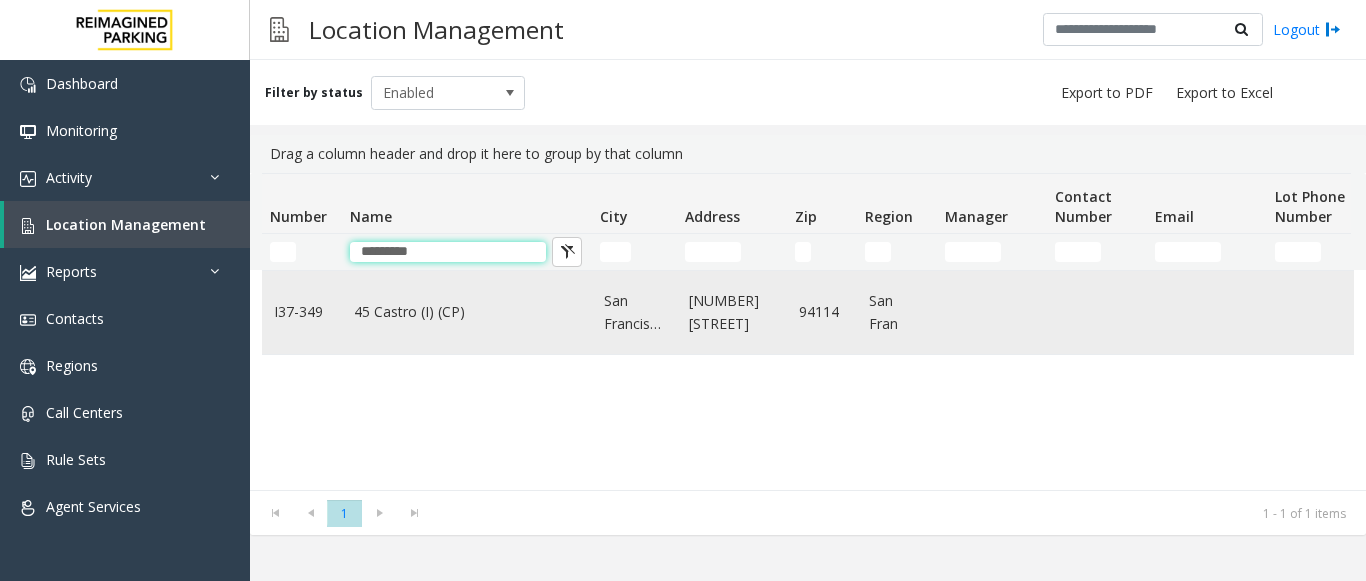type on "*********" 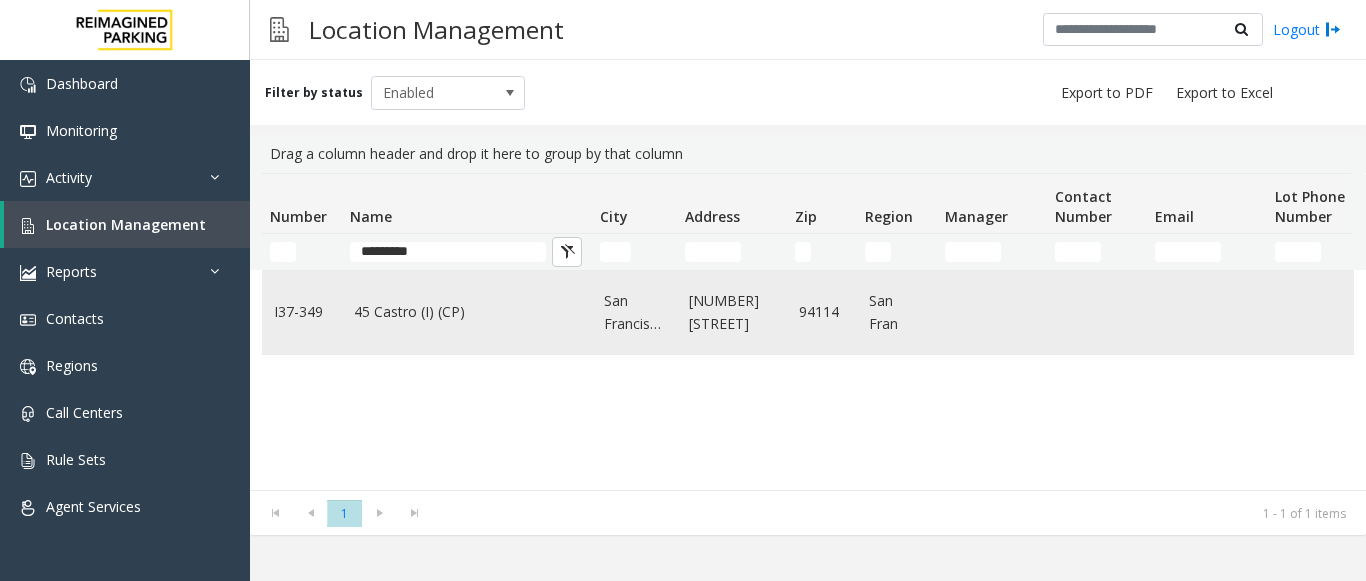 click on "45 Castro (I) (CP)" 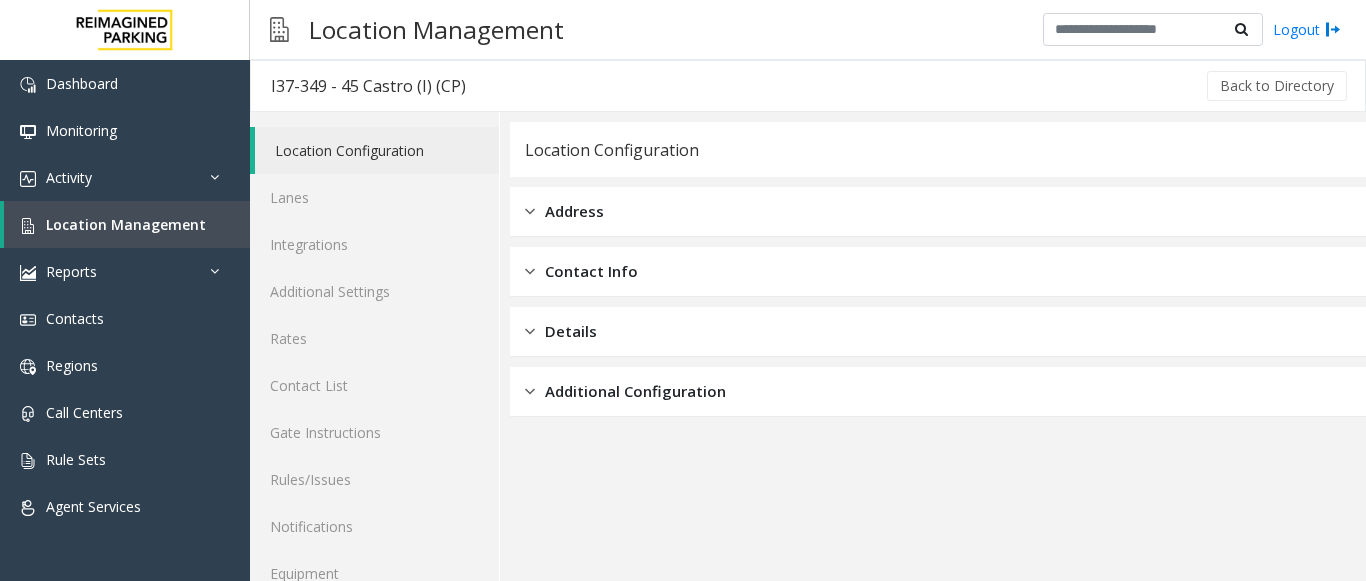 scroll, scrollTop: 78, scrollLeft: 0, axis: vertical 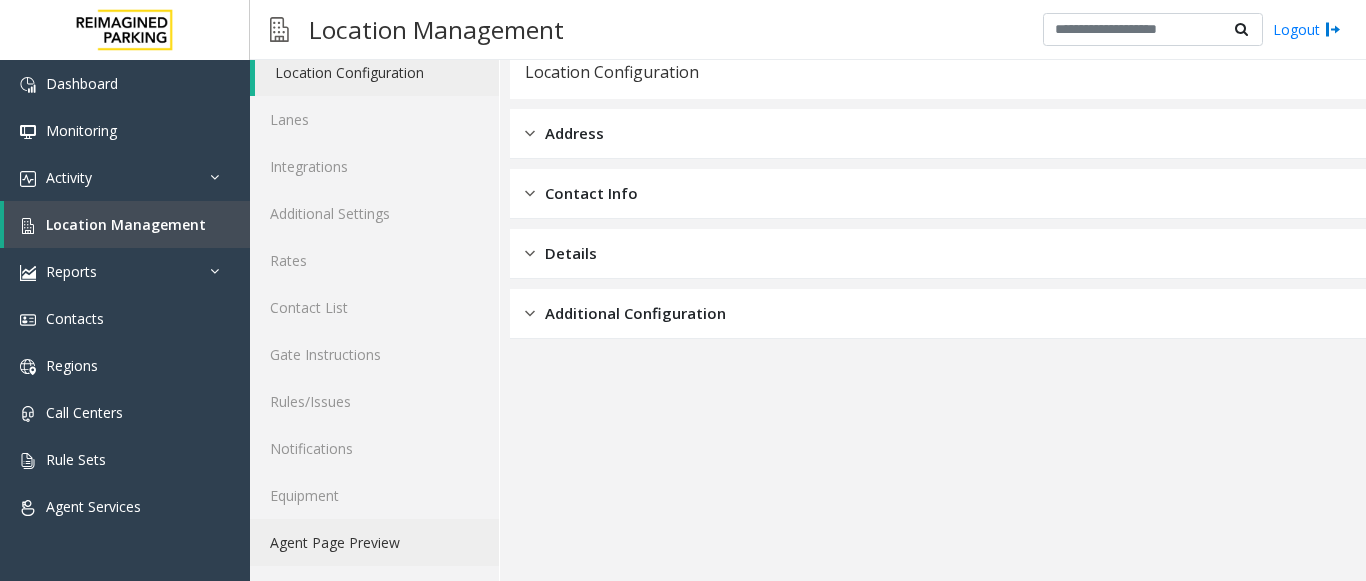 click on "Agent Page Preview" 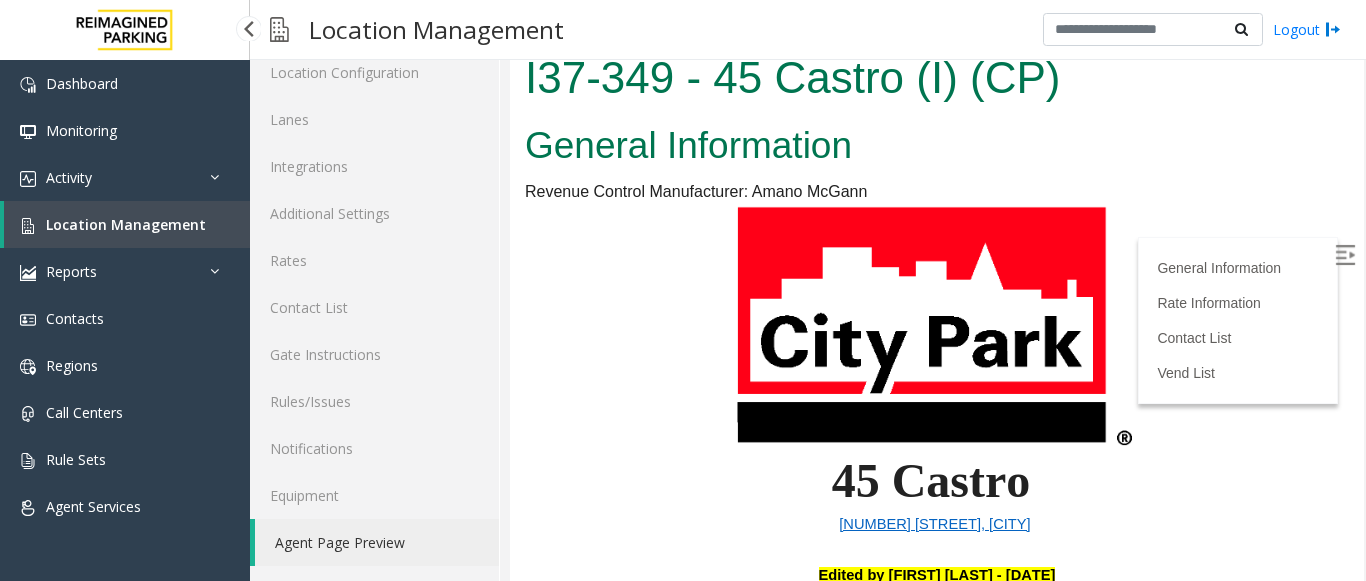 scroll, scrollTop: 0, scrollLeft: 0, axis: both 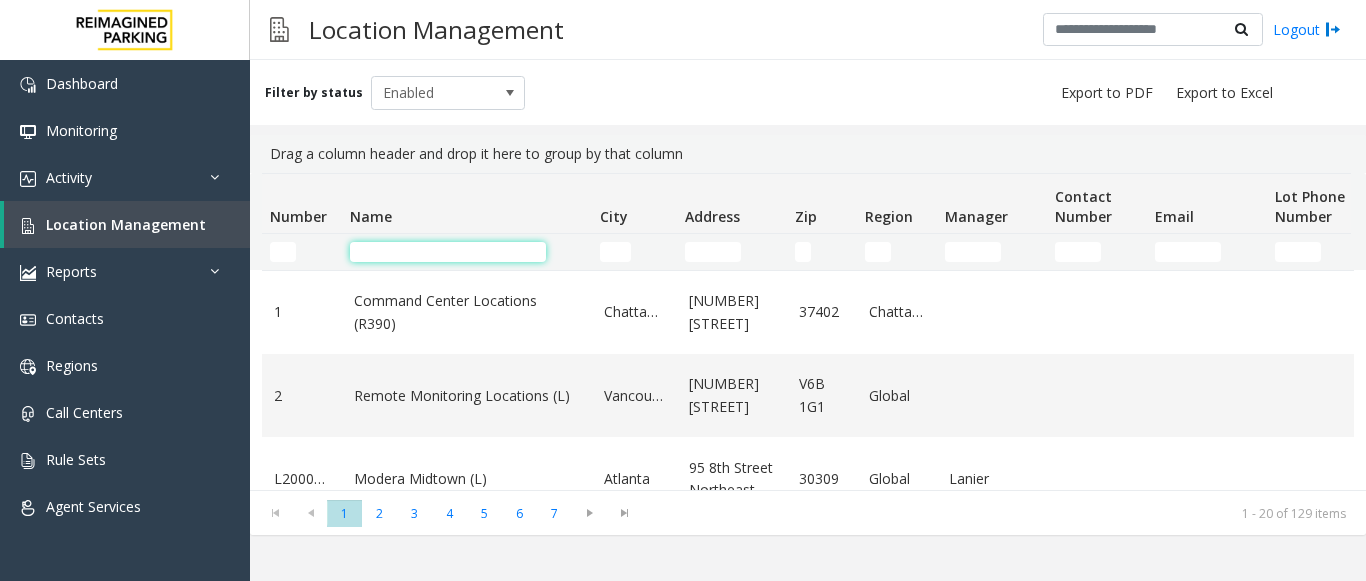 click 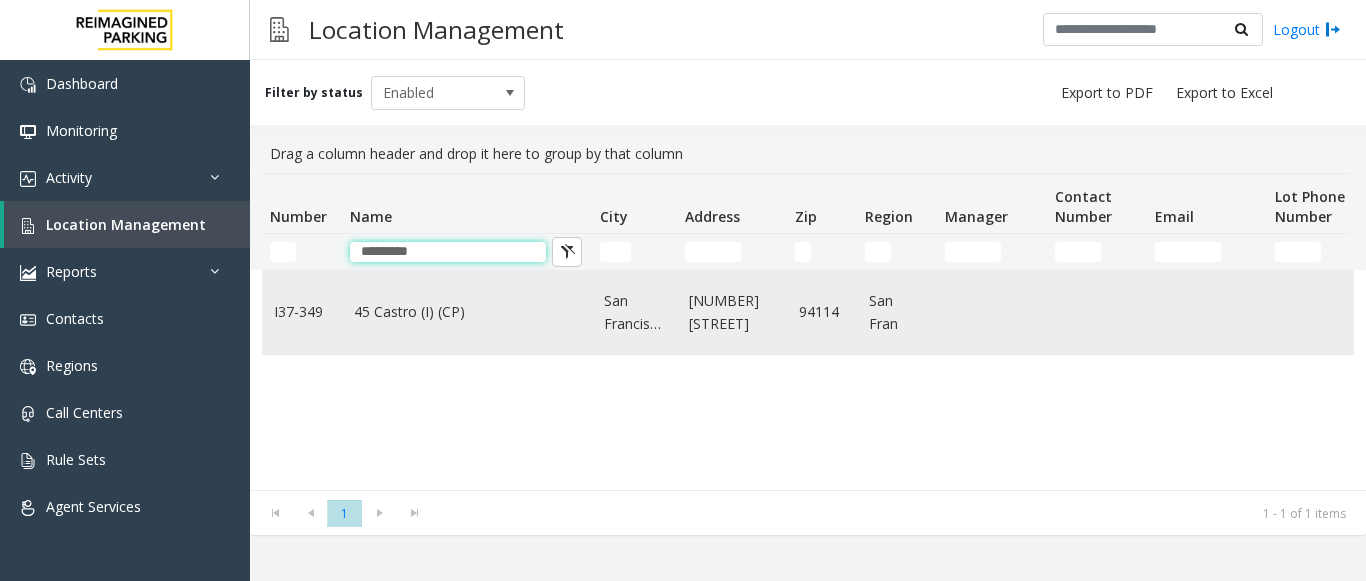 type on "*********" 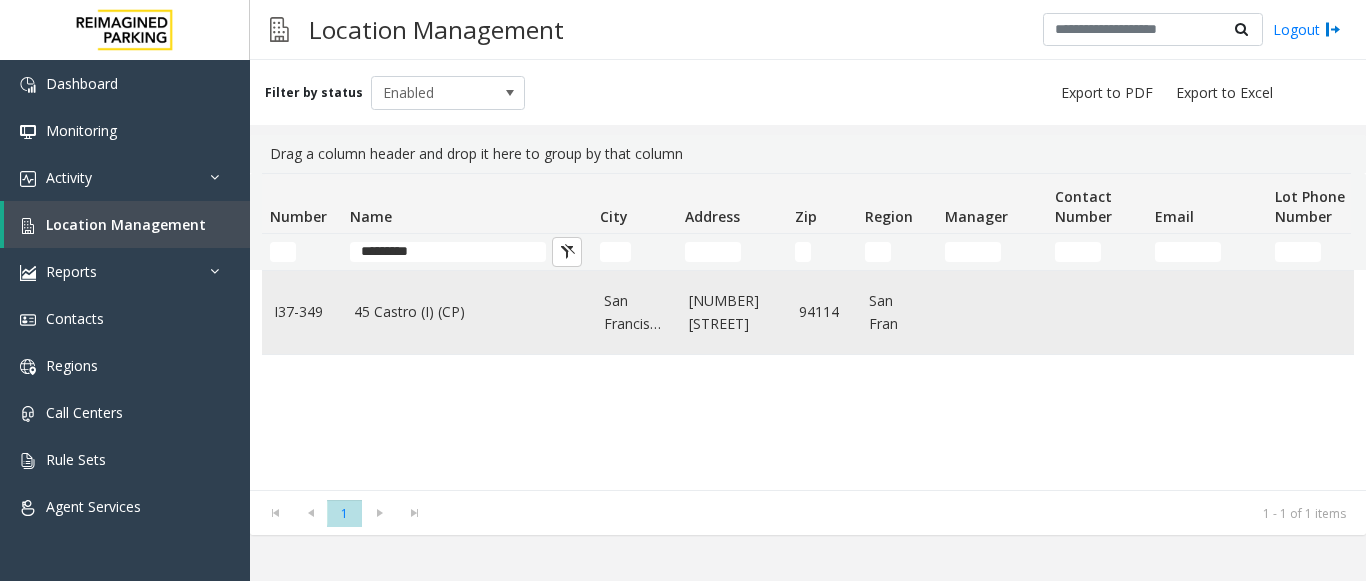 click on "45 Castro (I) (CP)" 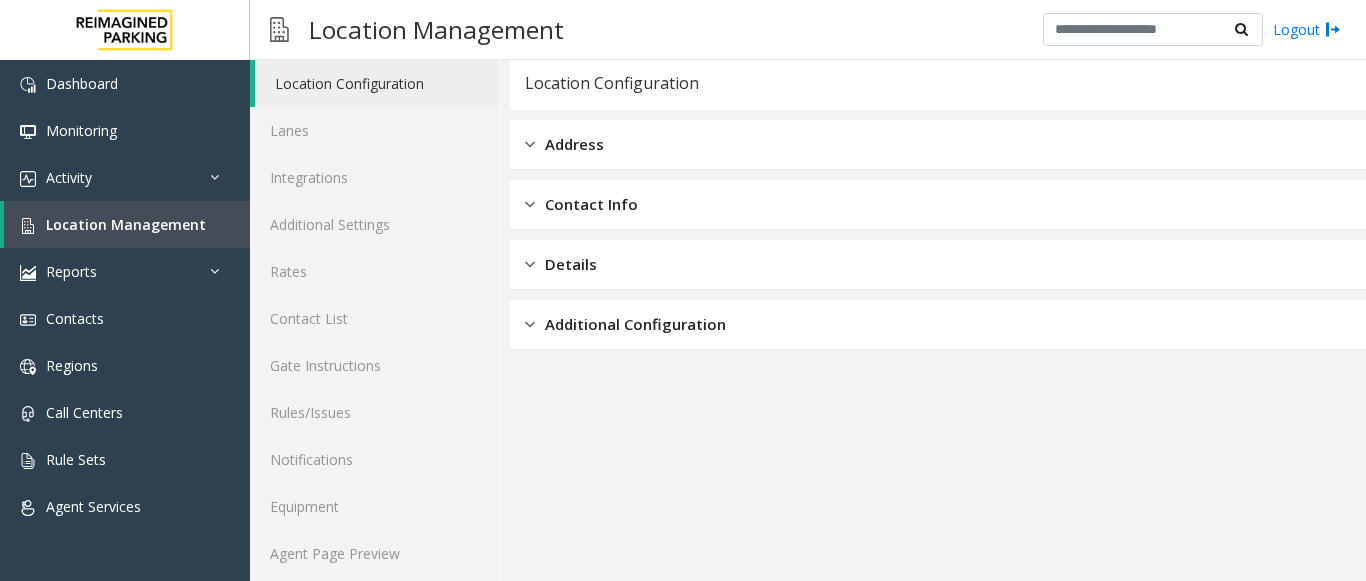 scroll, scrollTop: 78, scrollLeft: 0, axis: vertical 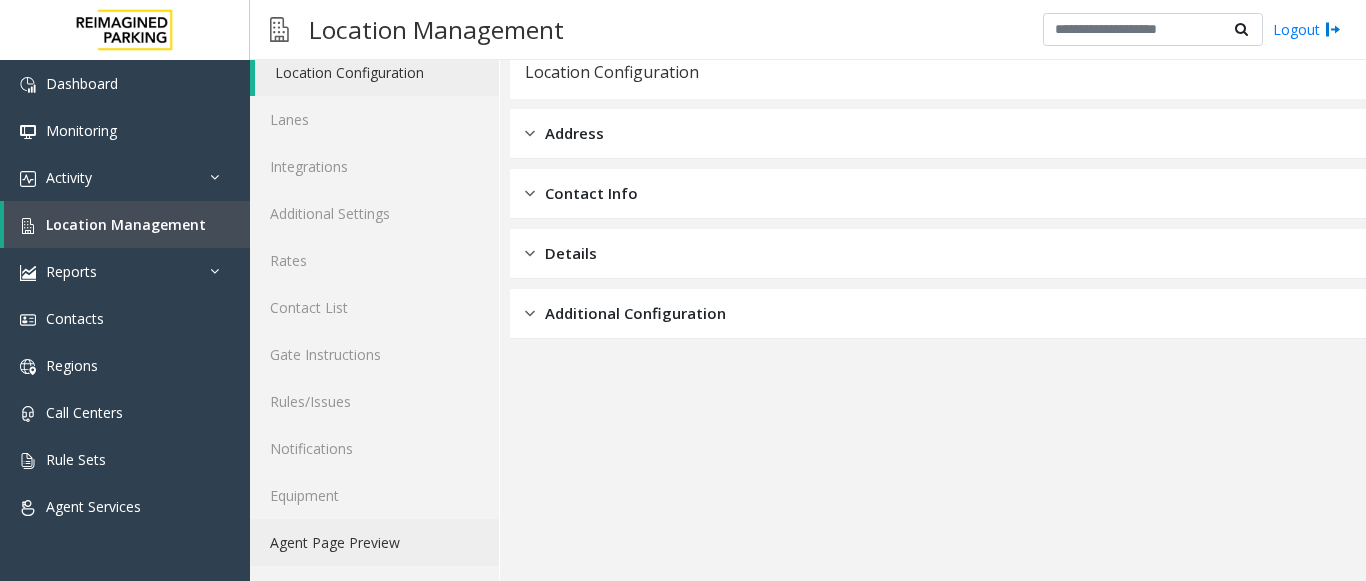 click on "Agent Page Preview" 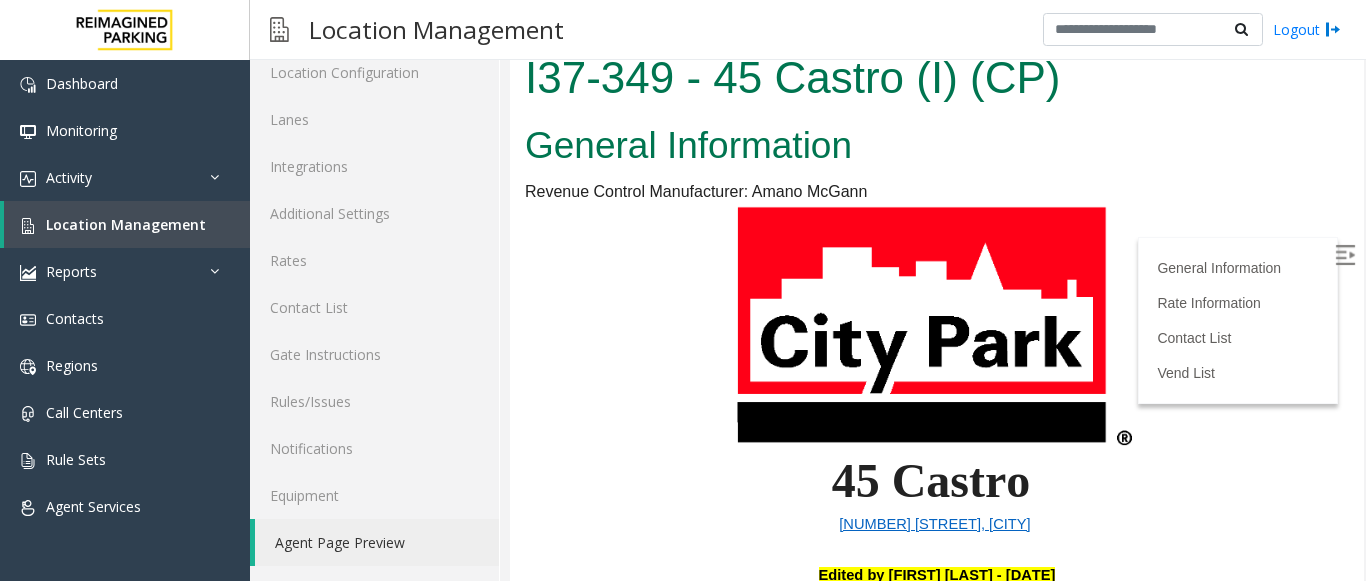 scroll, scrollTop: 0, scrollLeft: 0, axis: both 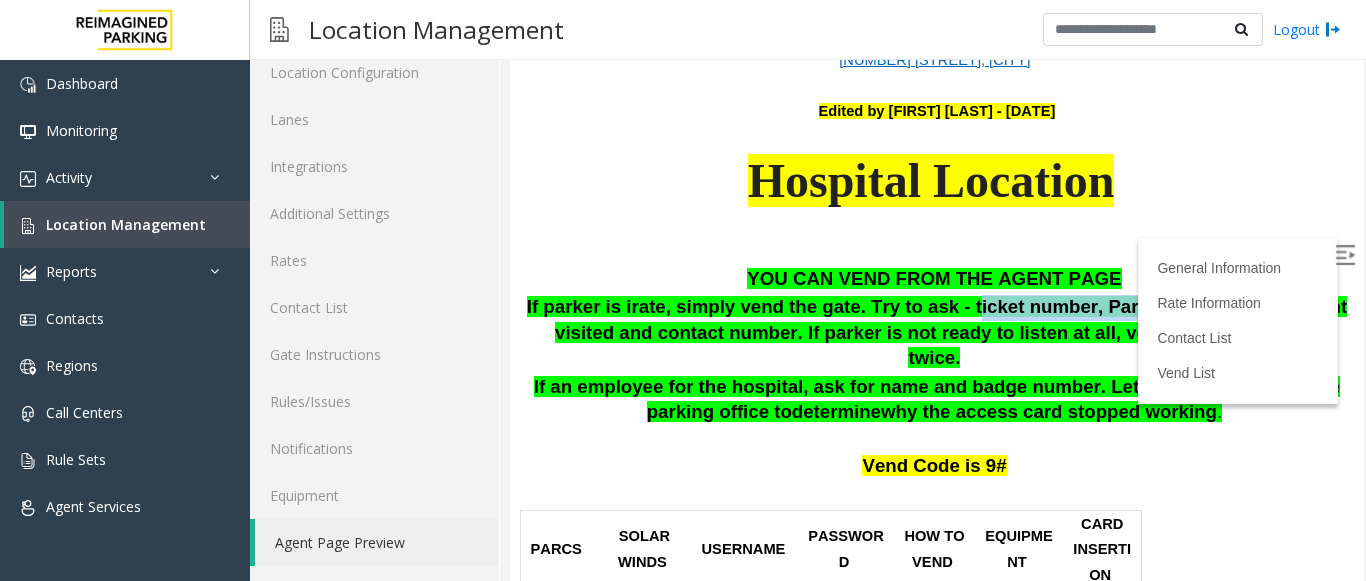 drag, startPoint x: 933, startPoint y: 300, endPoint x: 1160, endPoint y: 304, distance: 227.03523 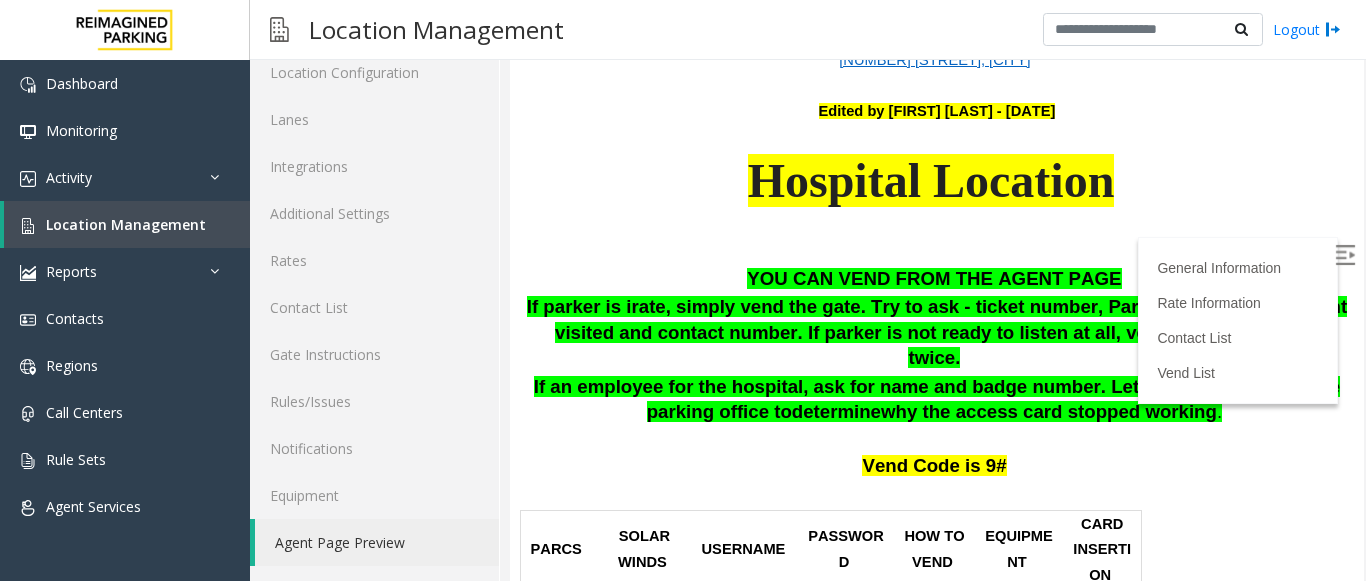 click on "Hospital Location" at bounding box center [937, 206] 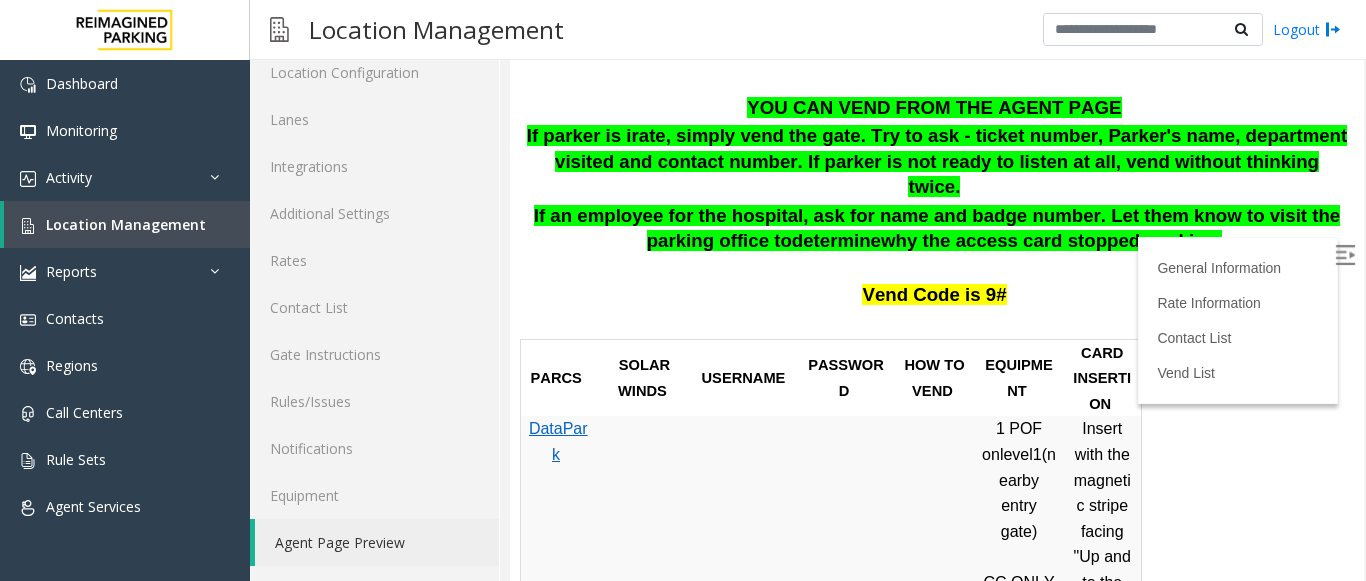 scroll, scrollTop: 614, scrollLeft: 0, axis: vertical 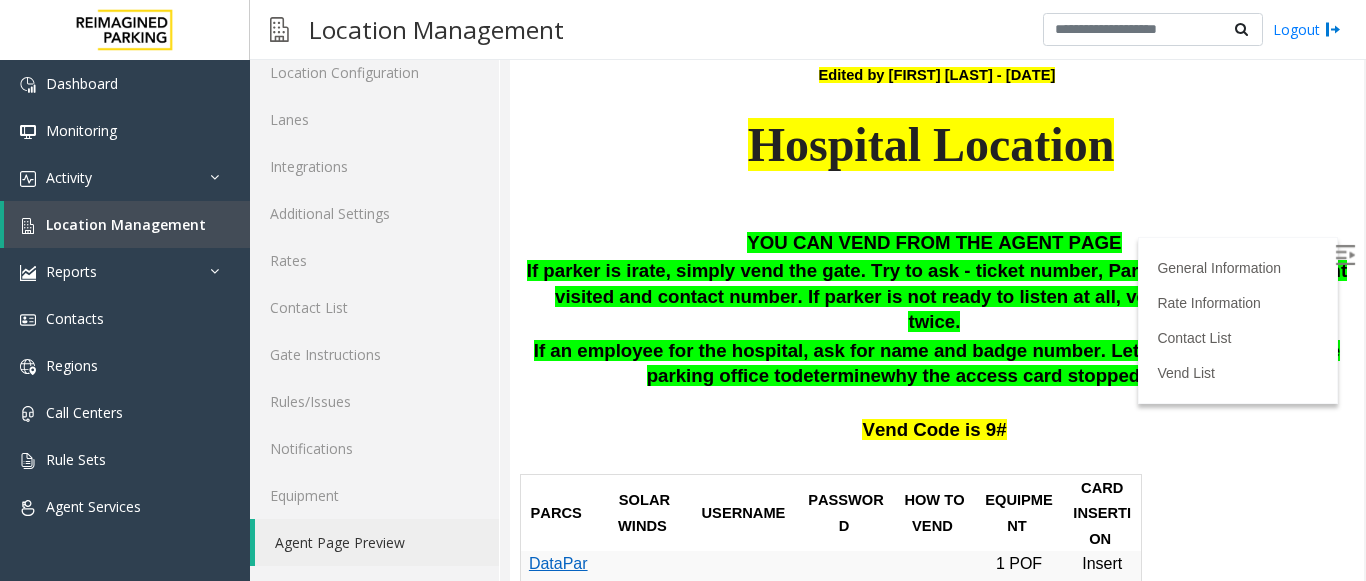 drag, startPoint x: 1339, startPoint y: 202, endPoint x: 1861, endPoint y: 231, distance: 522.80493 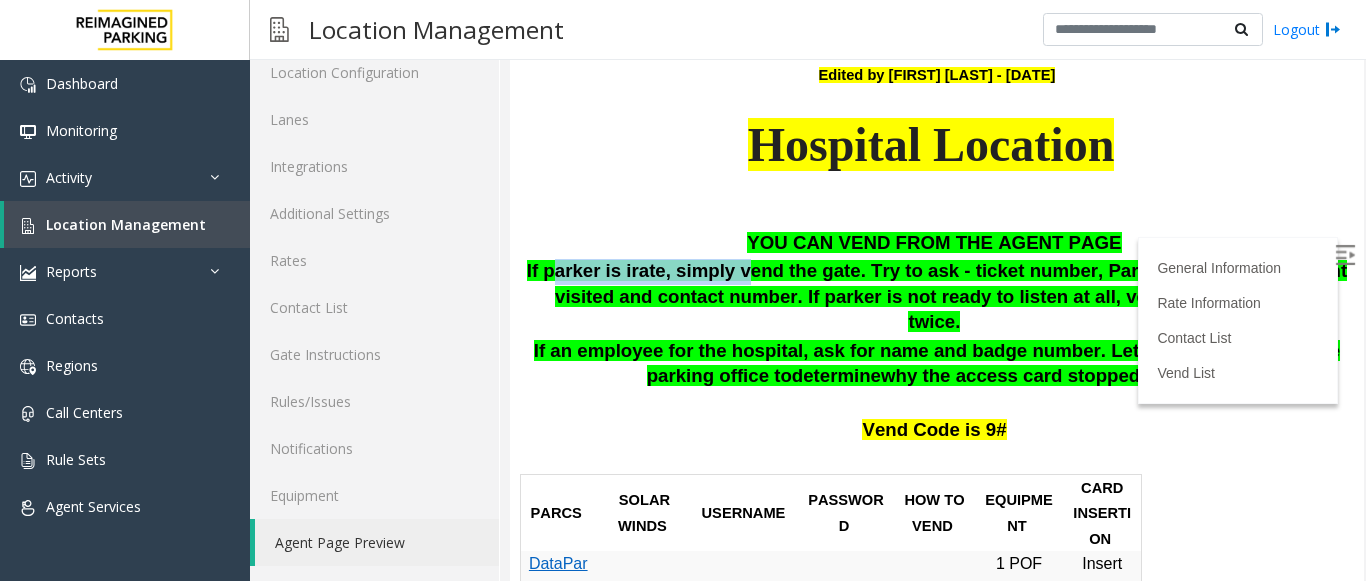 drag, startPoint x: 730, startPoint y: 283, endPoint x: 561, endPoint y: 275, distance: 169.18924 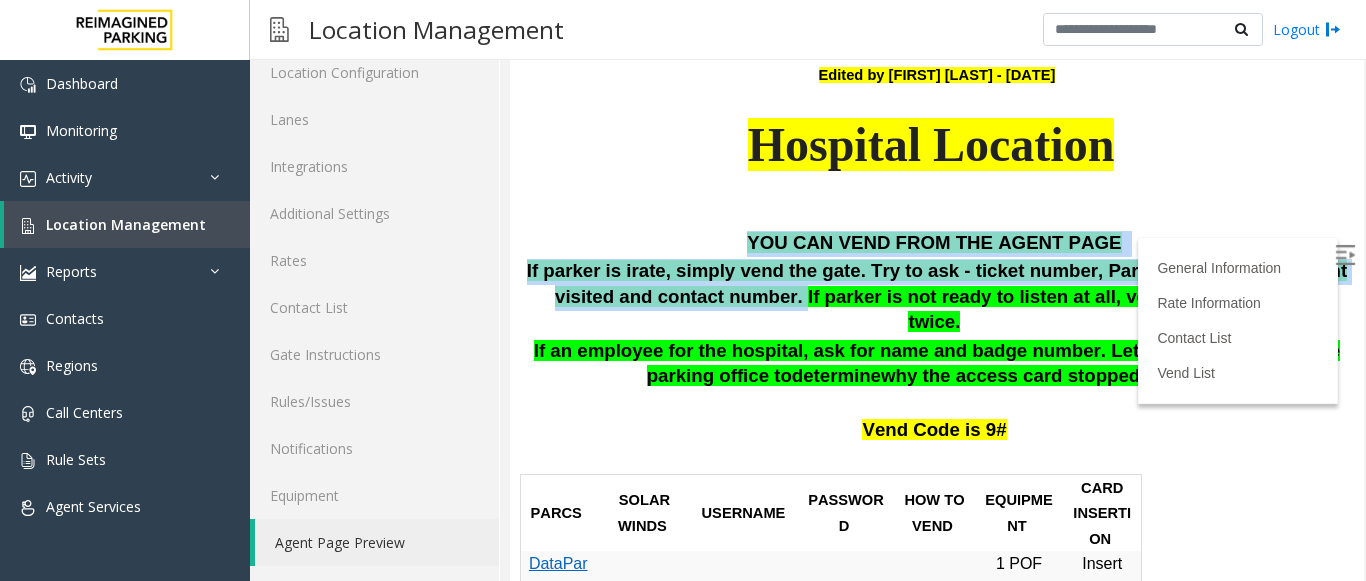 drag, startPoint x: 530, startPoint y: 250, endPoint x: 750, endPoint y: 295, distance: 224.55511 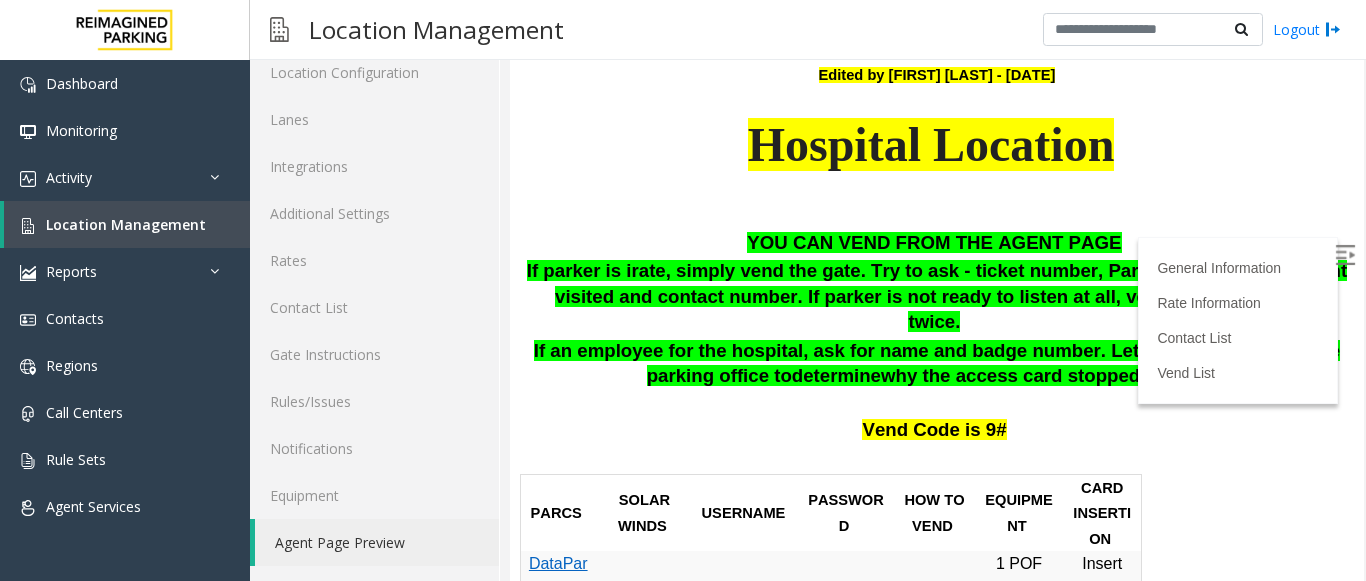 click on "Vend Code is 9#" at bounding box center (934, 418) 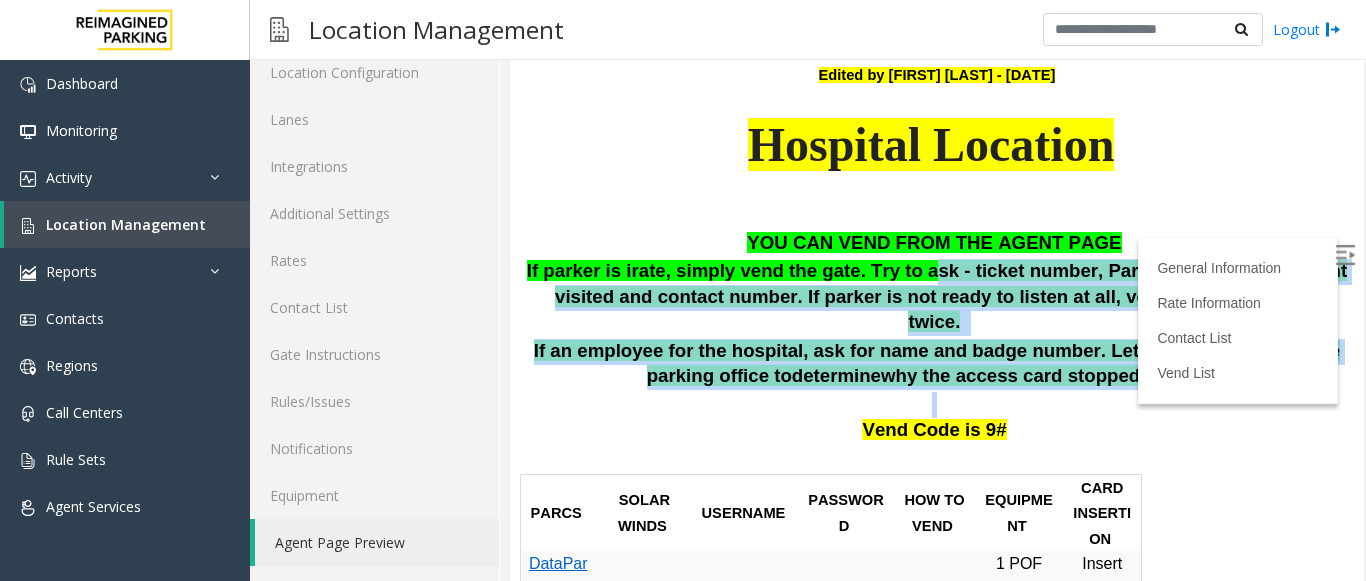 drag, startPoint x: 1117, startPoint y: 369, endPoint x: 776, endPoint y: 253, distance: 360.19022 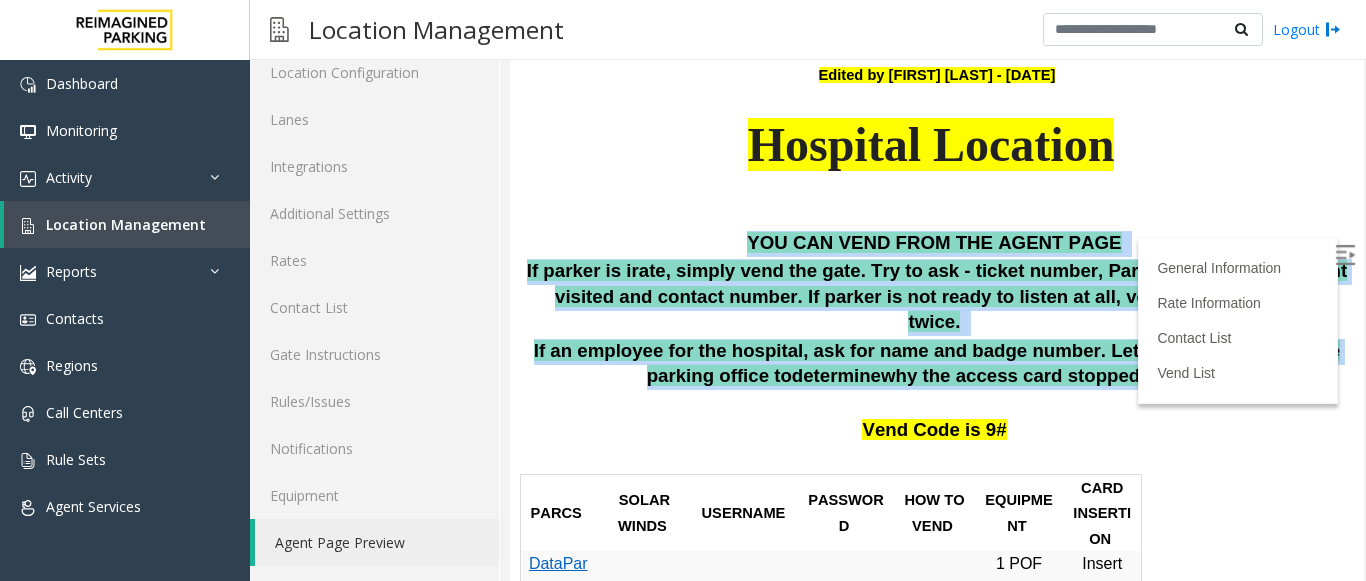 drag, startPoint x: 632, startPoint y: 233, endPoint x: 1177, endPoint y: 377, distance: 563.70294 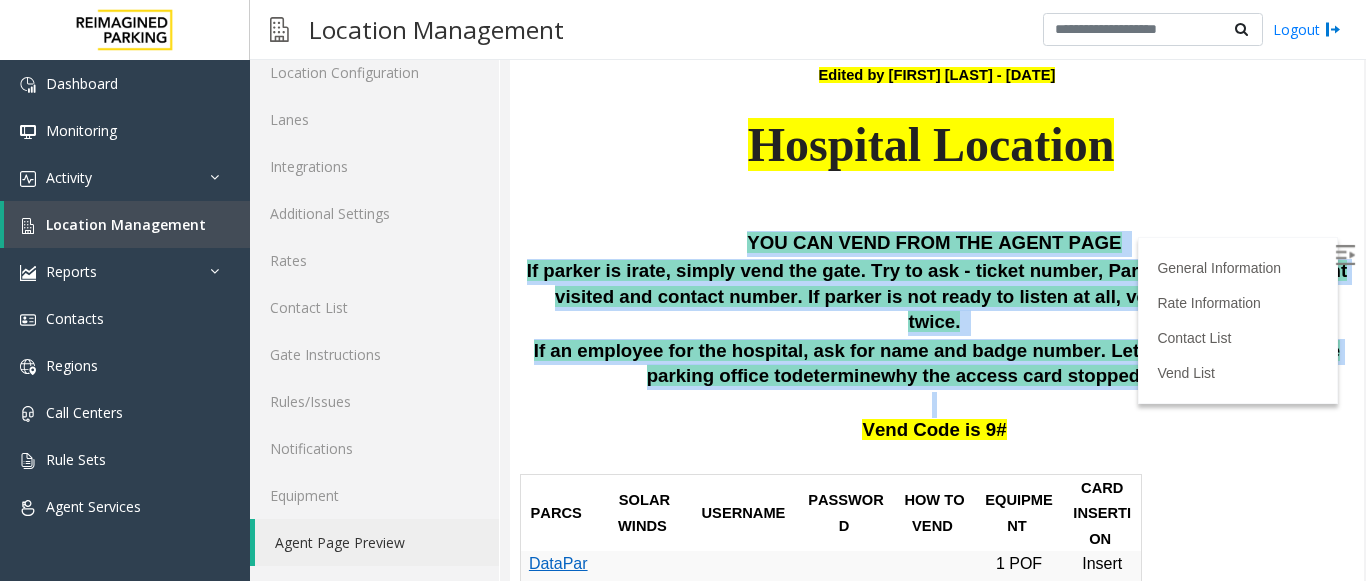 click on "Vend Code is 9#" at bounding box center (934, 418) 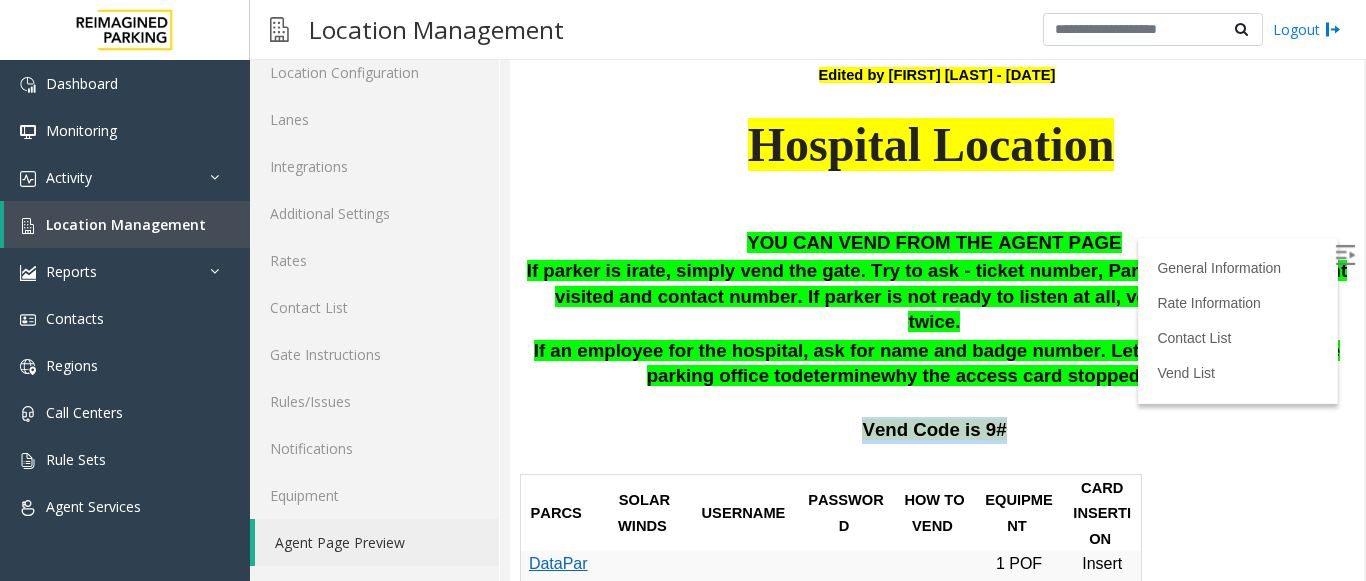 drag, startPoint x: 1074, startPoint y: 405, endPoint x: 798, endPoint y: 410, distance: 276.0453 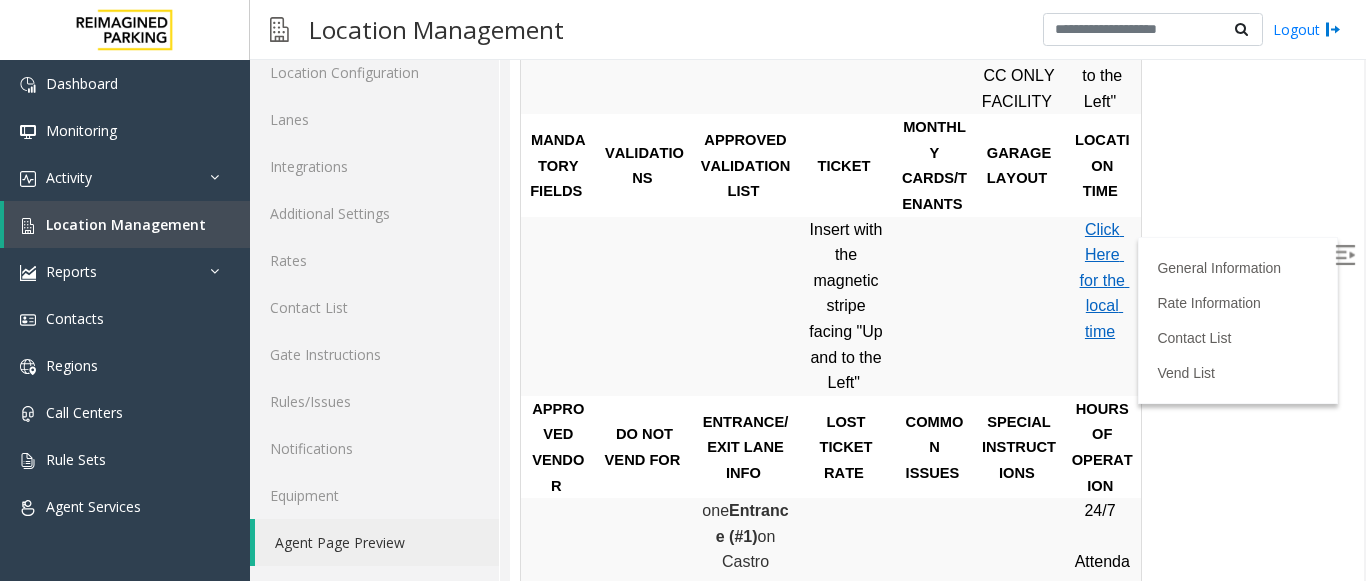 scroll, scrollTop: 1078, scrollLeft: 0, axis: vertical 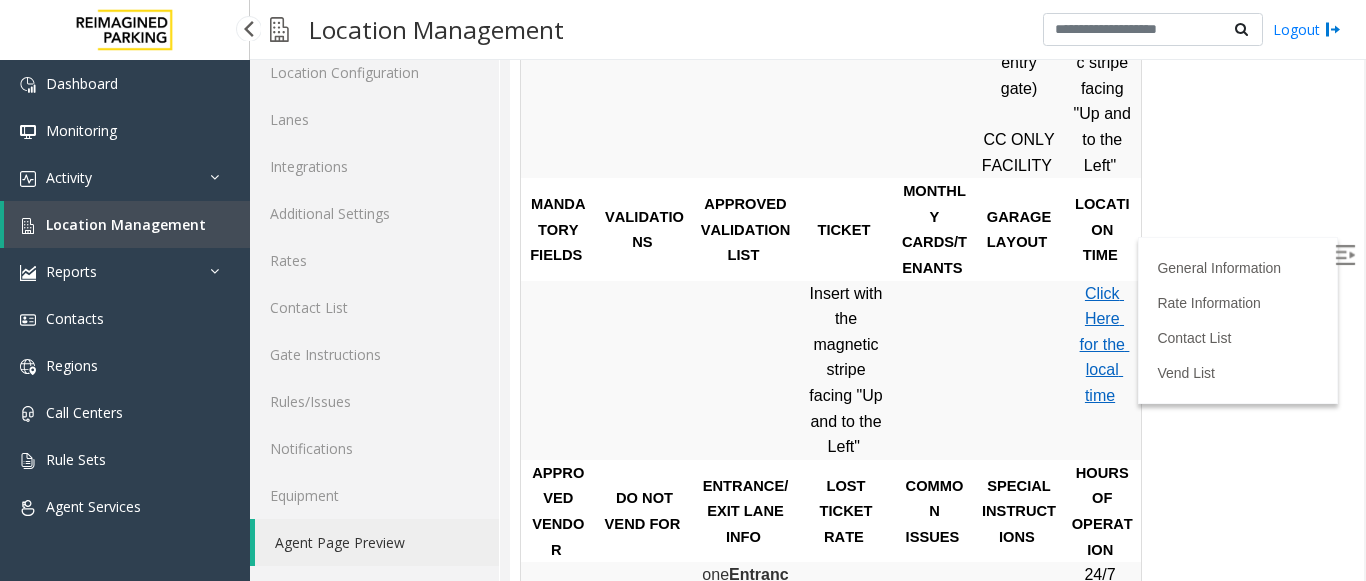 click on "Location Management" at bounding box center (126, 224) 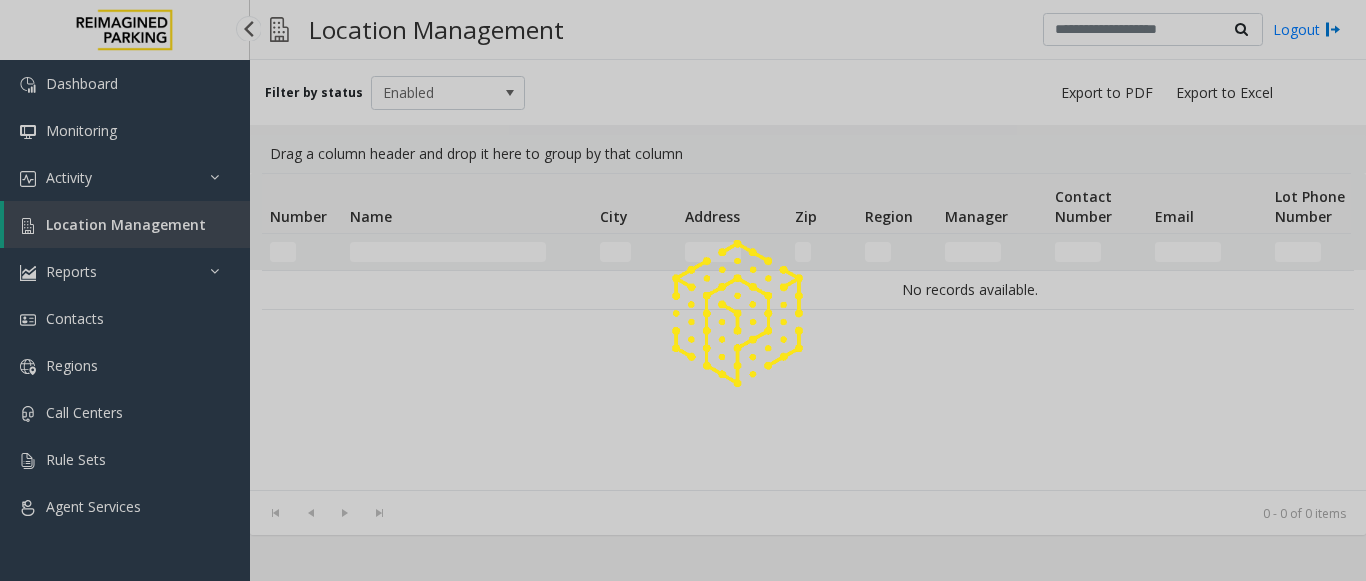 scroll, scrollTop: 0, scrollLeft: 0, axis: both 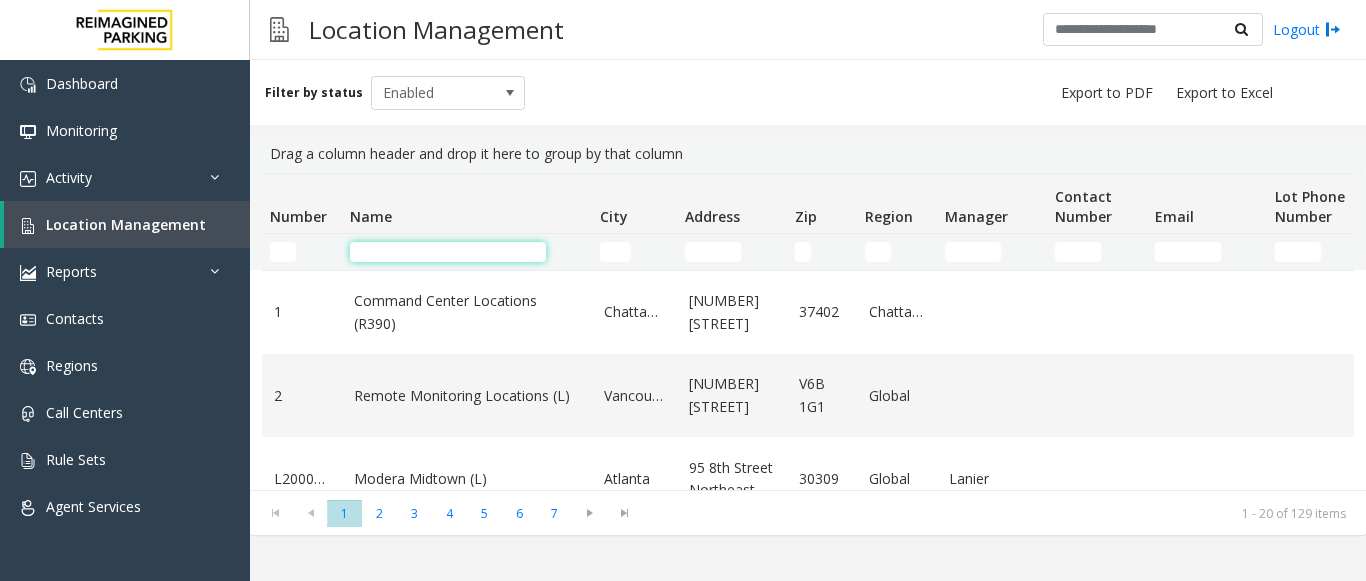 click 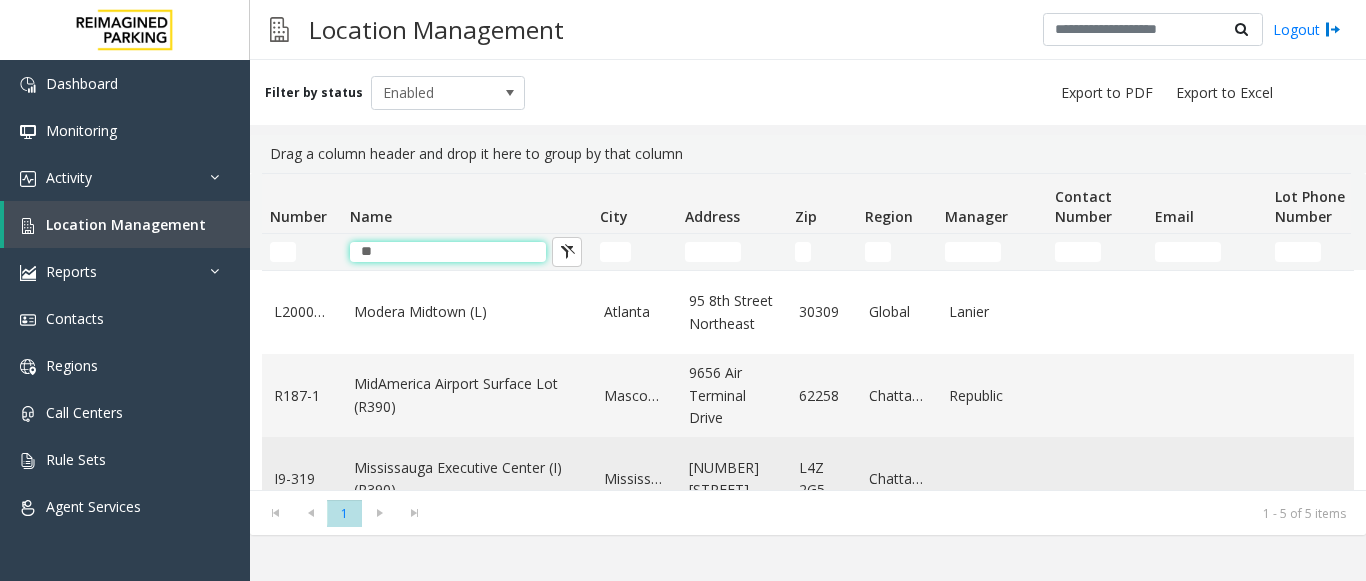type on "**" 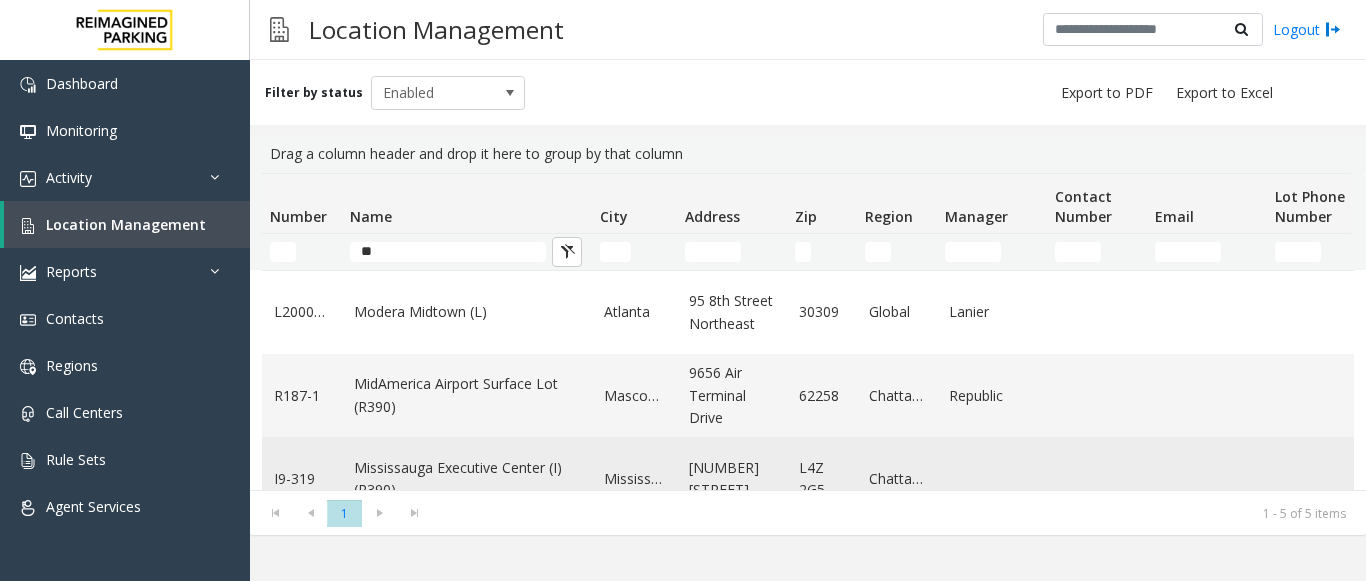 click on "Mississauga Executive Center (I) (R390)" 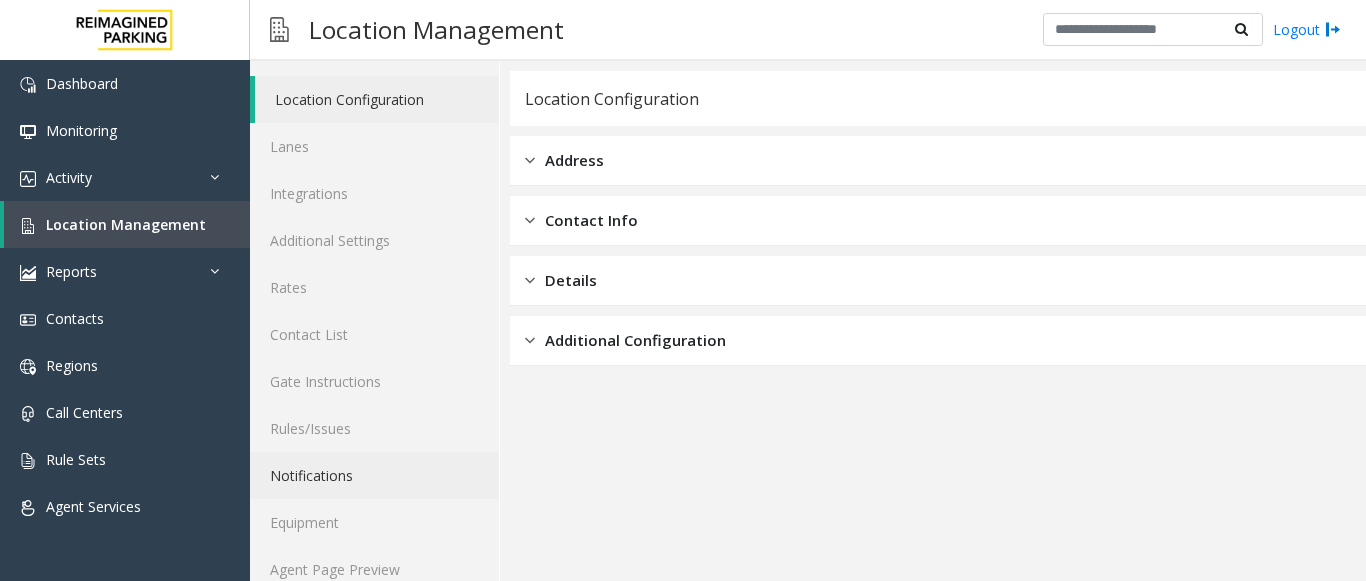 scroll, scrollTop: 78, scrollLeft: 0, axis: vertical 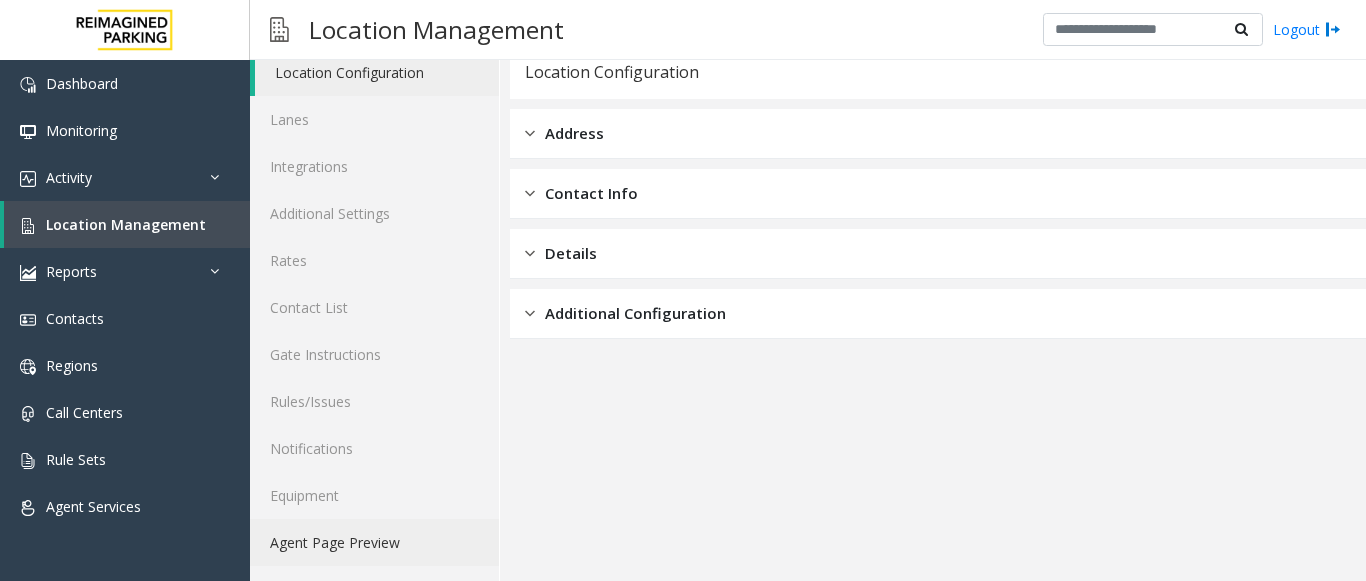 click on "Agent Page Preview" 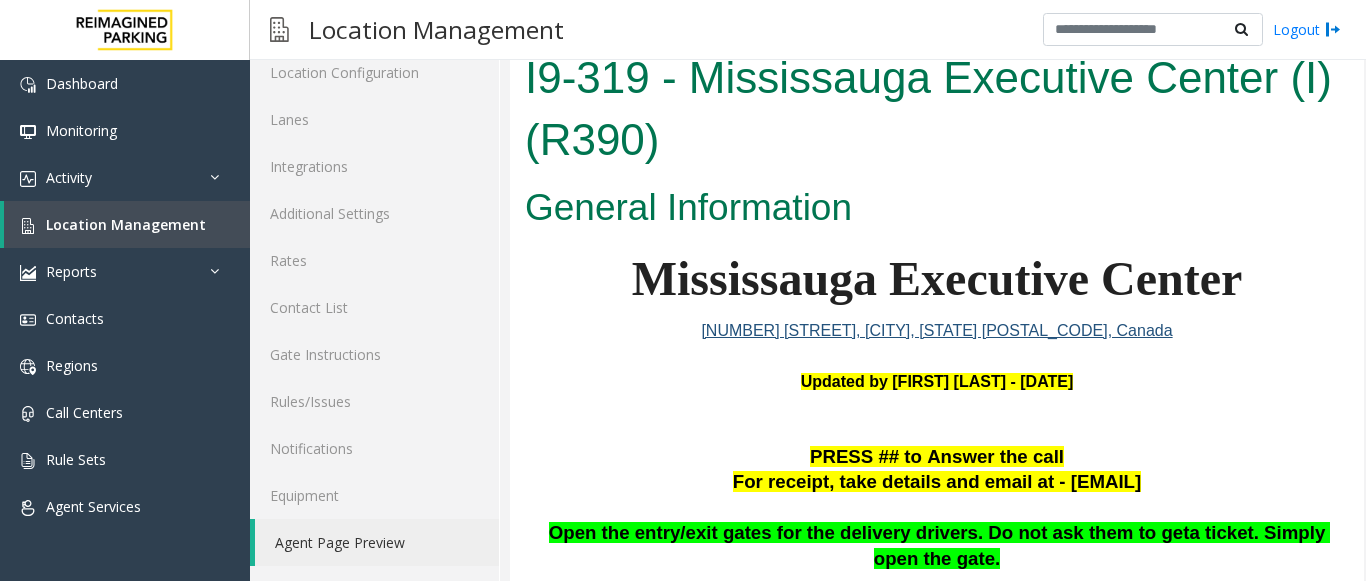 scroll, scrollTop: 0, scrollLeft: 0, axis: both 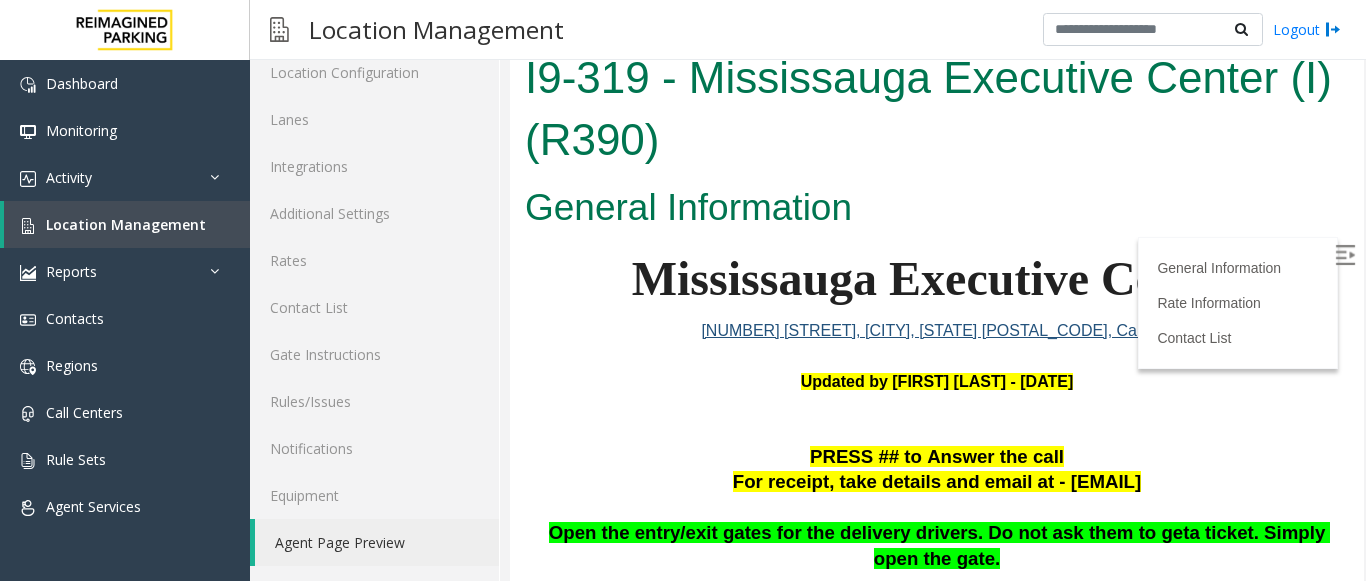 click at bounding box center [1345, 255] 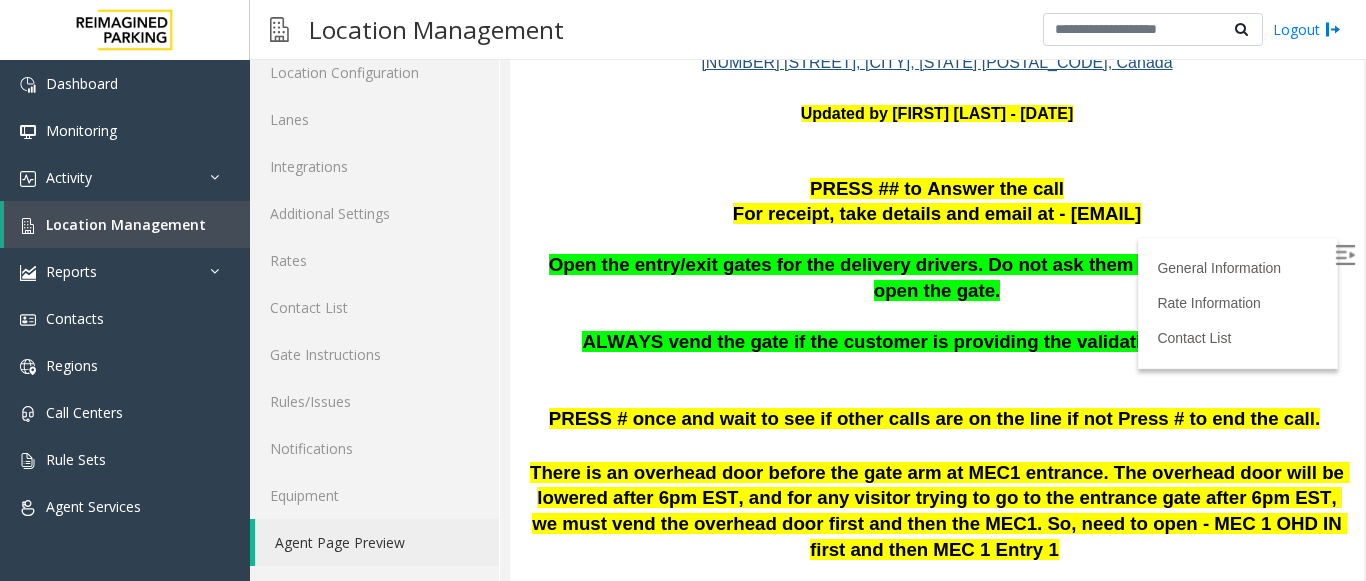 scroll, scrollTop: 255, scrollLeft: 0, axis: vertical 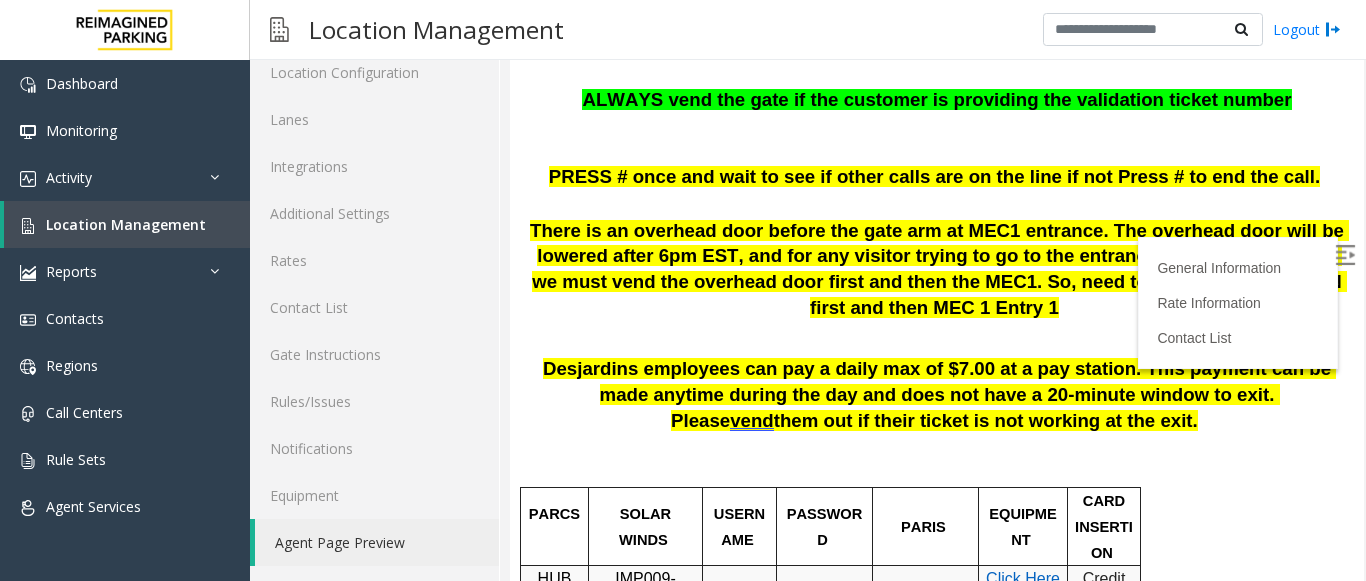 drag, startPoint x: 1341, startPoint y: 102, endPoint x: 1862, endPoint y: 168, distance: 525.16376 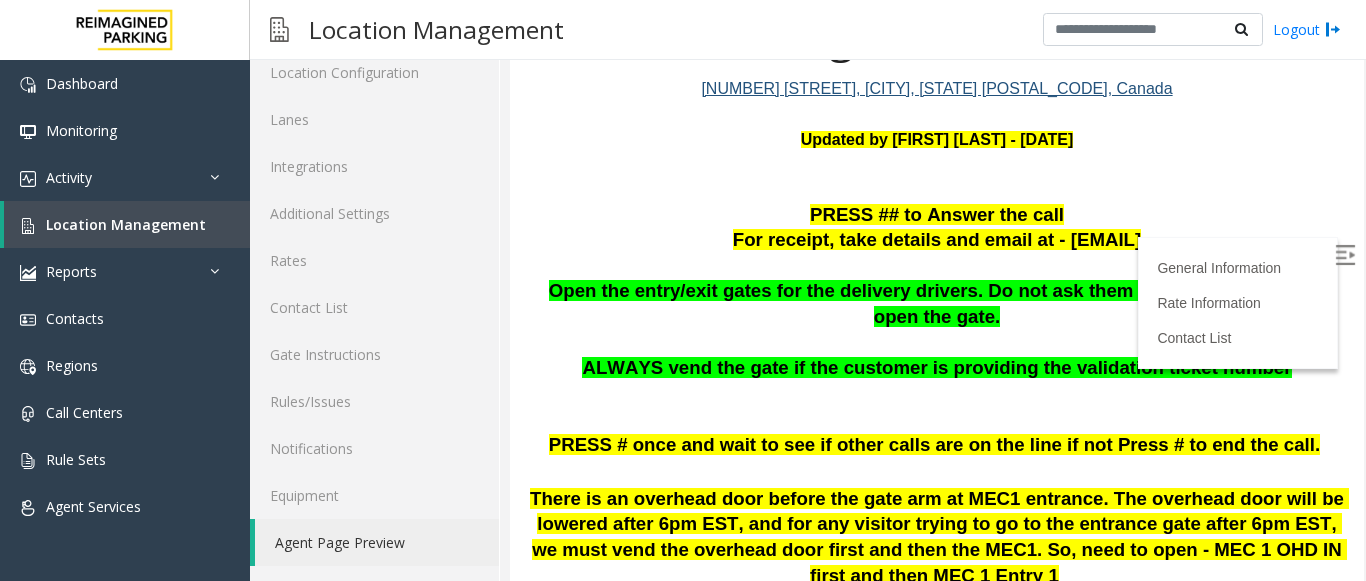 scroll, scrollTop: 188, scrollLeft: 0, axis: vertical 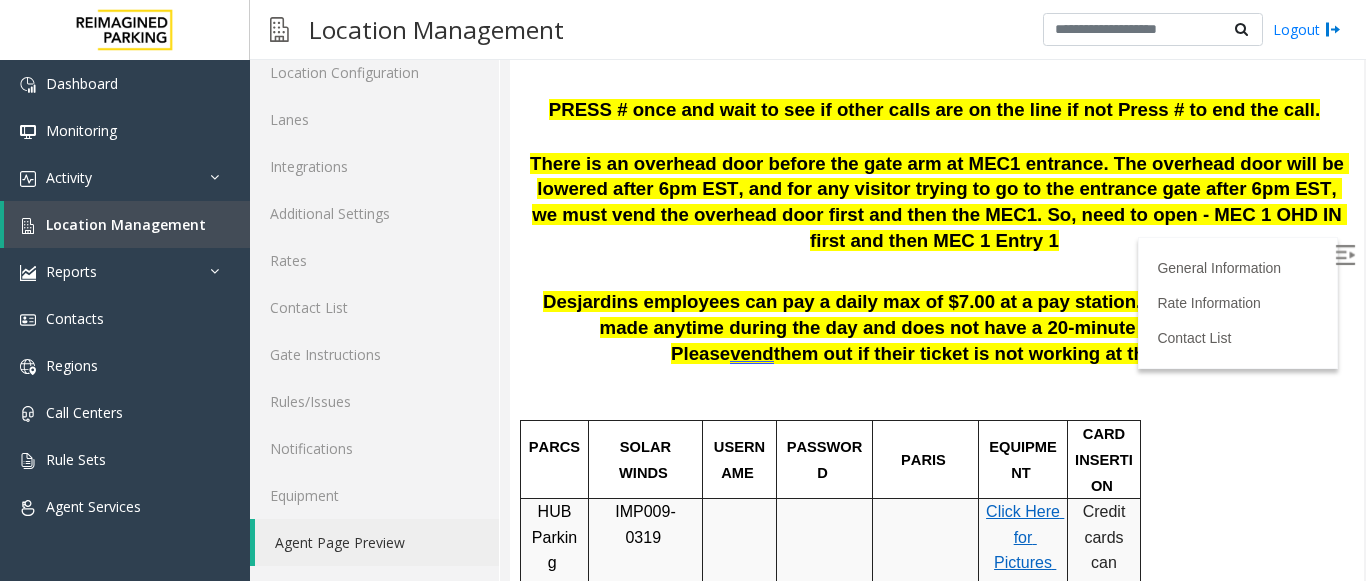 drag, startPoint x: 1343, startPoint y: 116, endPoint x: 1873, endPoint y: 172, distance: 532.95026 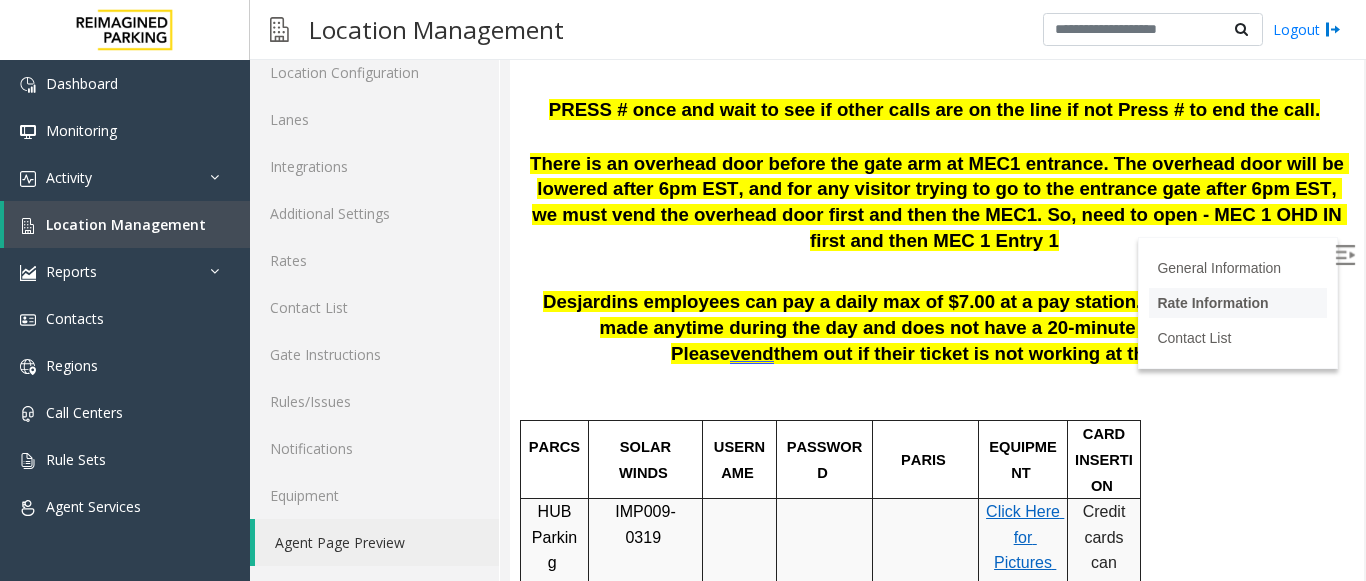click on "Rate Information" at bounding box center [1212, 303] 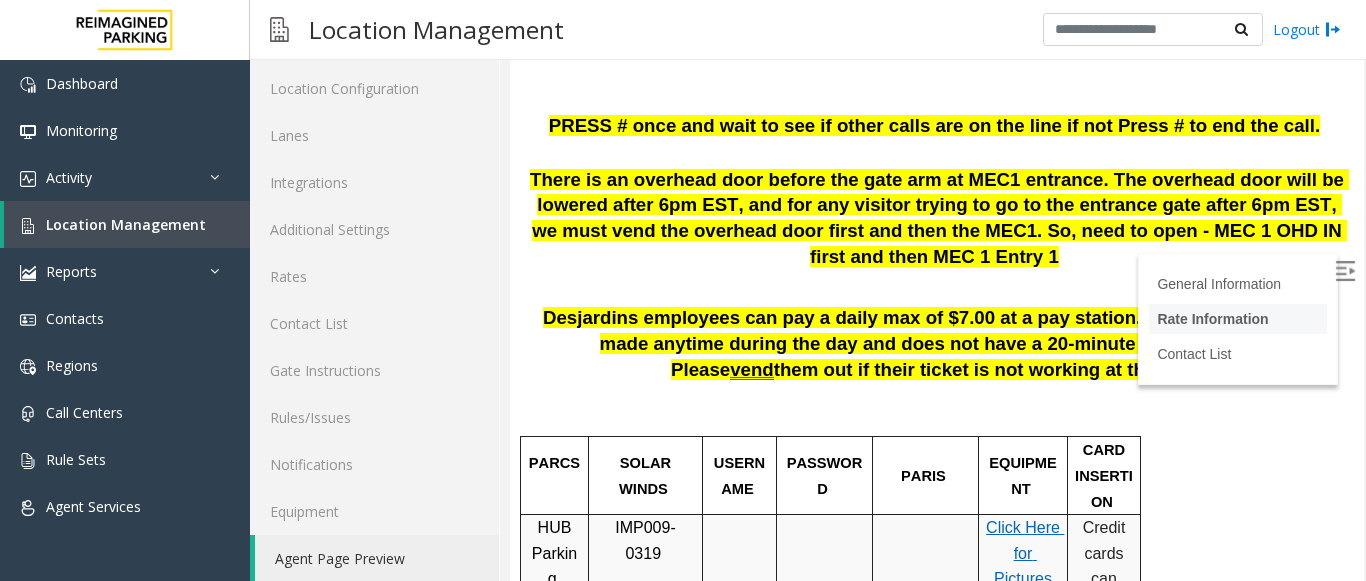 scroll, scrollTop: 6123, scrollLeft: 0, axis: vertical 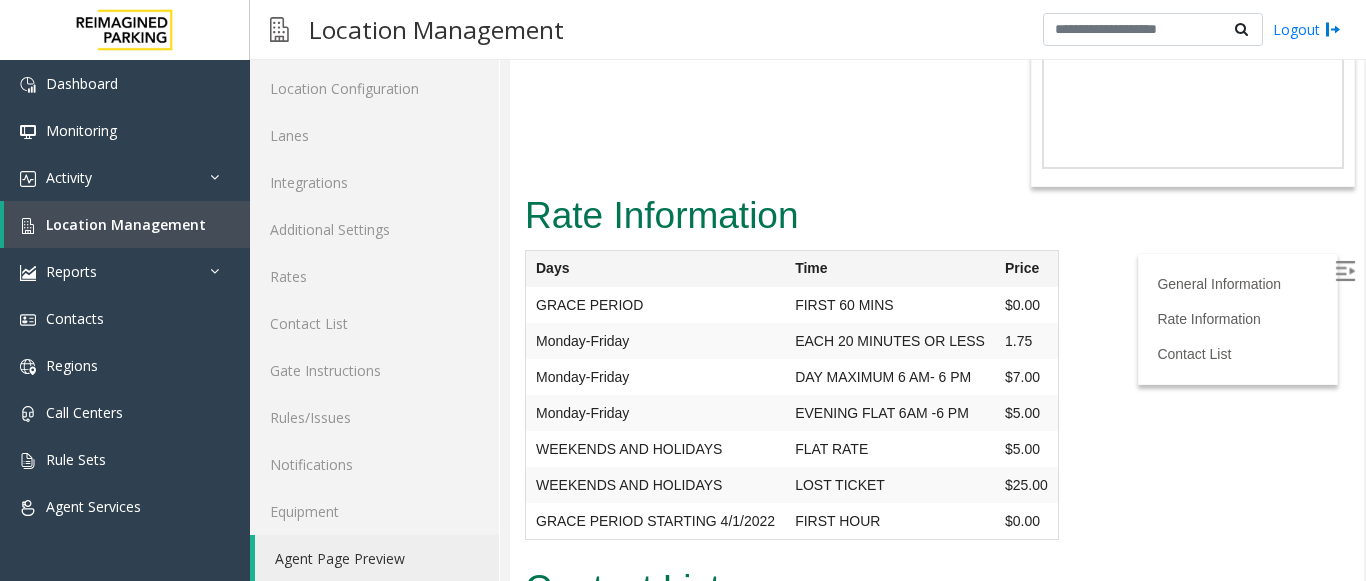 click on "Rate Information
Days
Time
Price
GRACE PERIOD
FIRST 60 MINS
$0.00
Monday-Friday
EACH 20 MINUTES OR LESS
1.75
Monday-Friday
DAY MAXIMUM 6 AM- 6 PM
$7.00
Monday-Friday
EVENING FLAT 6AM -6 PM
$5.00" at bounding box center [937, 373] 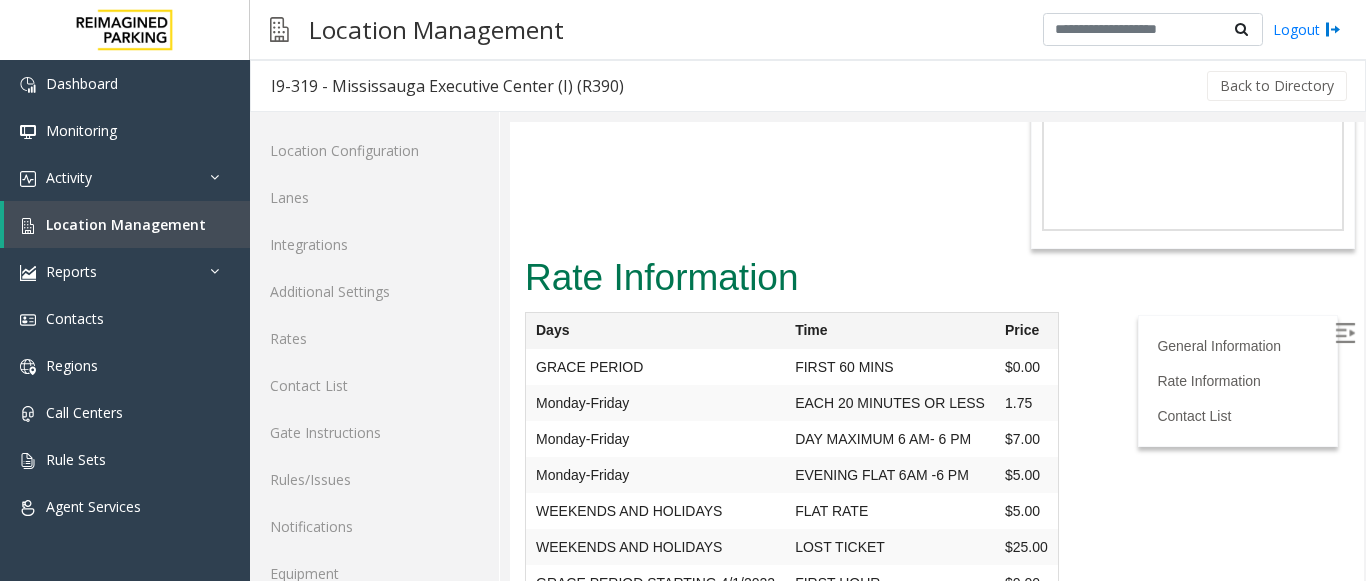 scroll, scrollTop: 577, scrollLeft: 0, axis: vertical 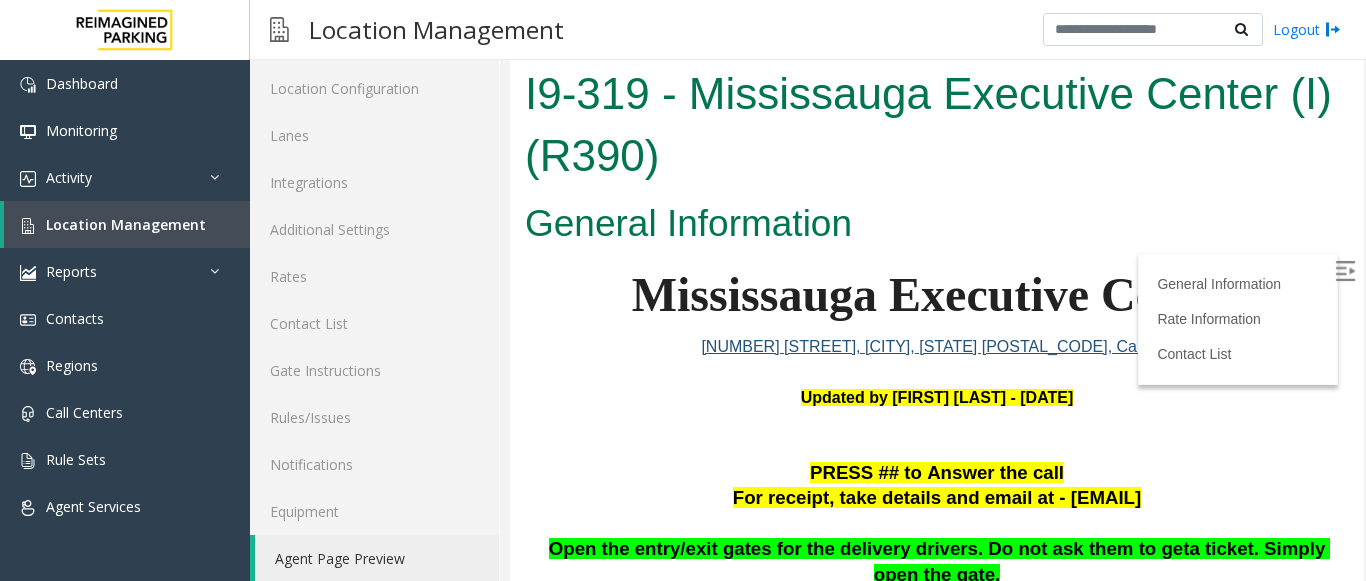 drag, startPoint x: 1342, startPoint y: 137, endPoint x: 1852, endPoint y: 113, distance: 510.5644 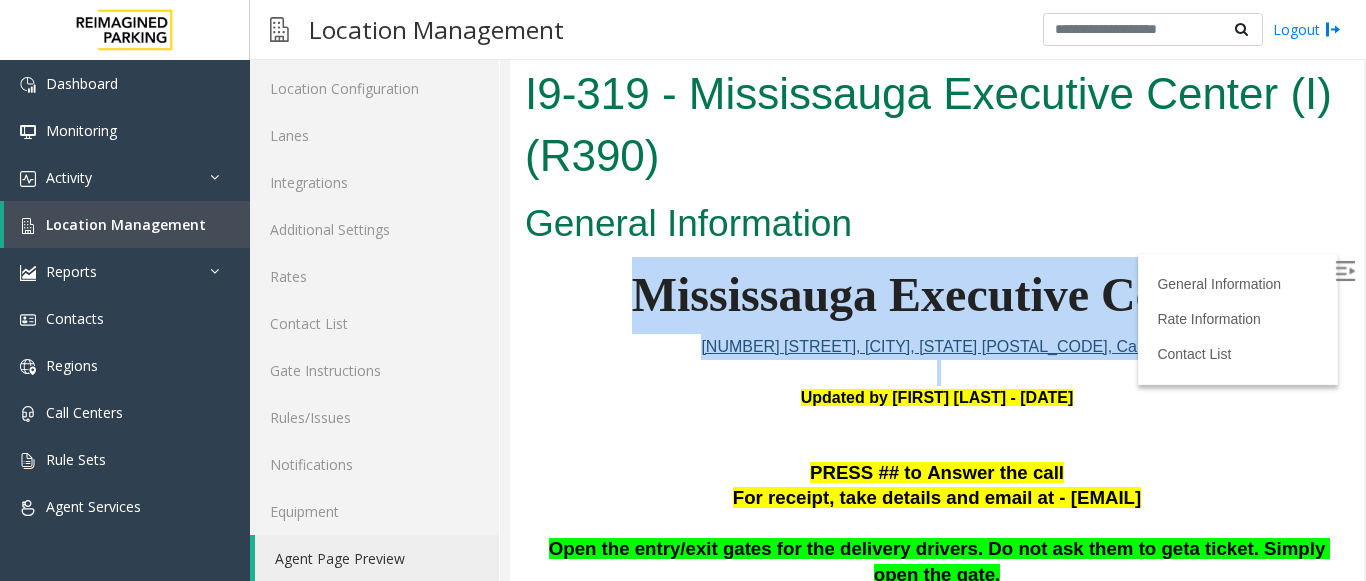 drag, startPoint x: 617, startPoint y: 281, endPoint x: 1169, endPoint y: 368, distance: 558.8139 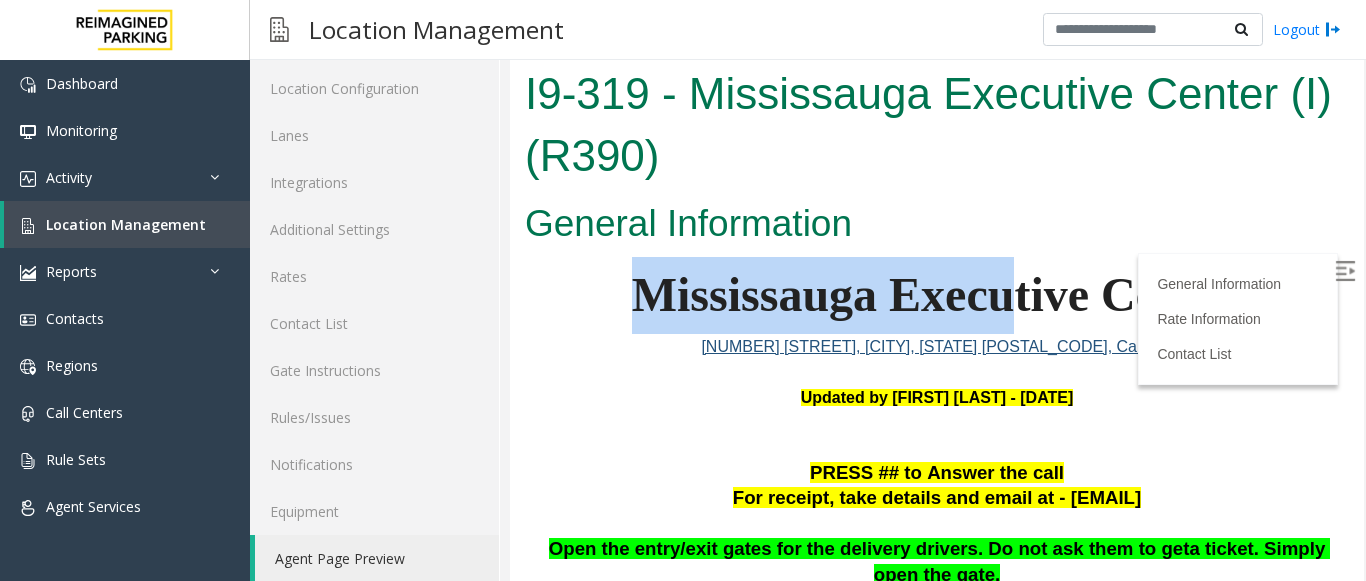 drag, startPoint x: 595, startPoint y: 270, endPoint x: 995, endPoint y: 319, distance: 402.99008 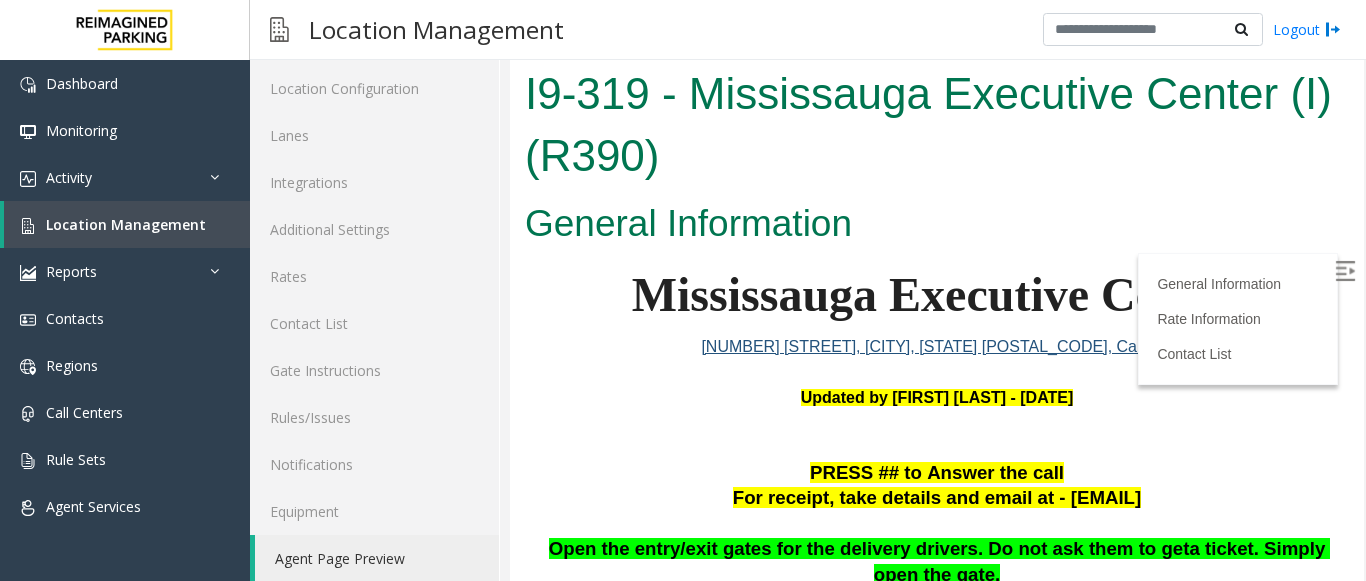 click on "General Information" at bounding box center [937, 224] 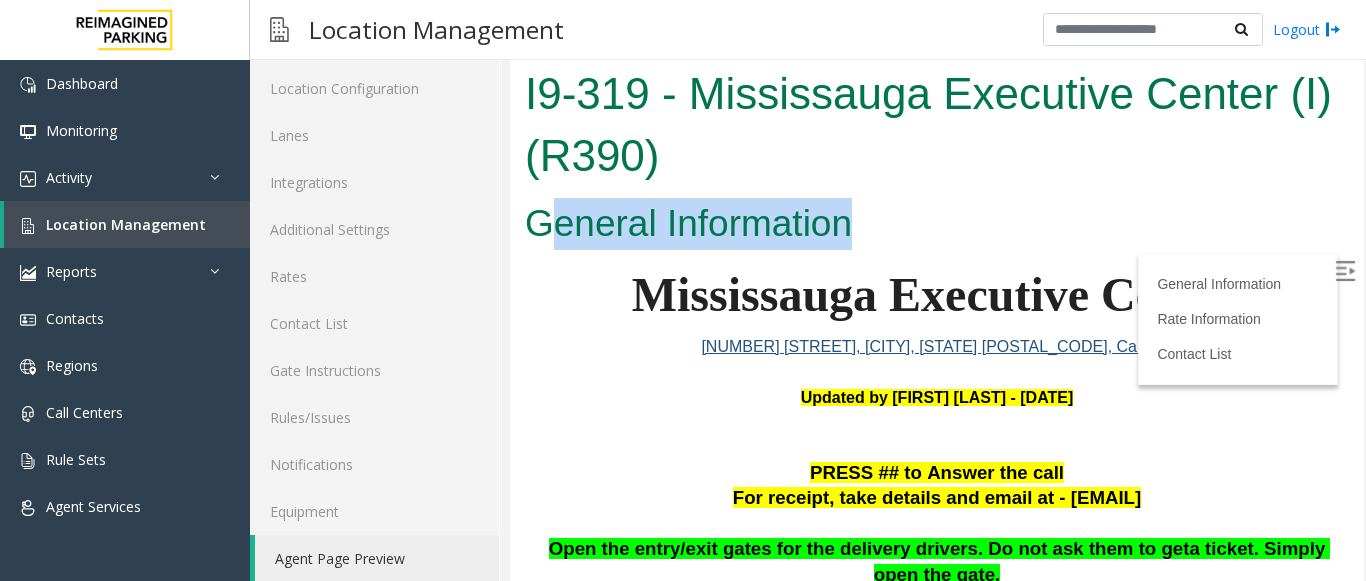 drag, startPoint x: 555, startPoint y: 210, endPoint x: 1059, endPoint y: 207, distance: 504.00894 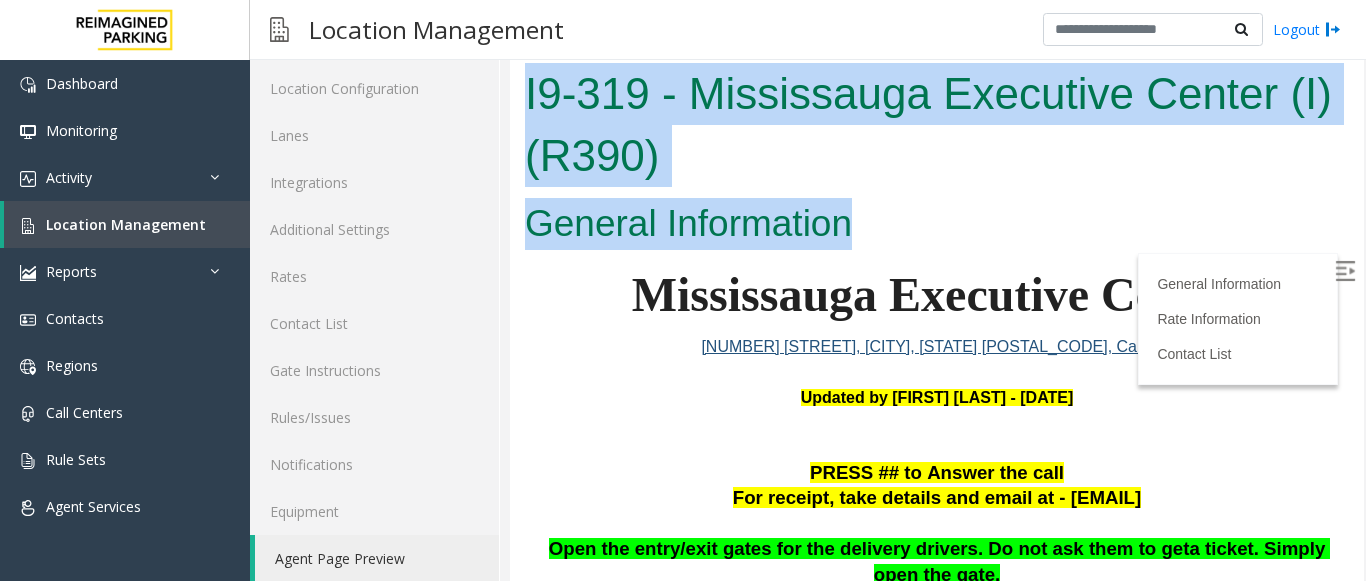 drag, startPoint x: 930, startPoint y: 227, endPoint x: 473, endPoint y: 239, distance: 457.15753 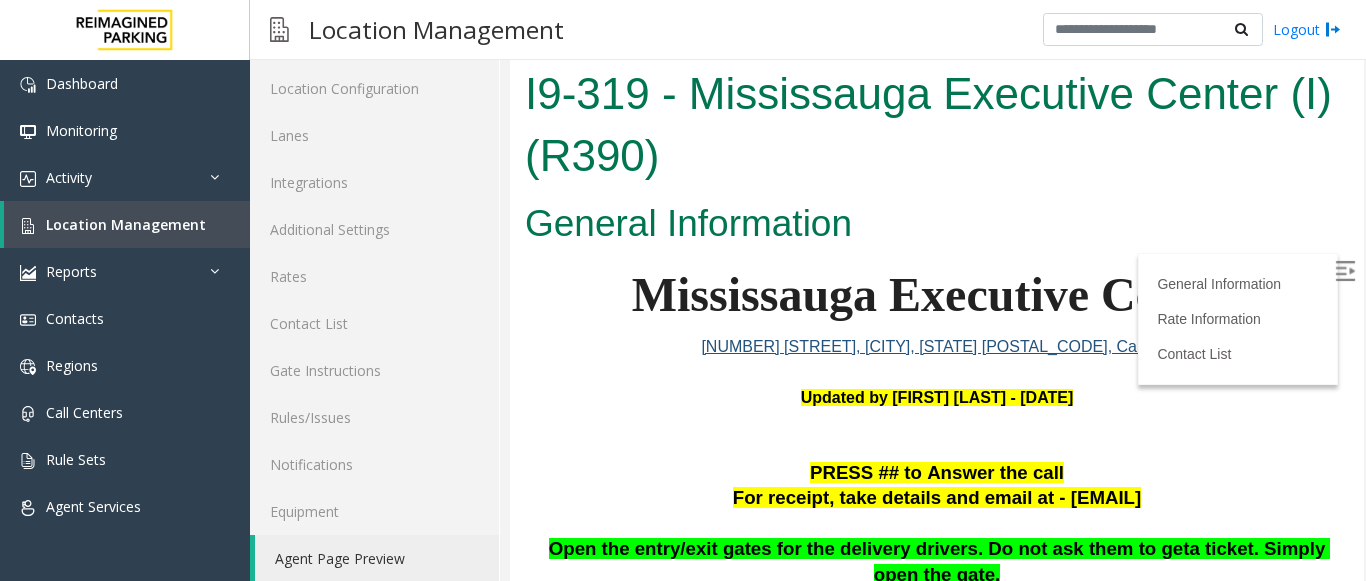click on "Mississauga Executive Center" at bounding box center [937, 294] 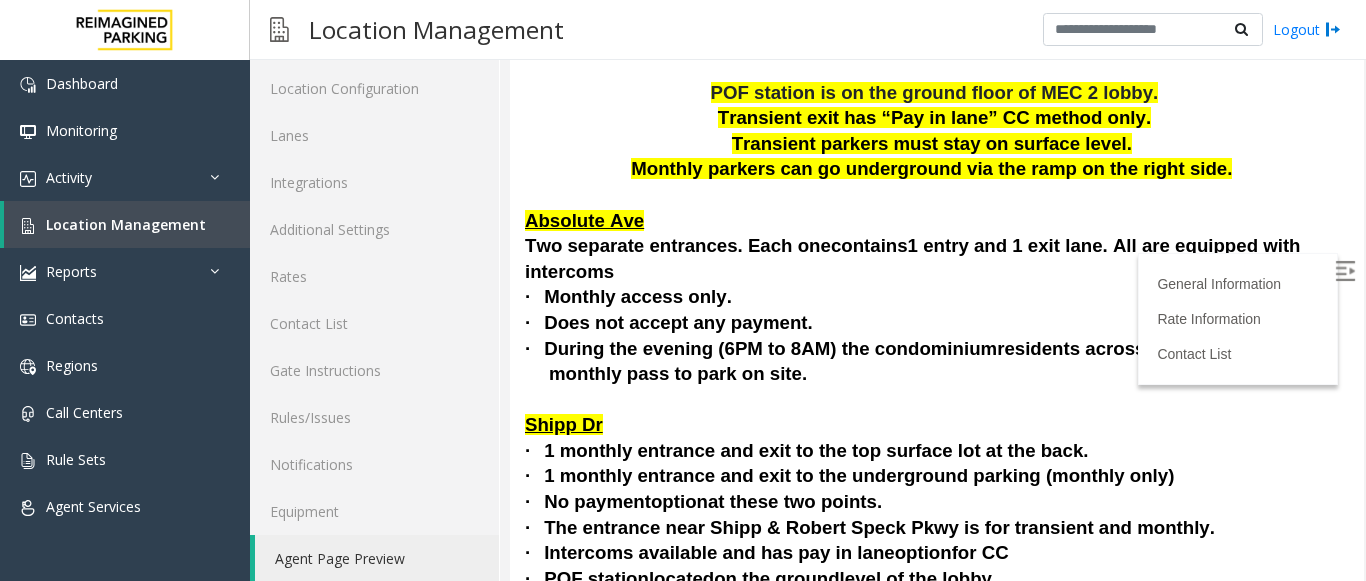 scroll, scrollTop: 4482, scrollLeft: 0, axis: vertical 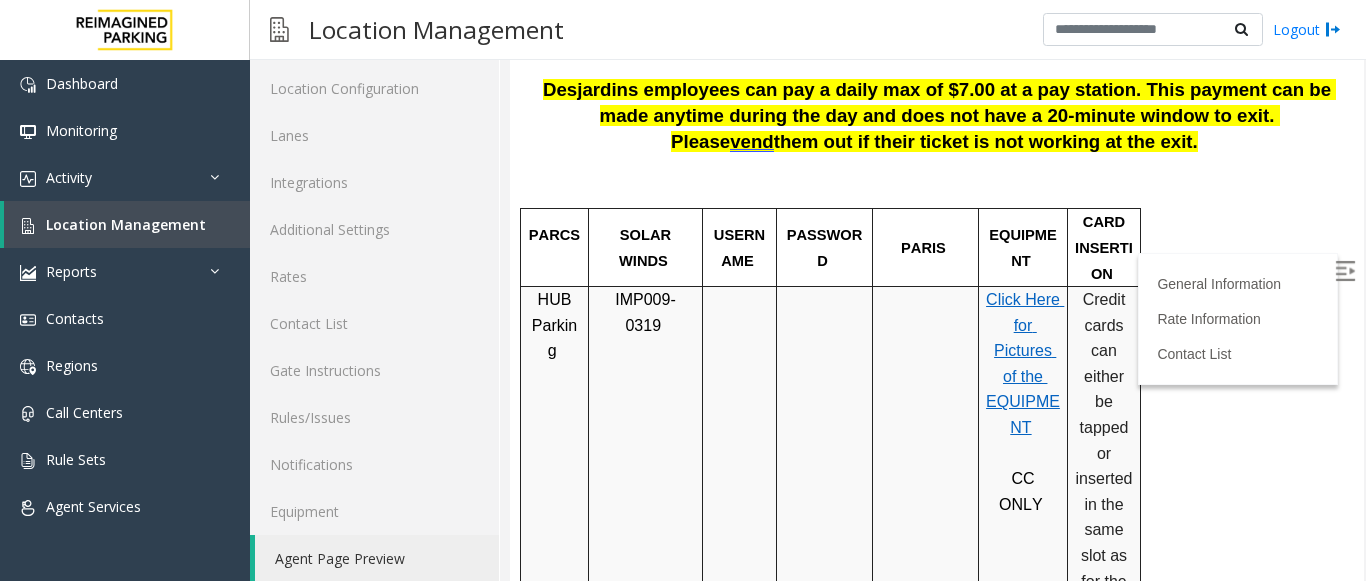 click on "Click Here for Pictures of the EQUIPMENT" at bounding box center (1023, 364) 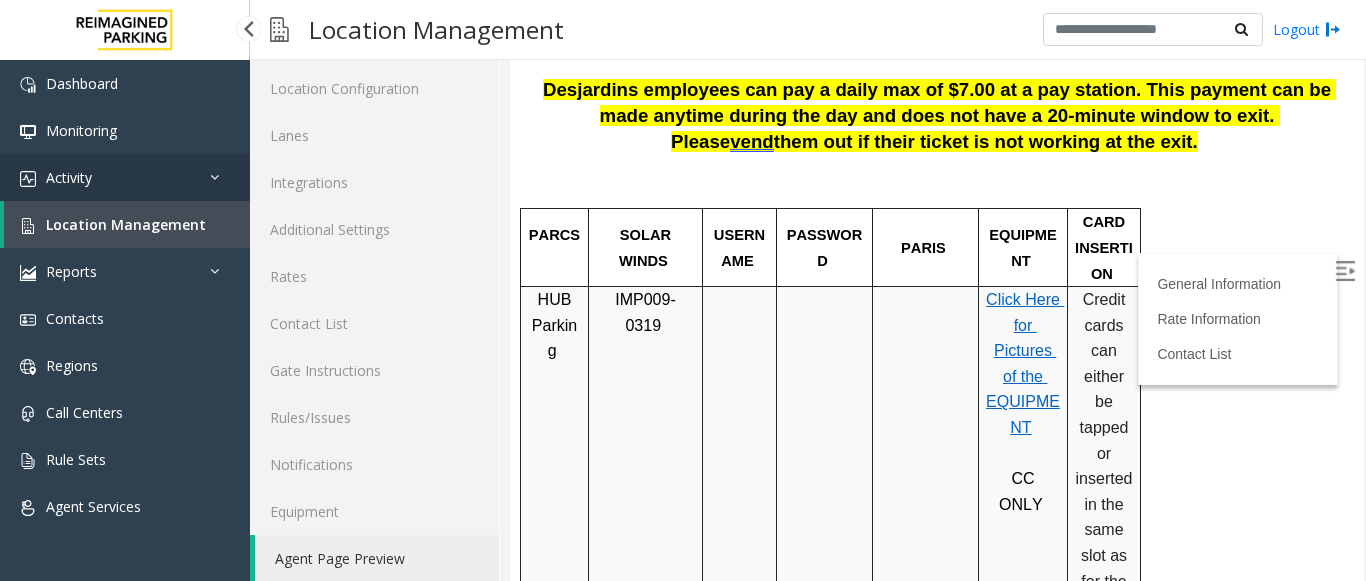 click on "Activity" at bounding box center (125, 177) 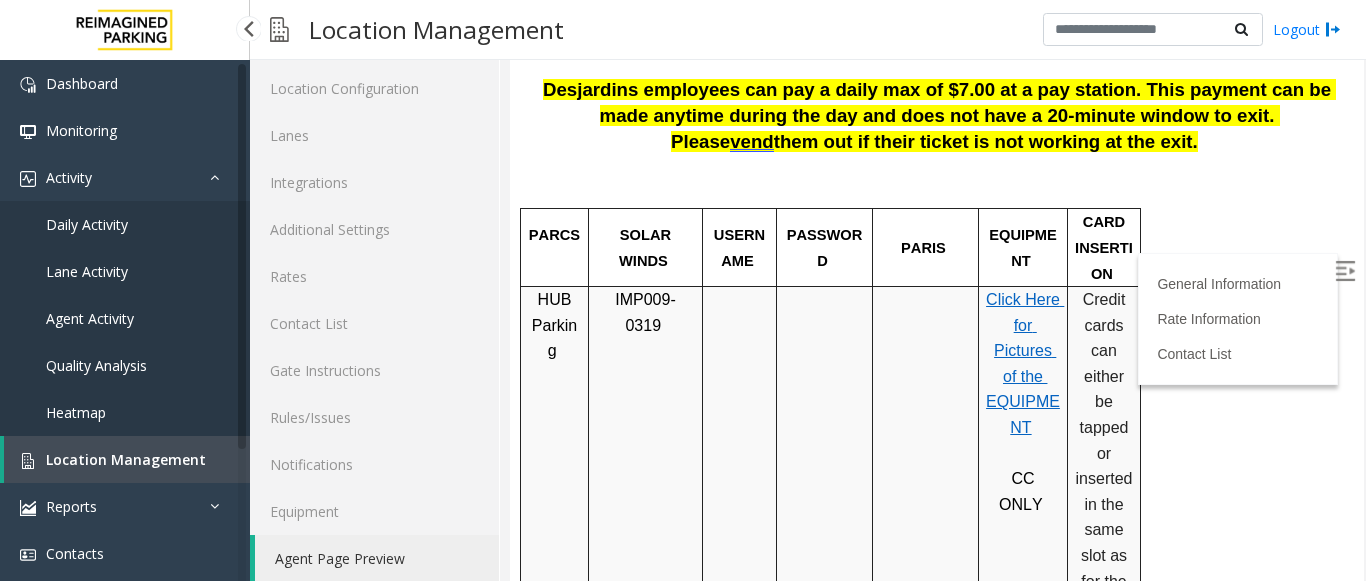 click on "Daily Activity" at bounding box center [87, 224] 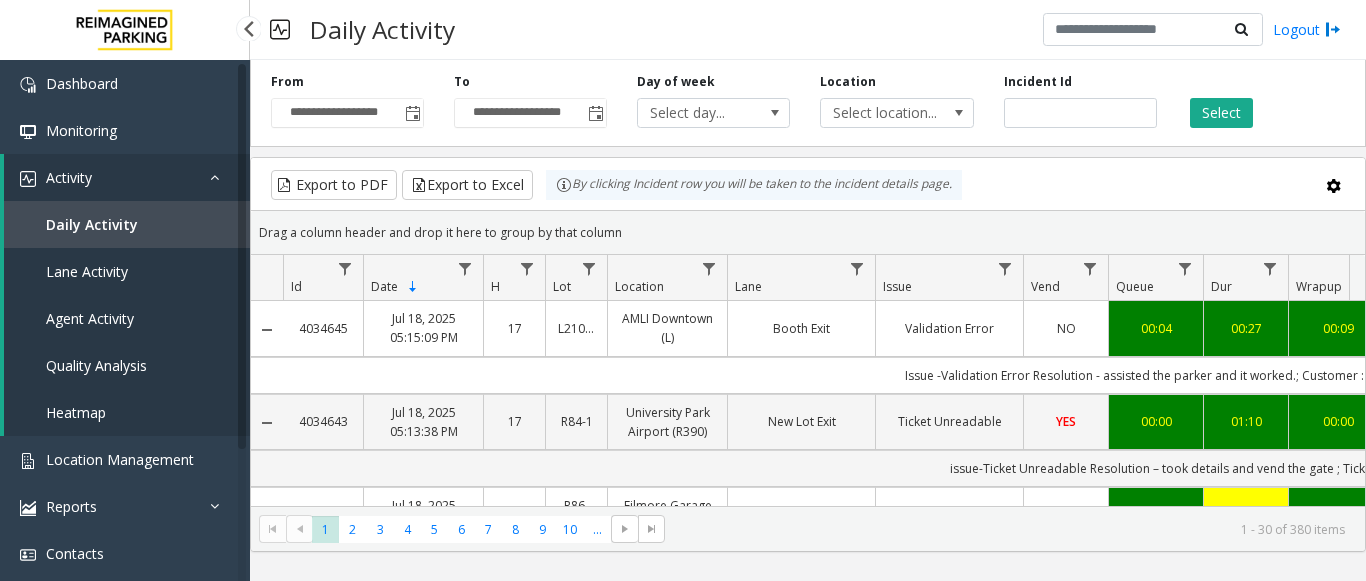 click on "Daily Activity" at bounding box center (92, 224) 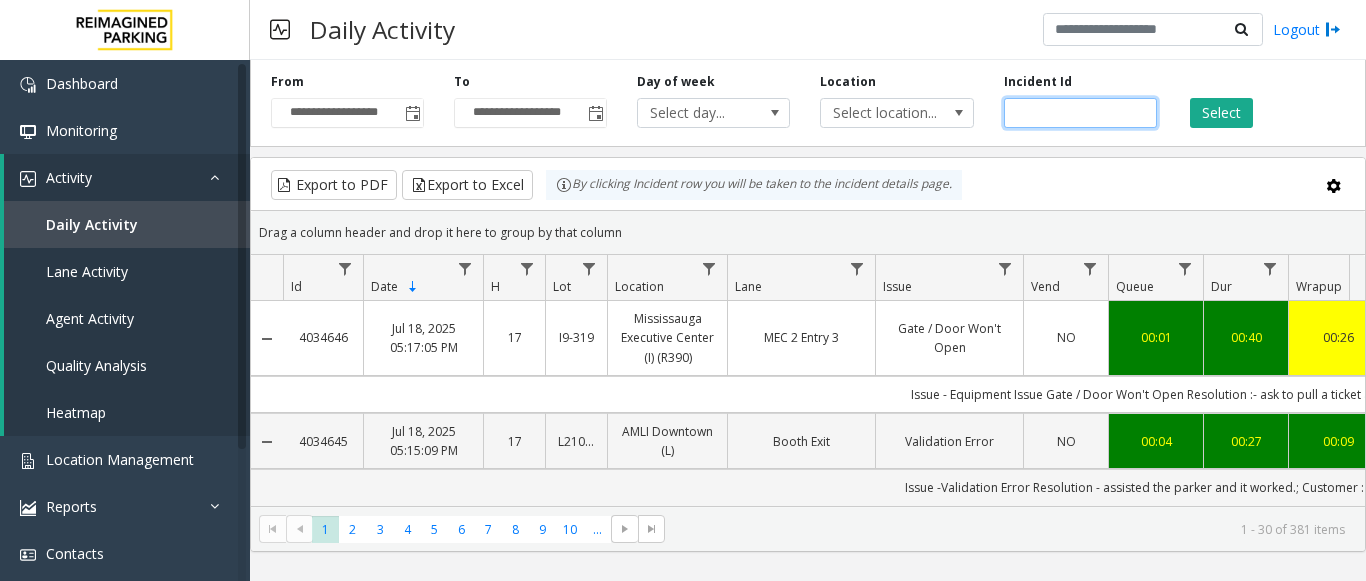 click 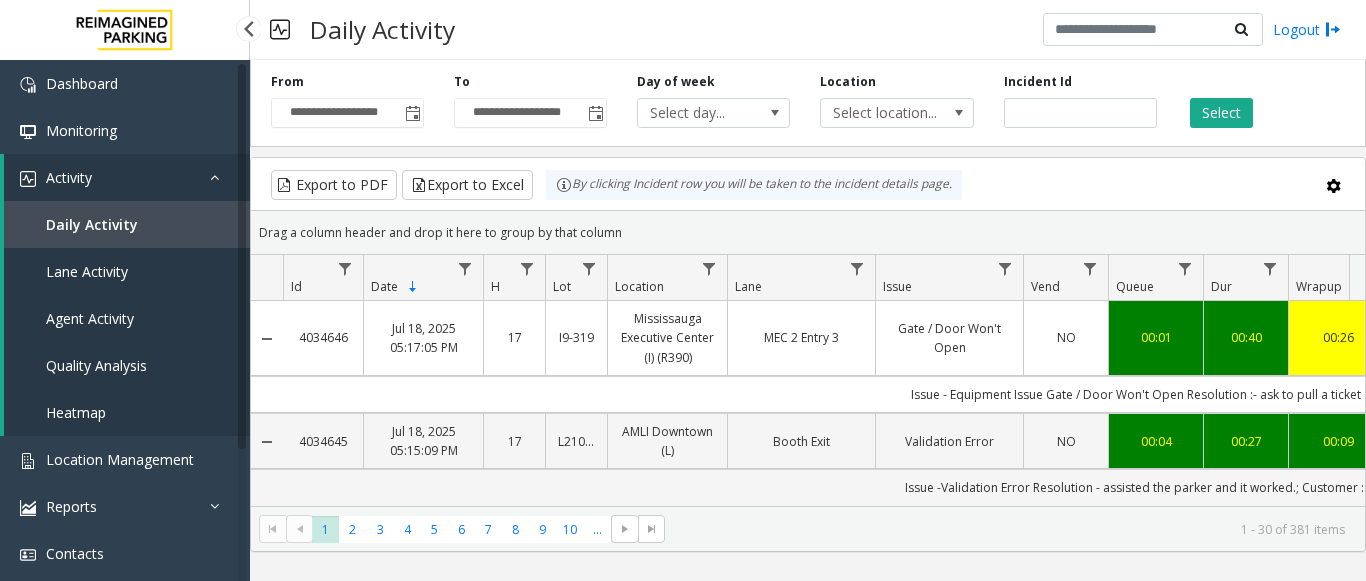 click on "Daily Activity" at bounding box center [127, 224] 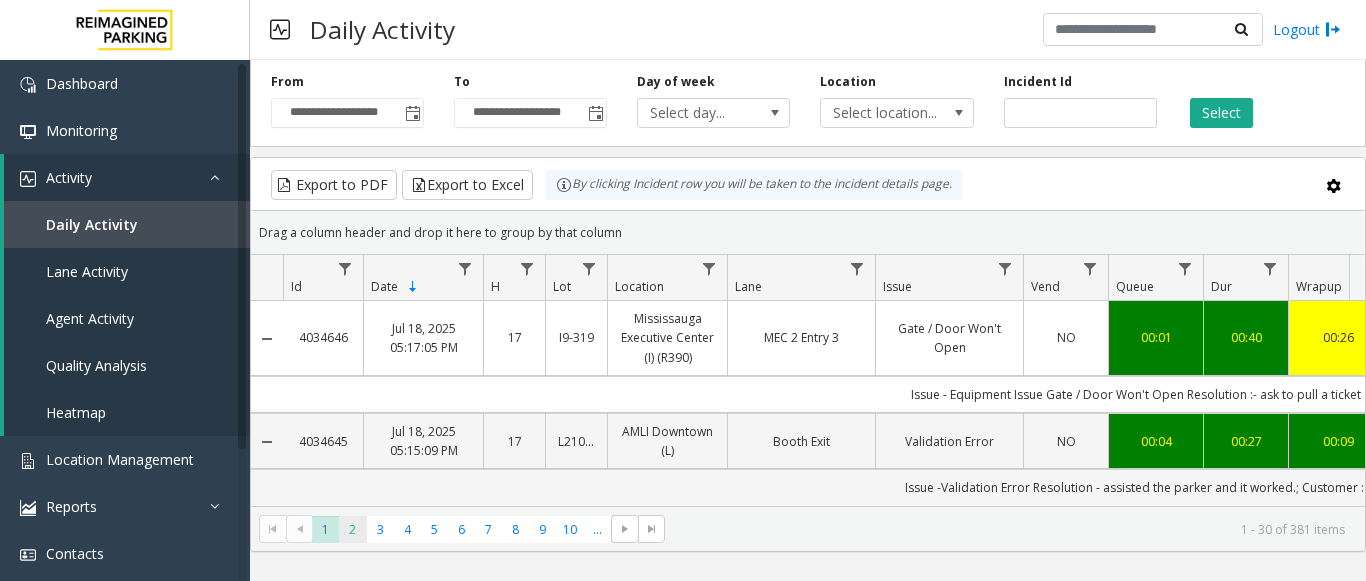 click on "2" 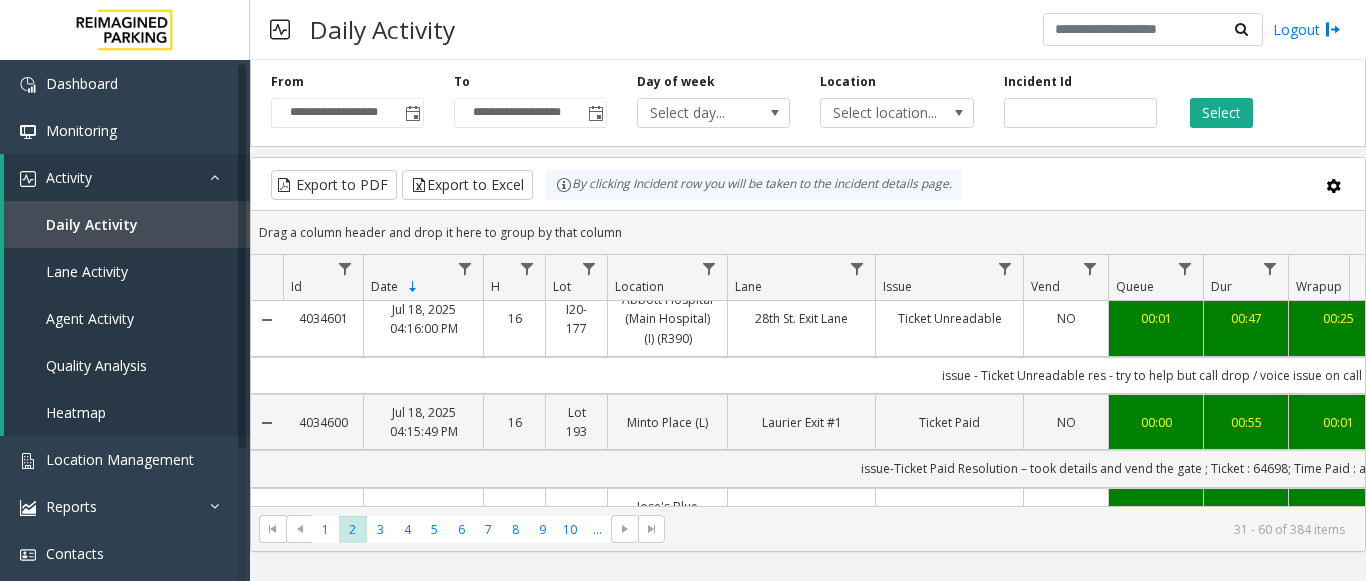 scroll, scrollTop: 1801, scrollLeft: 0, axis: vertical 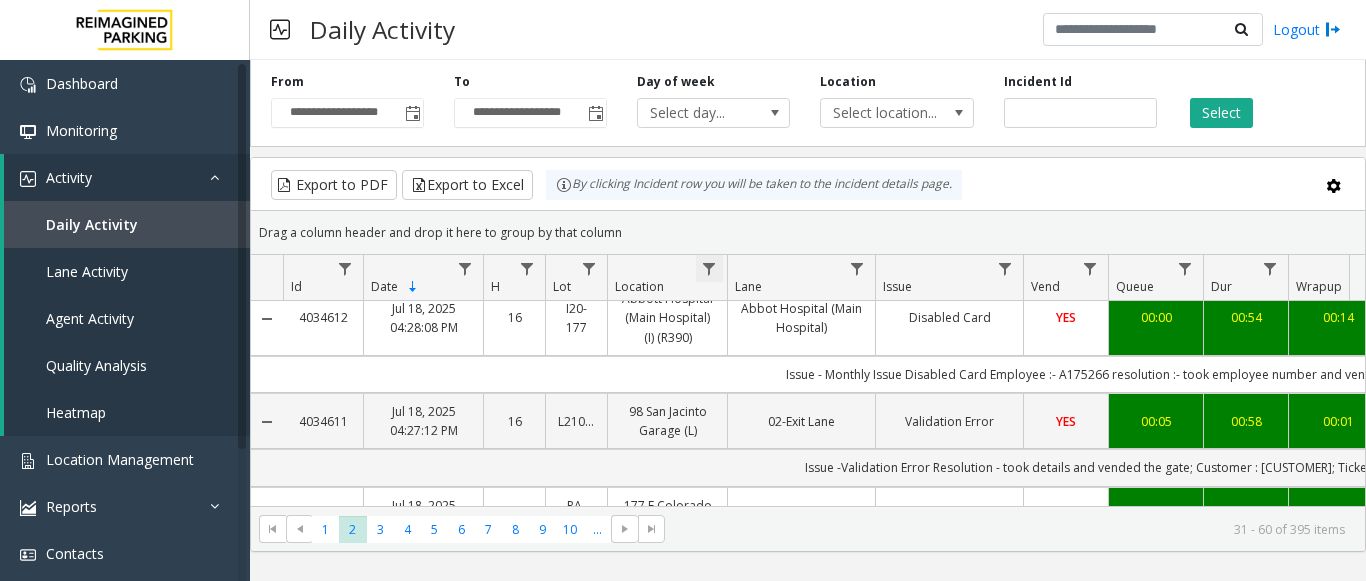 click 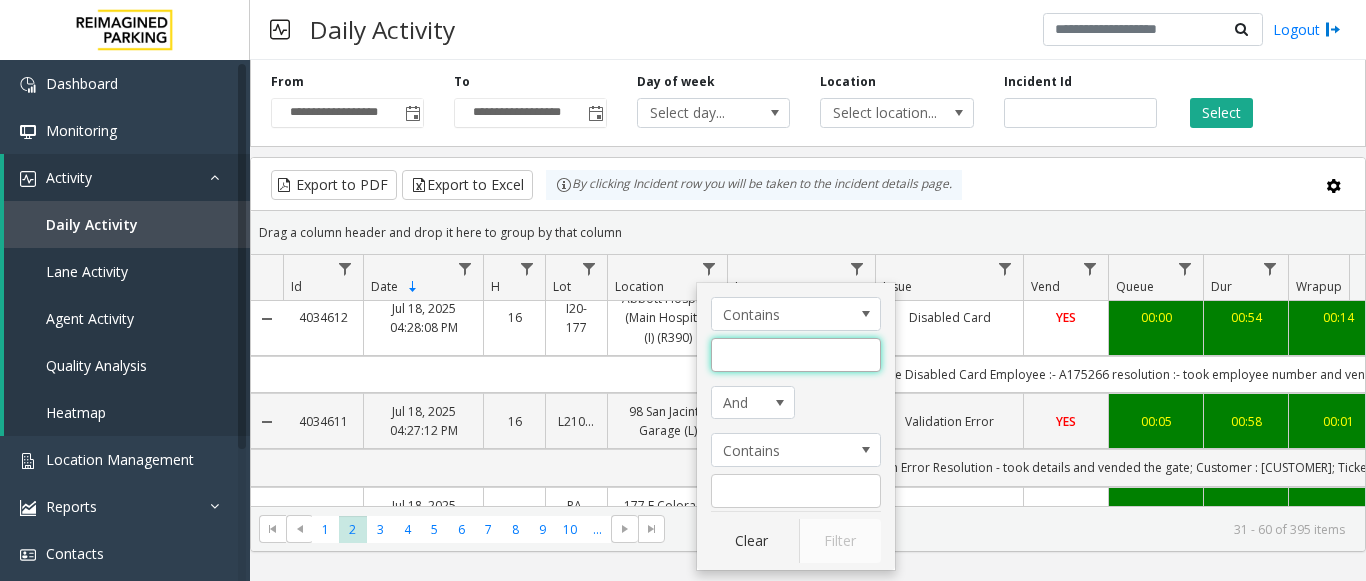 click 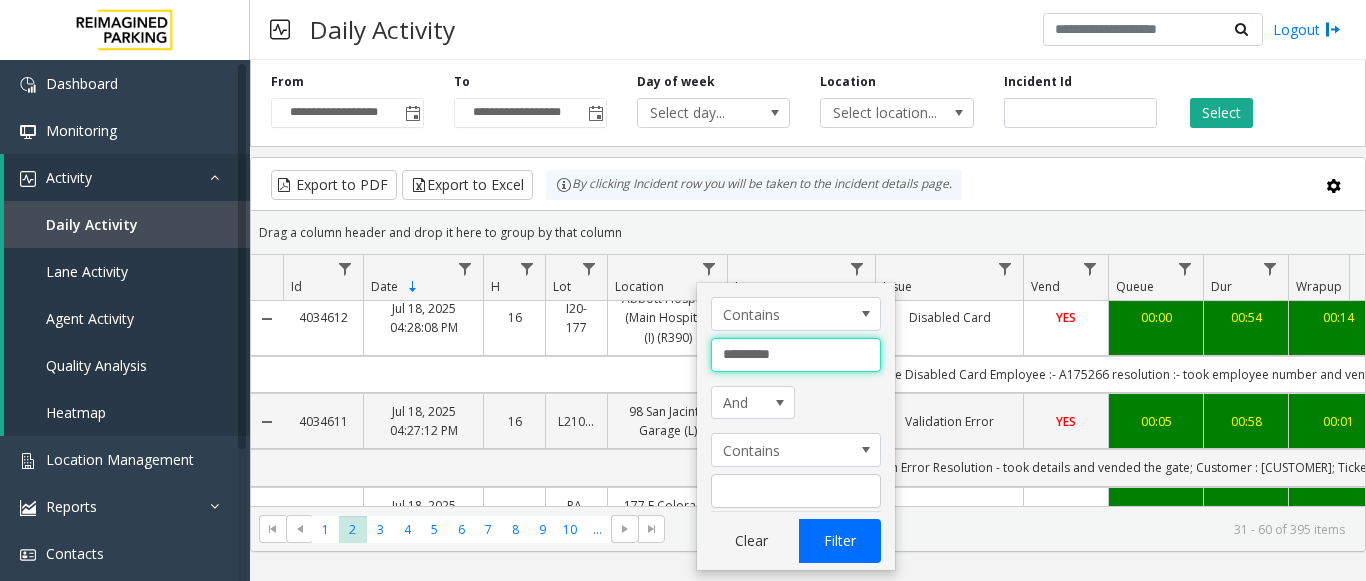 type on "*********" 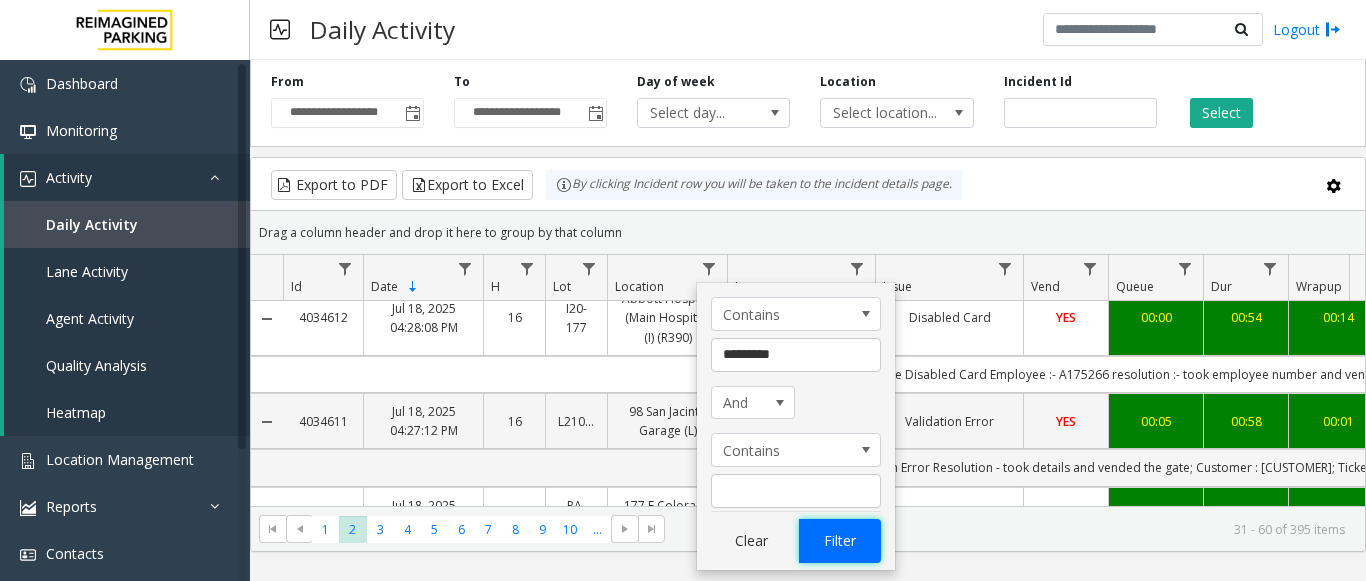 click on "Filter" 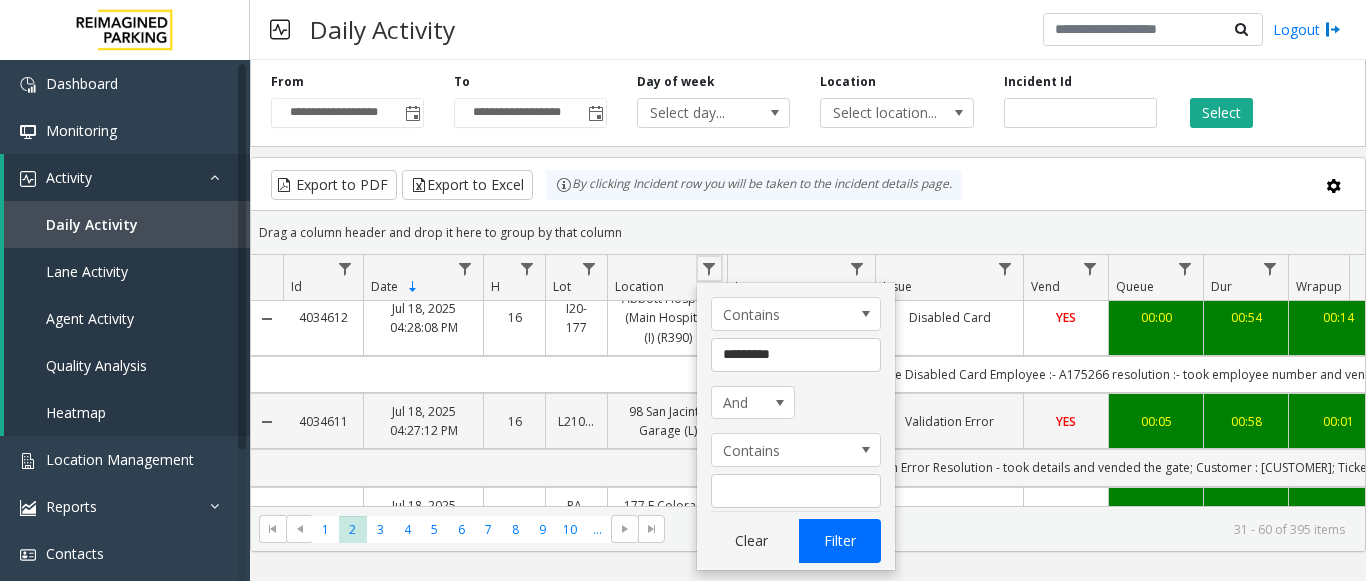 scroll, scrollTop: 0, scrollLeft: 0, axis: both 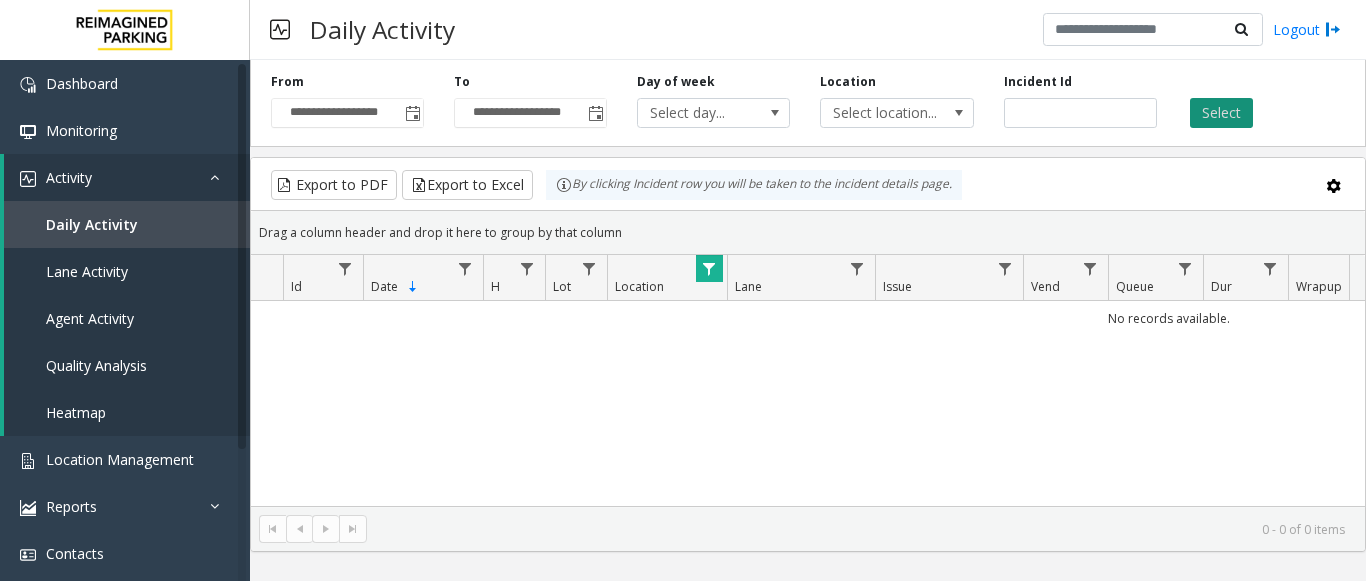 click on "Select" 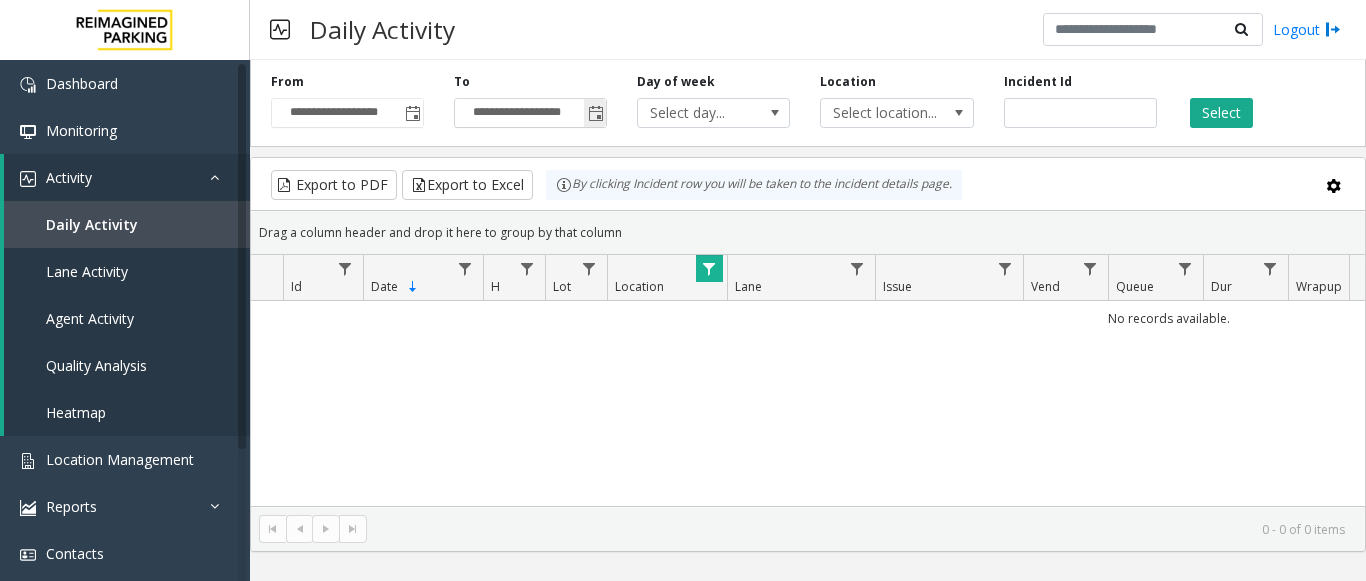 click 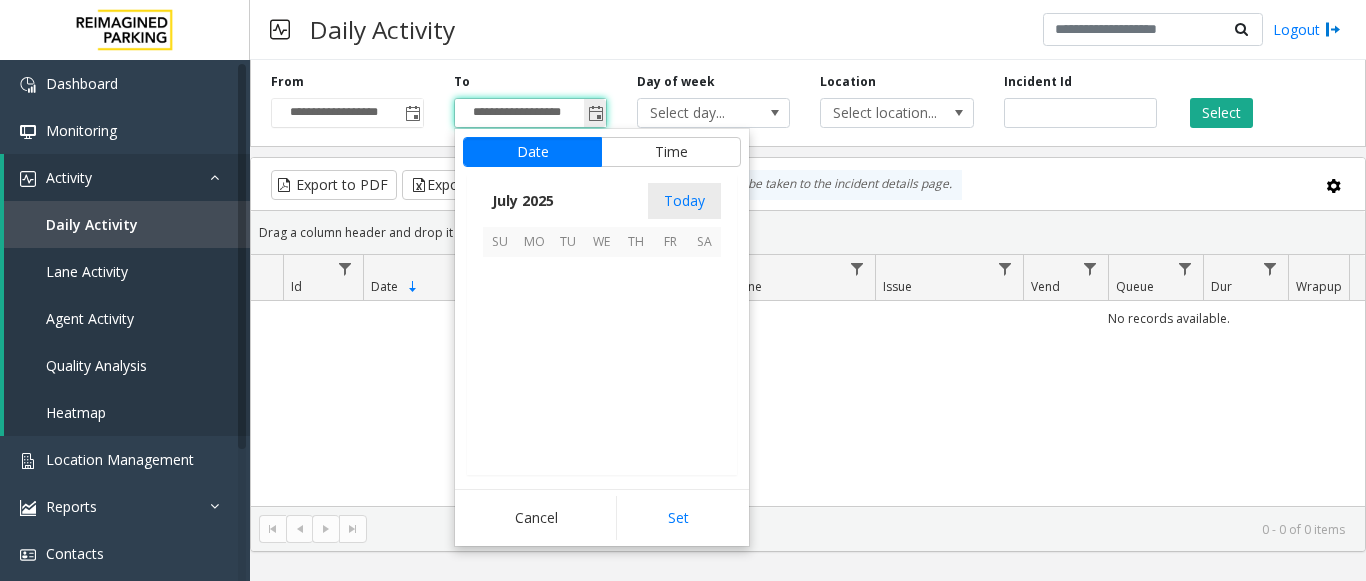 scroll, scrollTop: 358428, scrollLeft: 0, axis: vertical 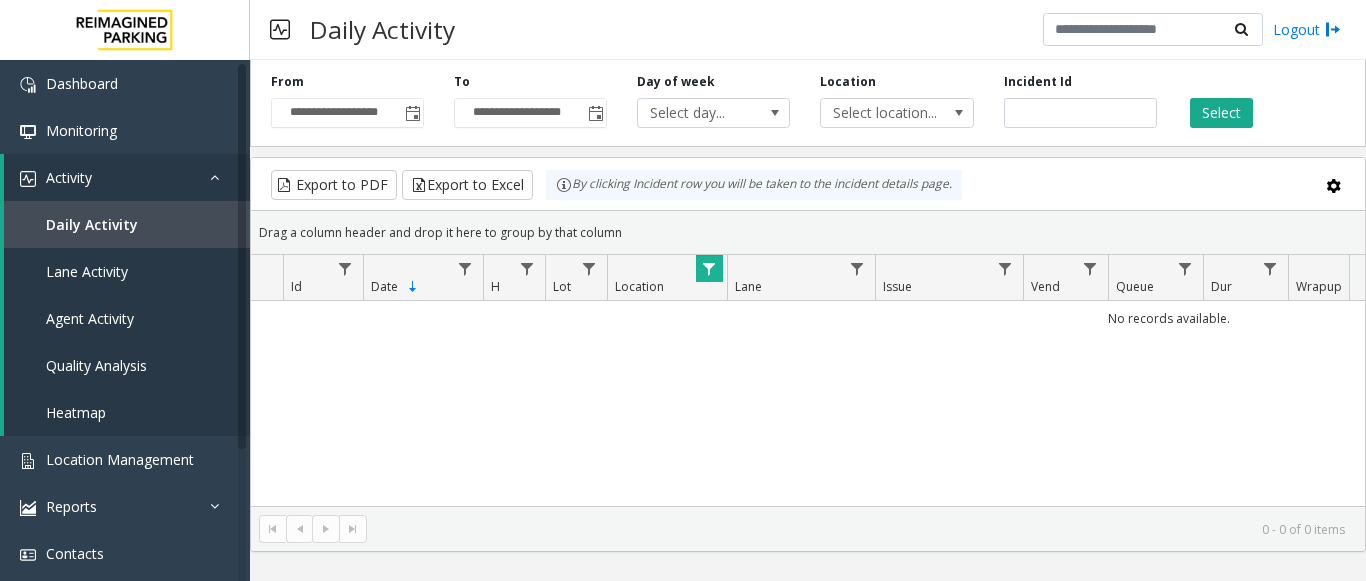 click on "No records available." 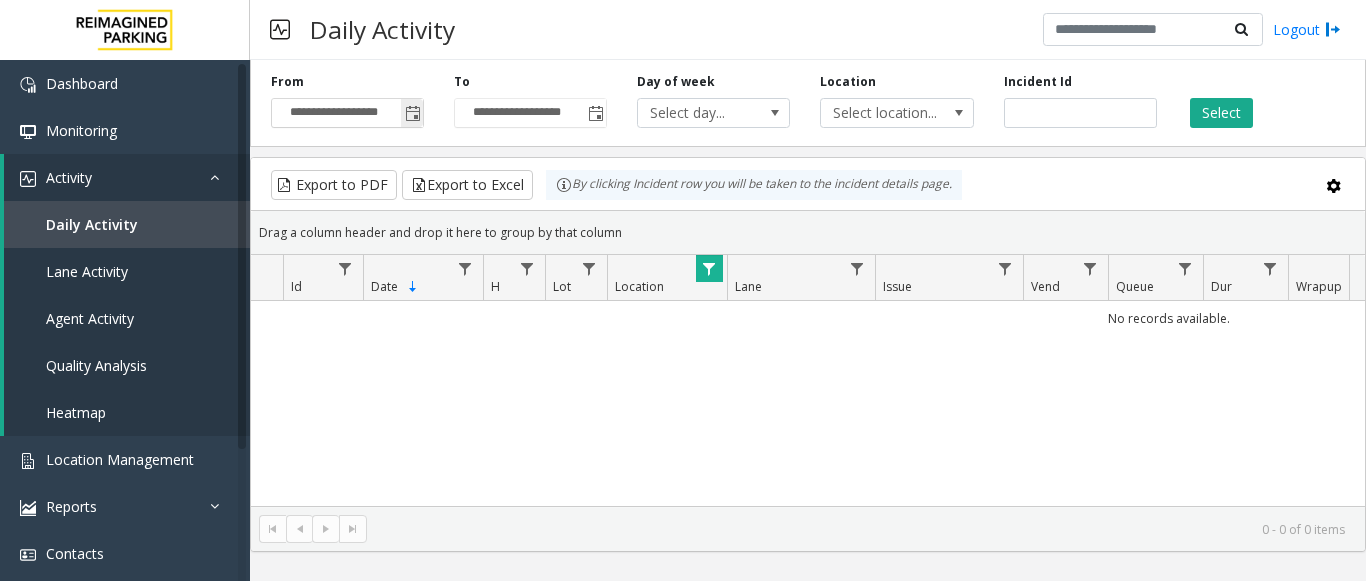 click 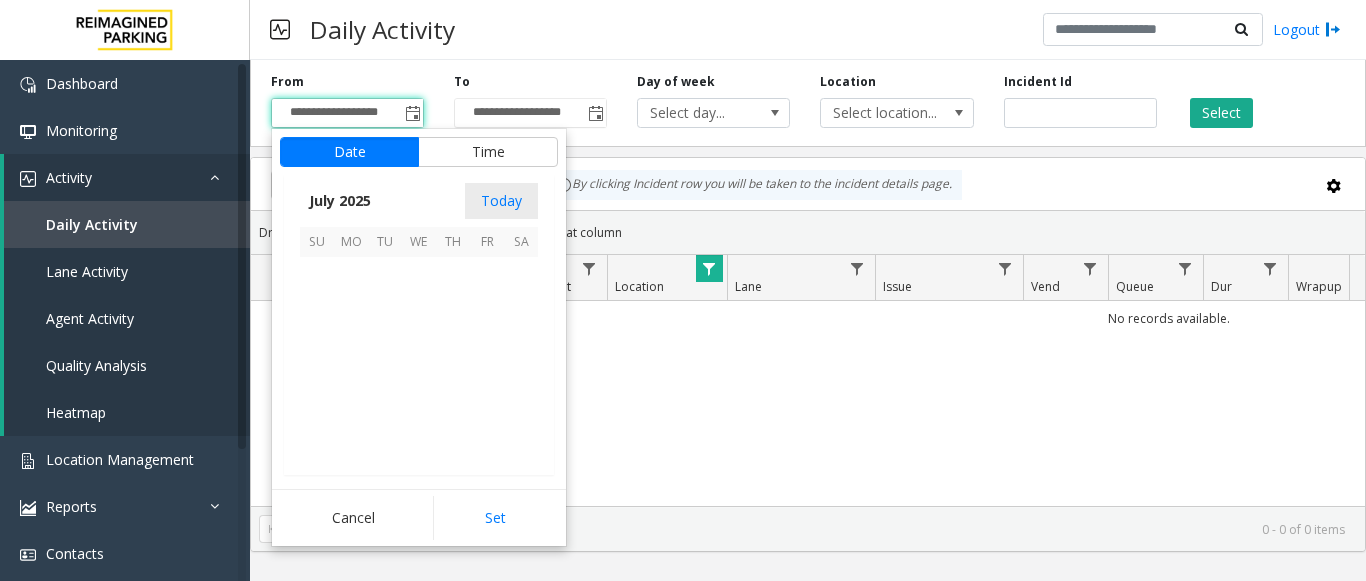 scroll, scrollTop: 358428, scrollLeft: 0, axis: vertical 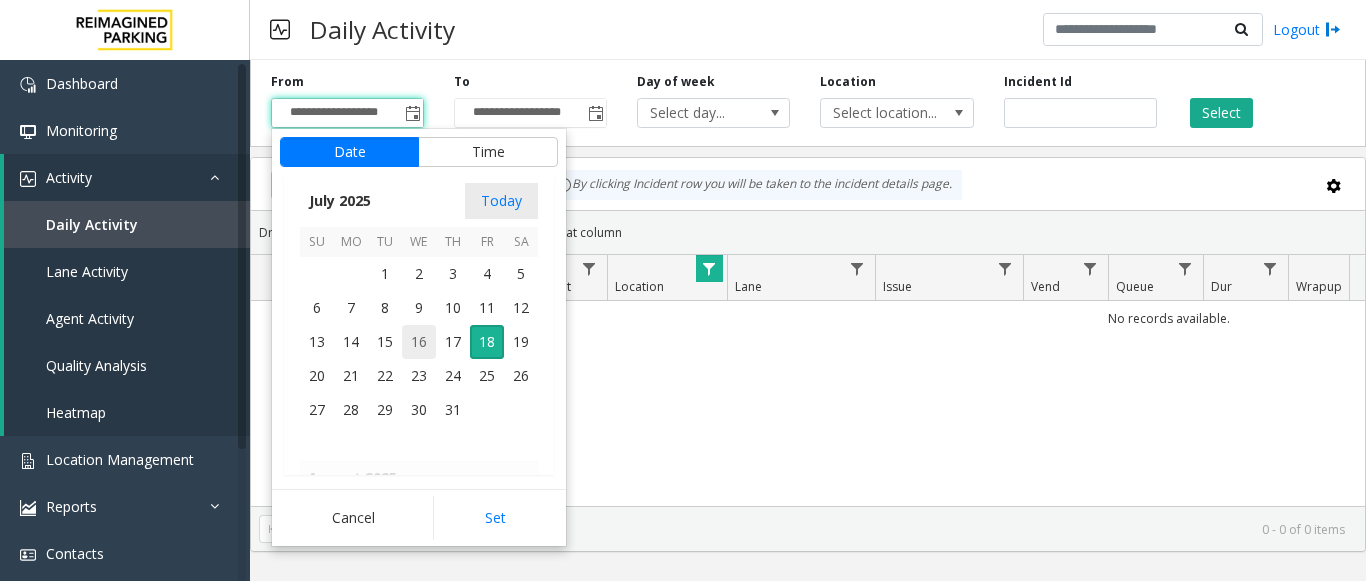 click on "16" at bounding box center [419, 342] 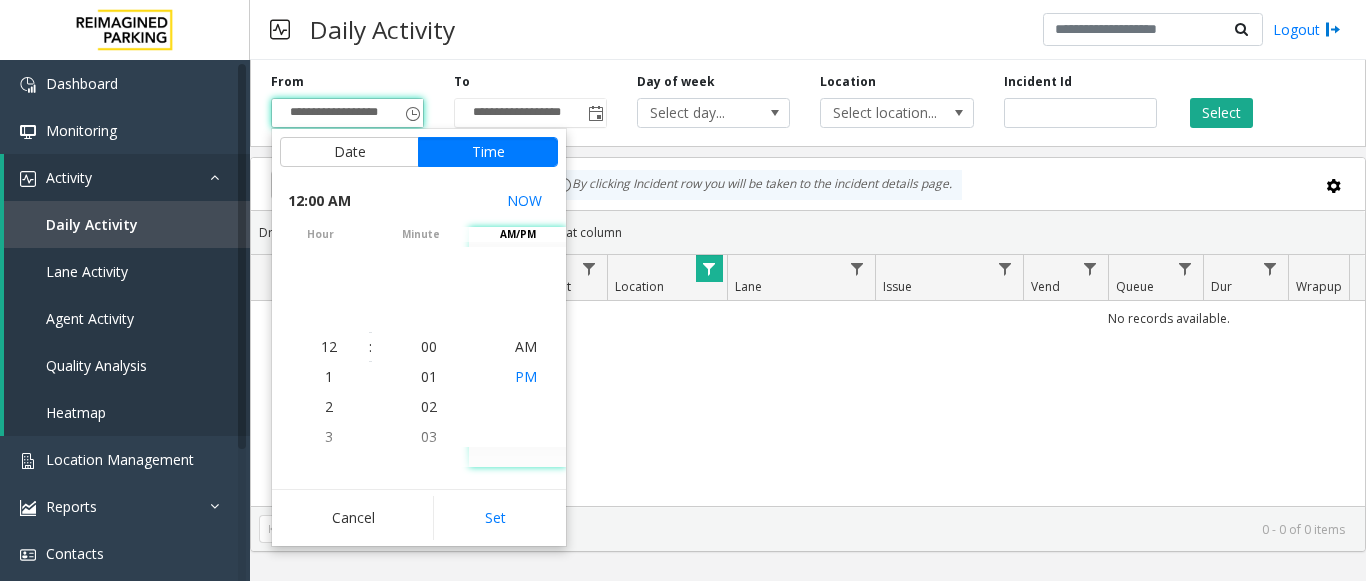 drag, startPoint x: 525, startPoint y: 343, endPoint x: 520, endPoint y: 362, distance: 19.646883 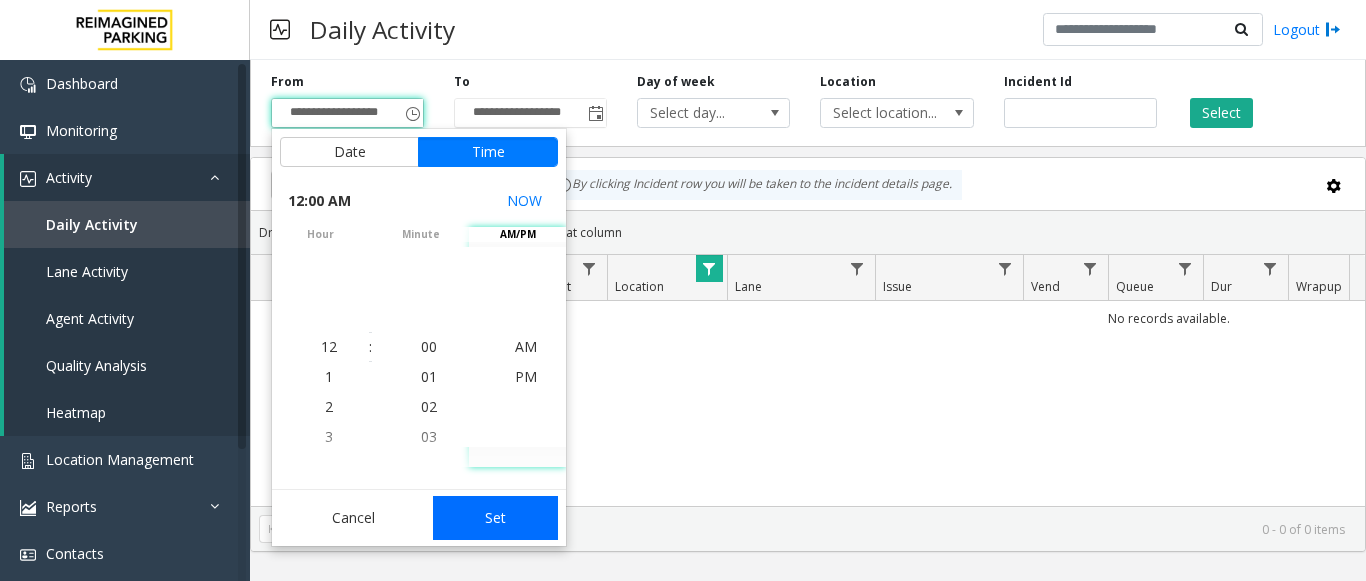 click on "Set" 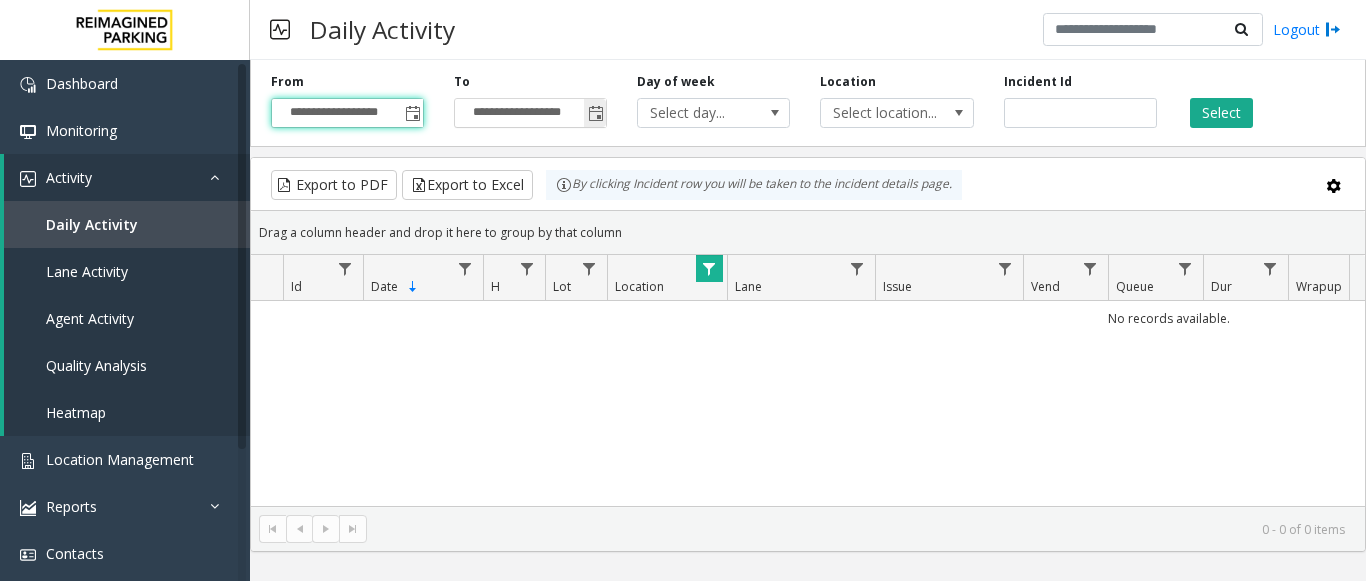 drag, startPoint x: 604, startPoint y: 112, endPoint x: 600, endPoint y: 126, distance: 14.56022 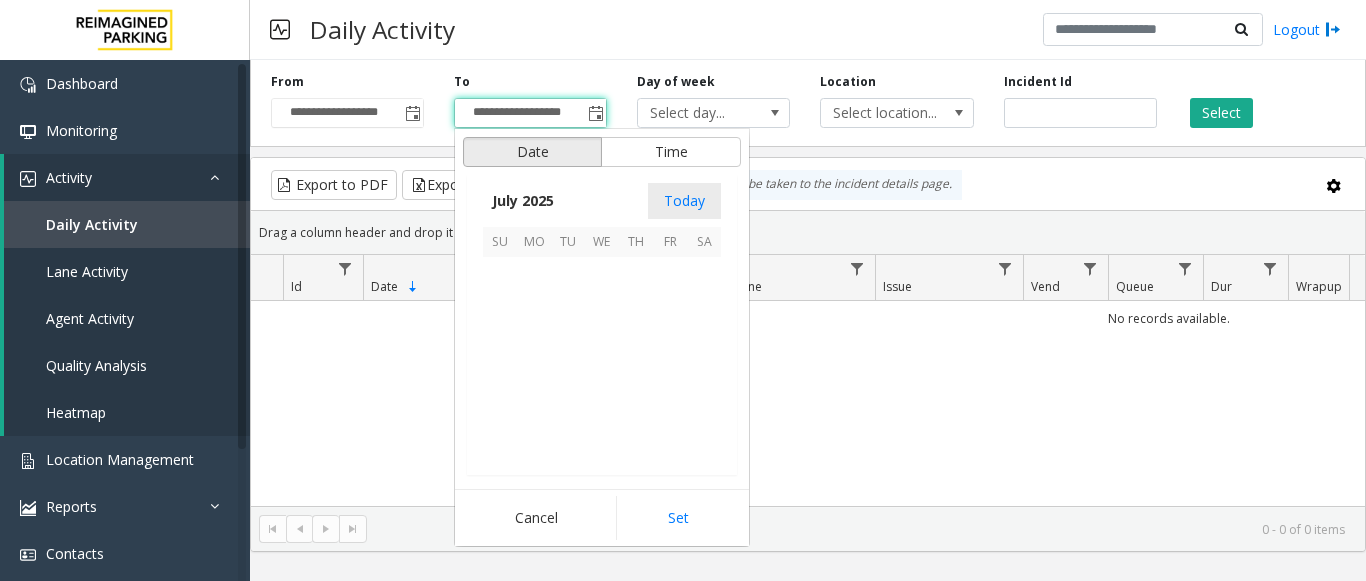 scroll, scrollTop: 358428, scrollLeft: 0, axis: vertical 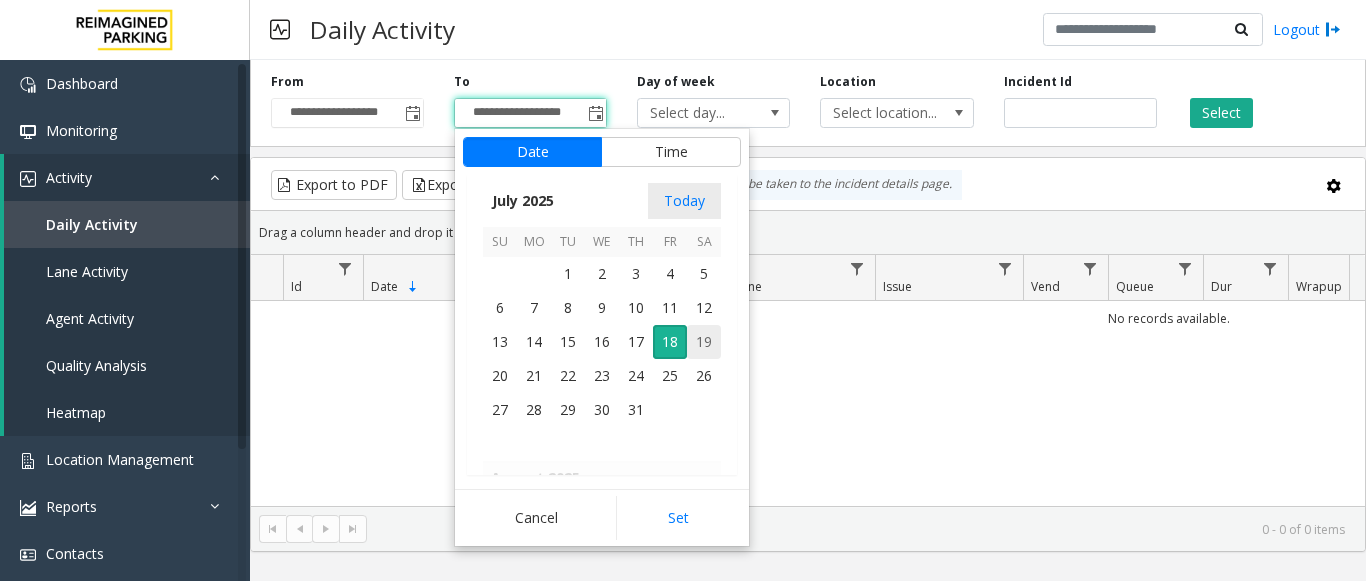 click on "19" at bounding box center [704, 342] 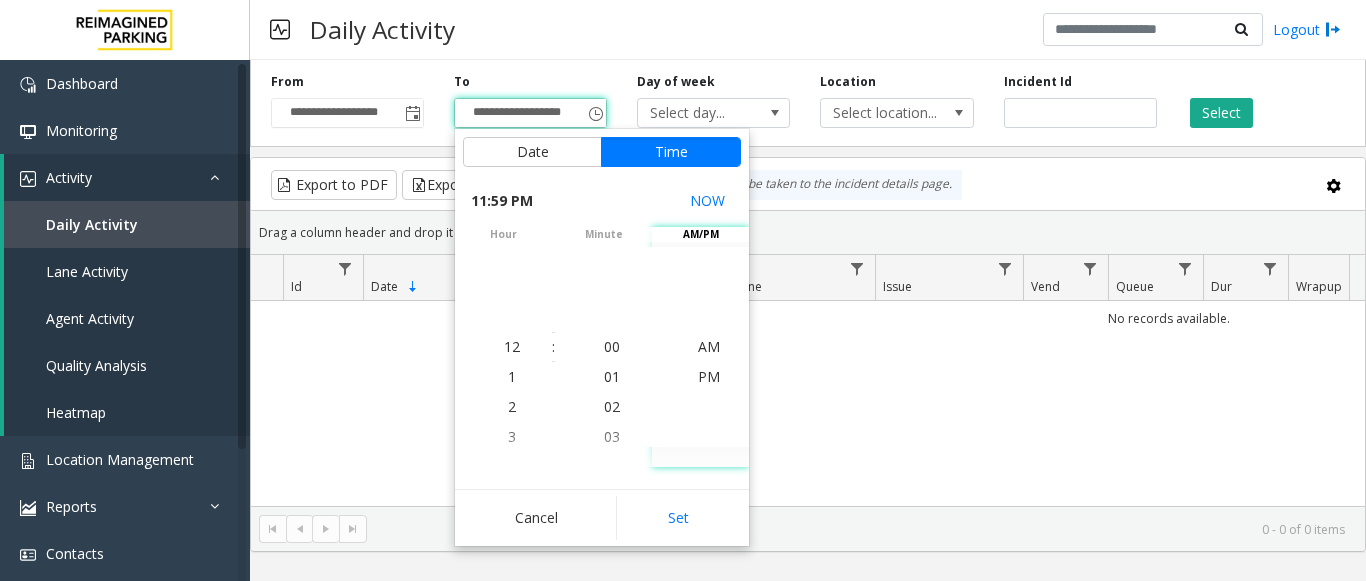 scroll, scrollTop: 690, scrollLeft: 0, axis: vertical 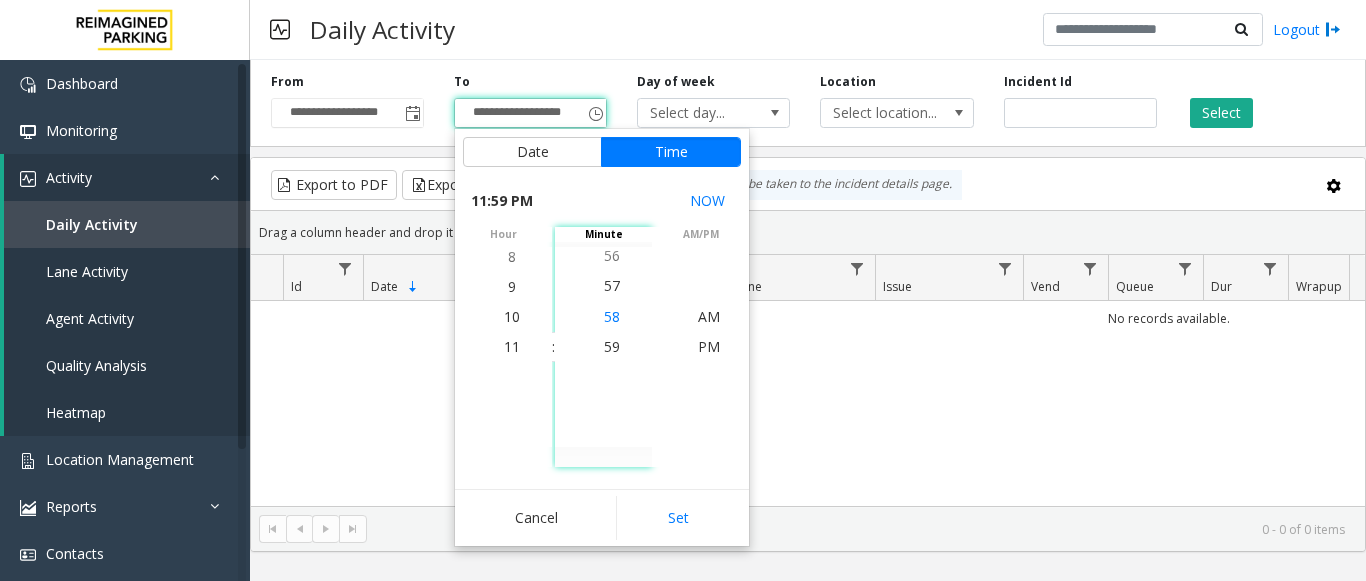 click on "58" 